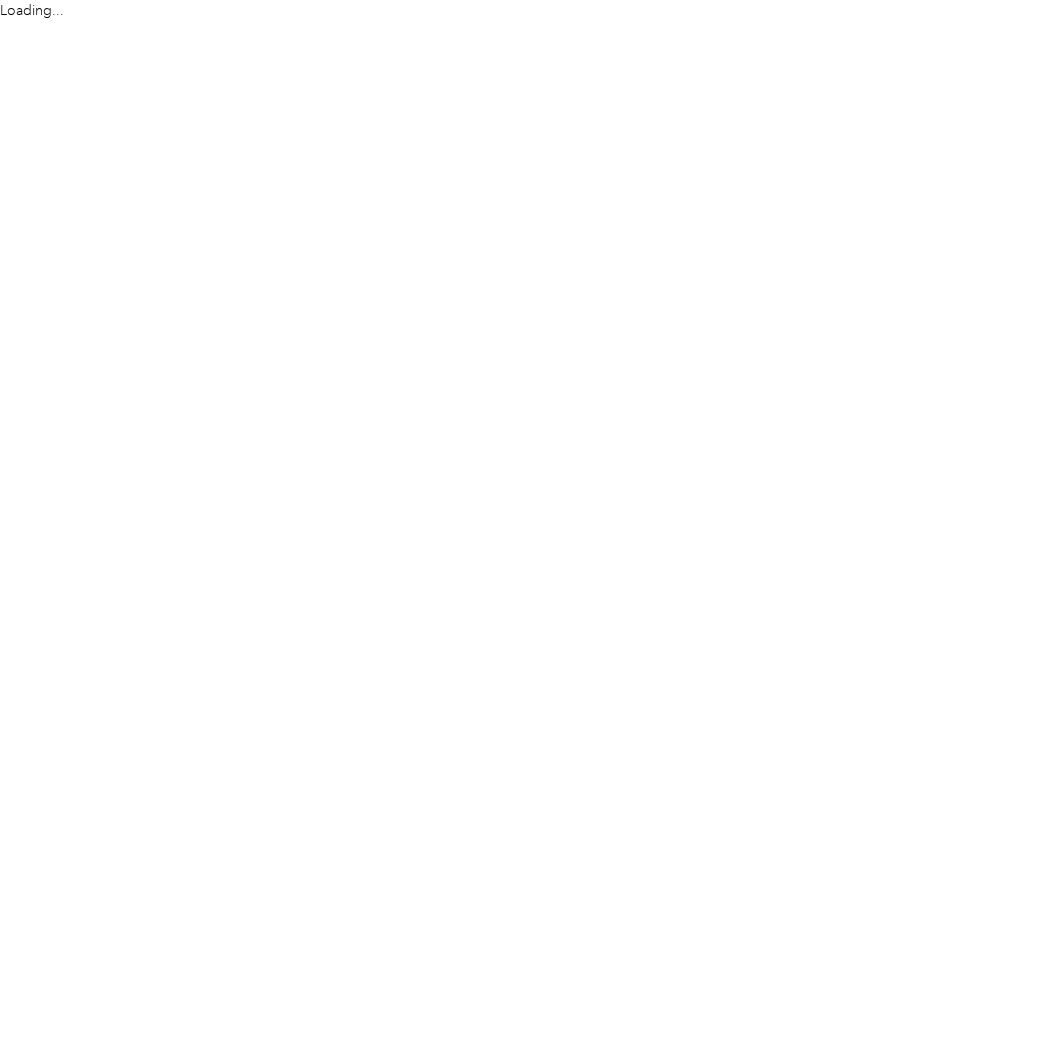 scroll, scrollTop: 0, scrollLeft: 0, axis: both 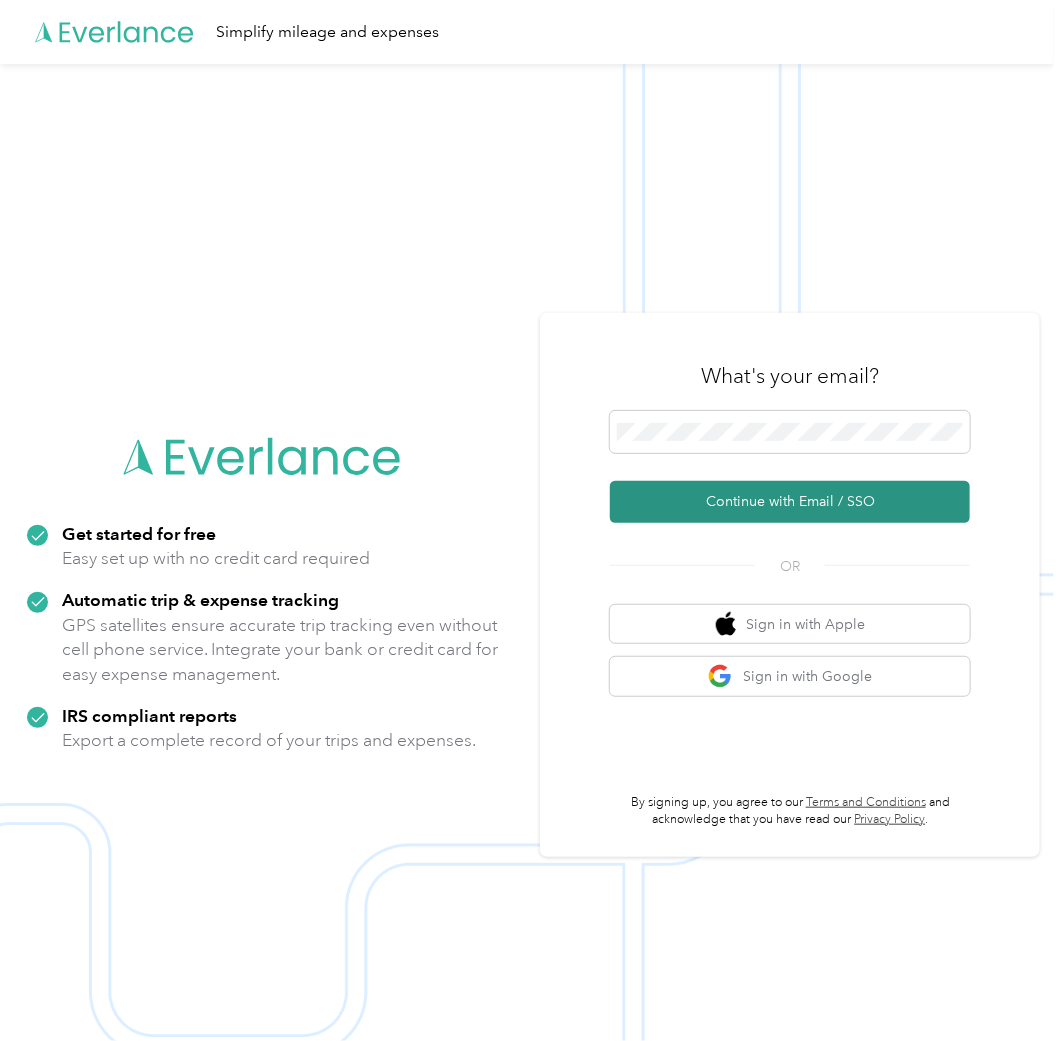 click on "Continue with Email / SSO" at bounding box center [790, 502] 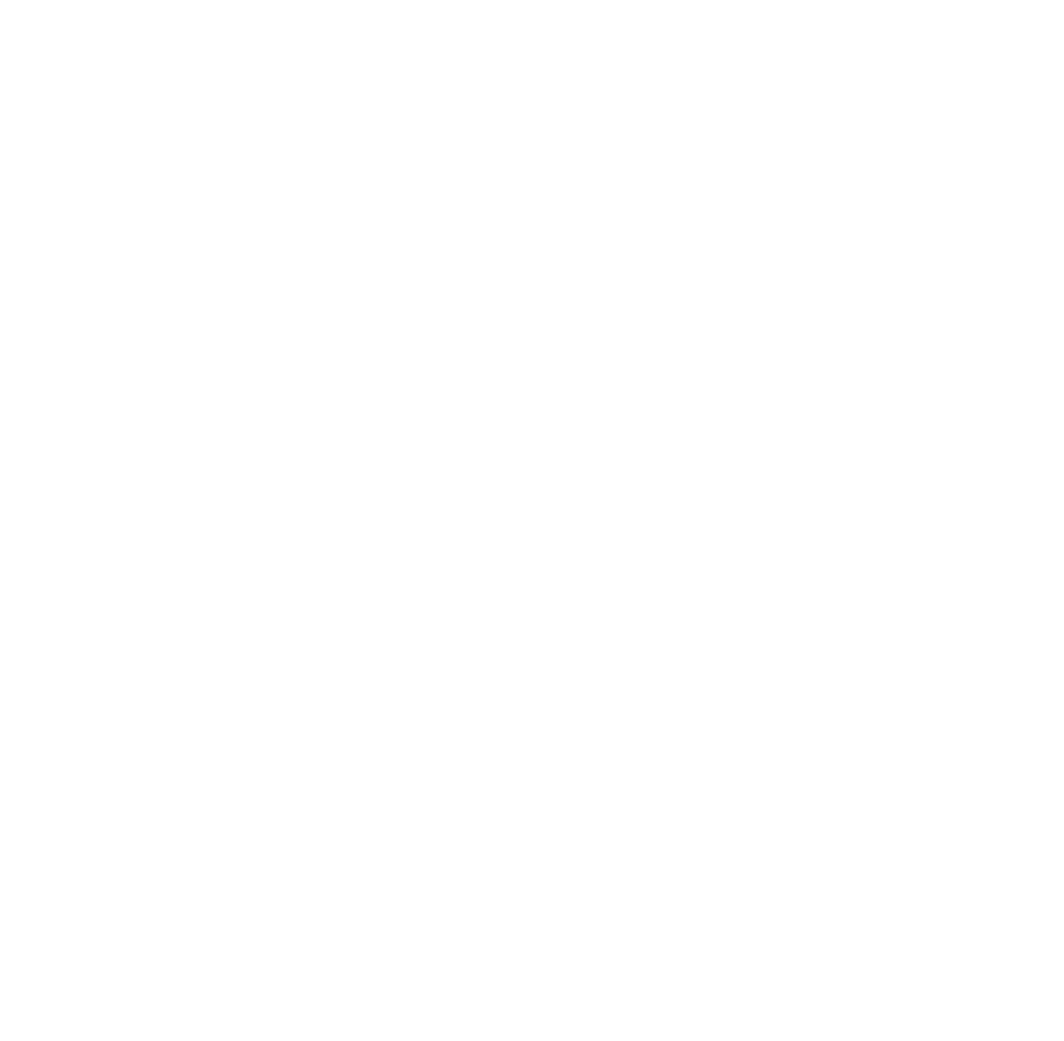 scroll, scrollTop: 0, scrollLeft: 0, axis: both 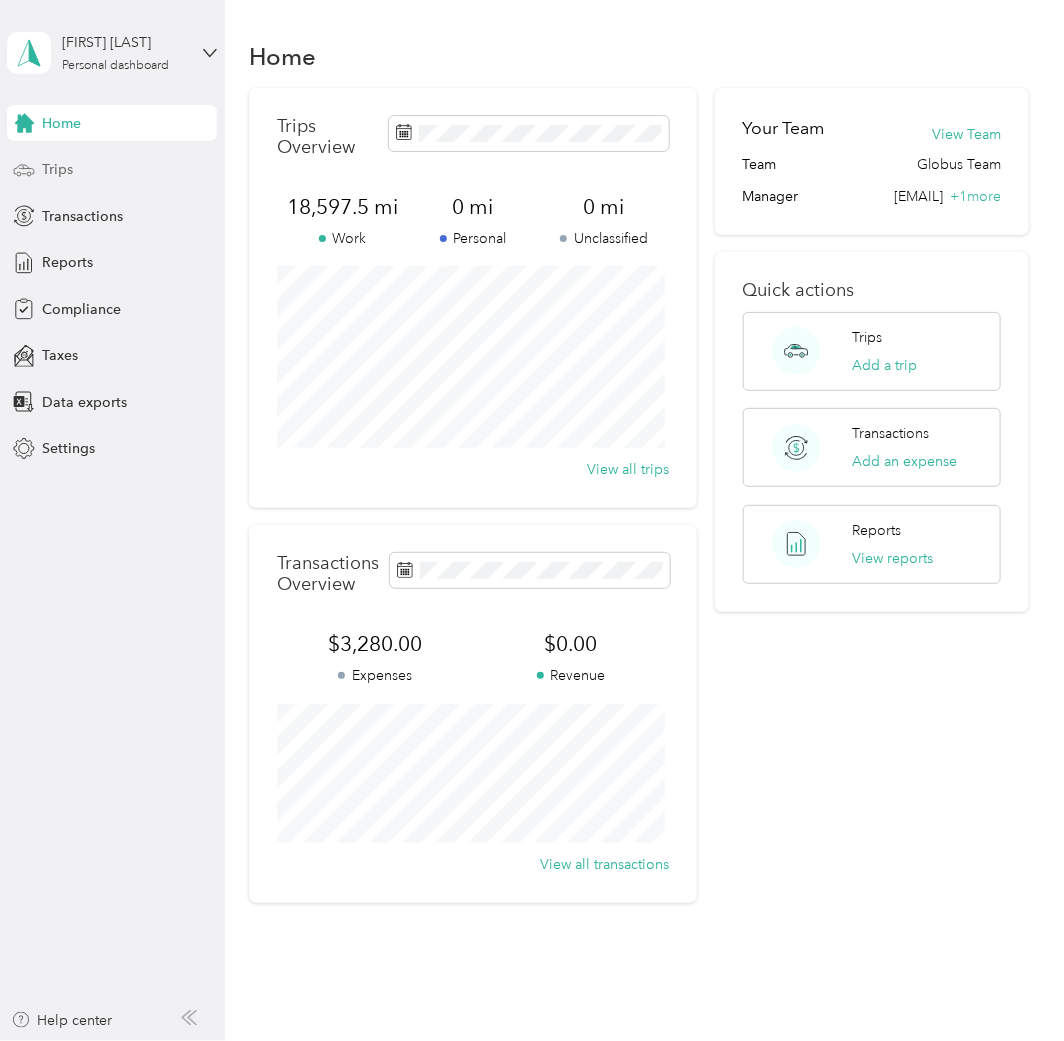 click on "Trips" at bounding box center [112, 170] 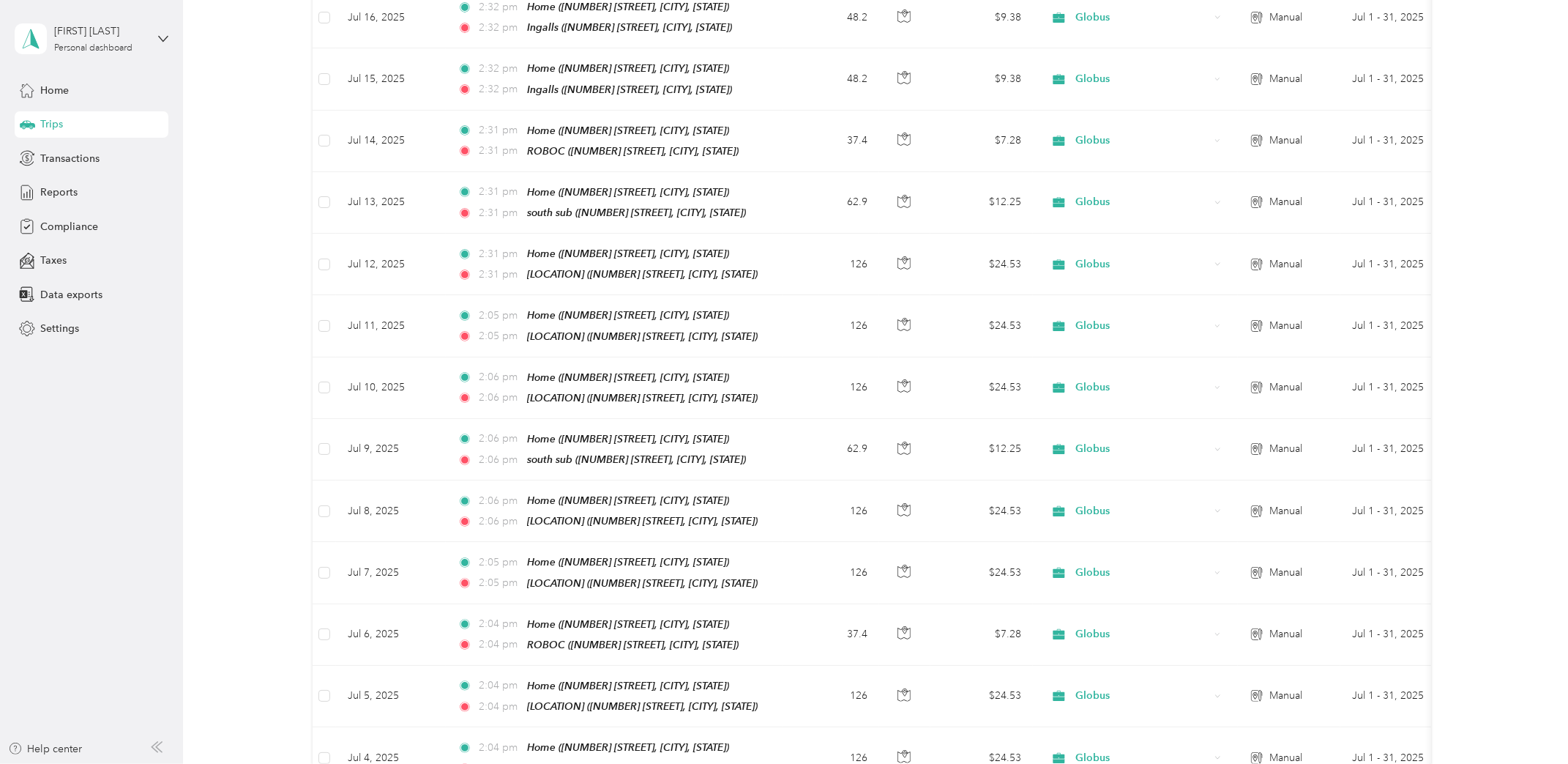 scroll, scrollTop: 0, scrollLeft: 0, axis: both 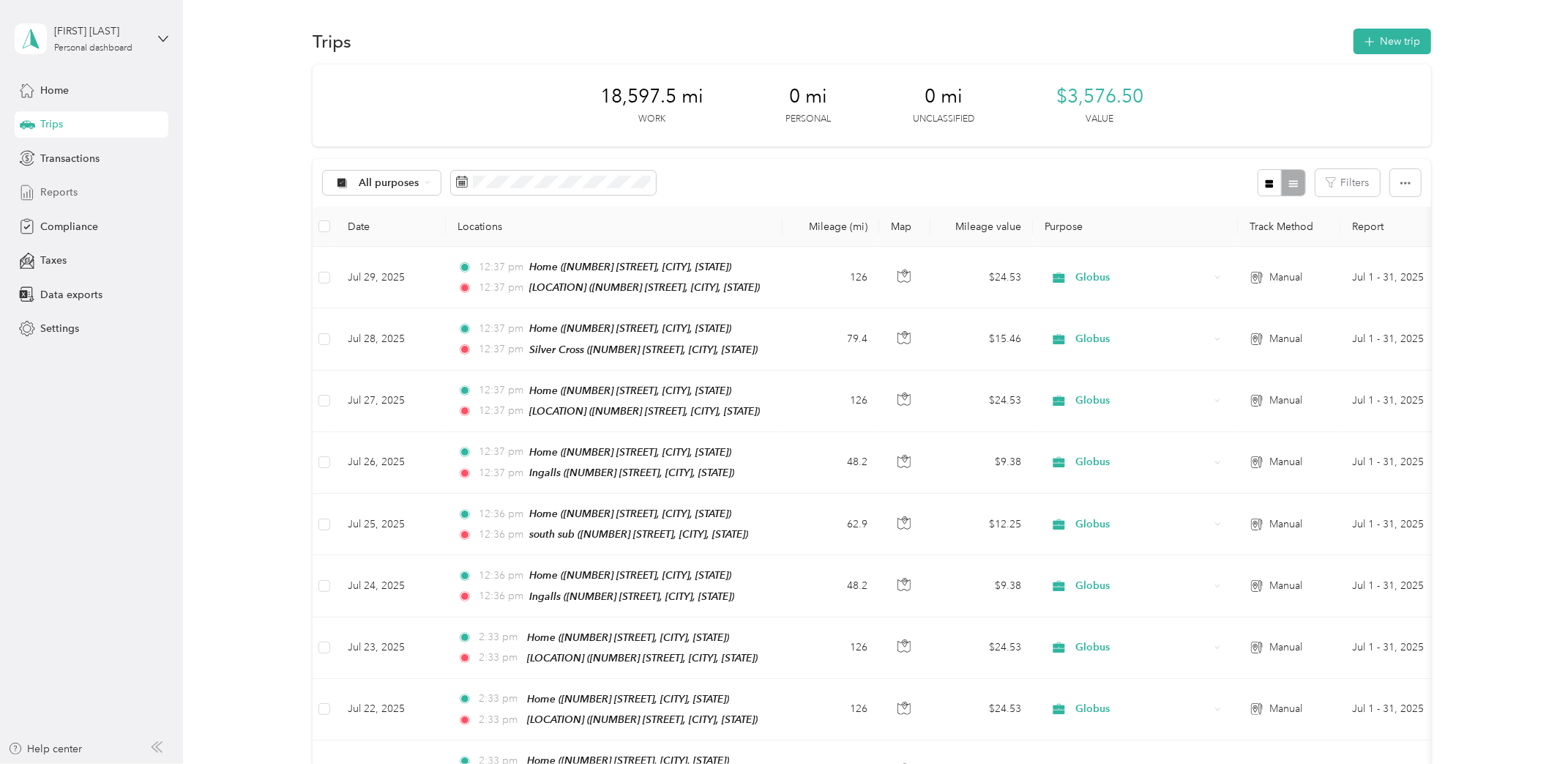 click on "Reports" at bounding box center [59, 192] 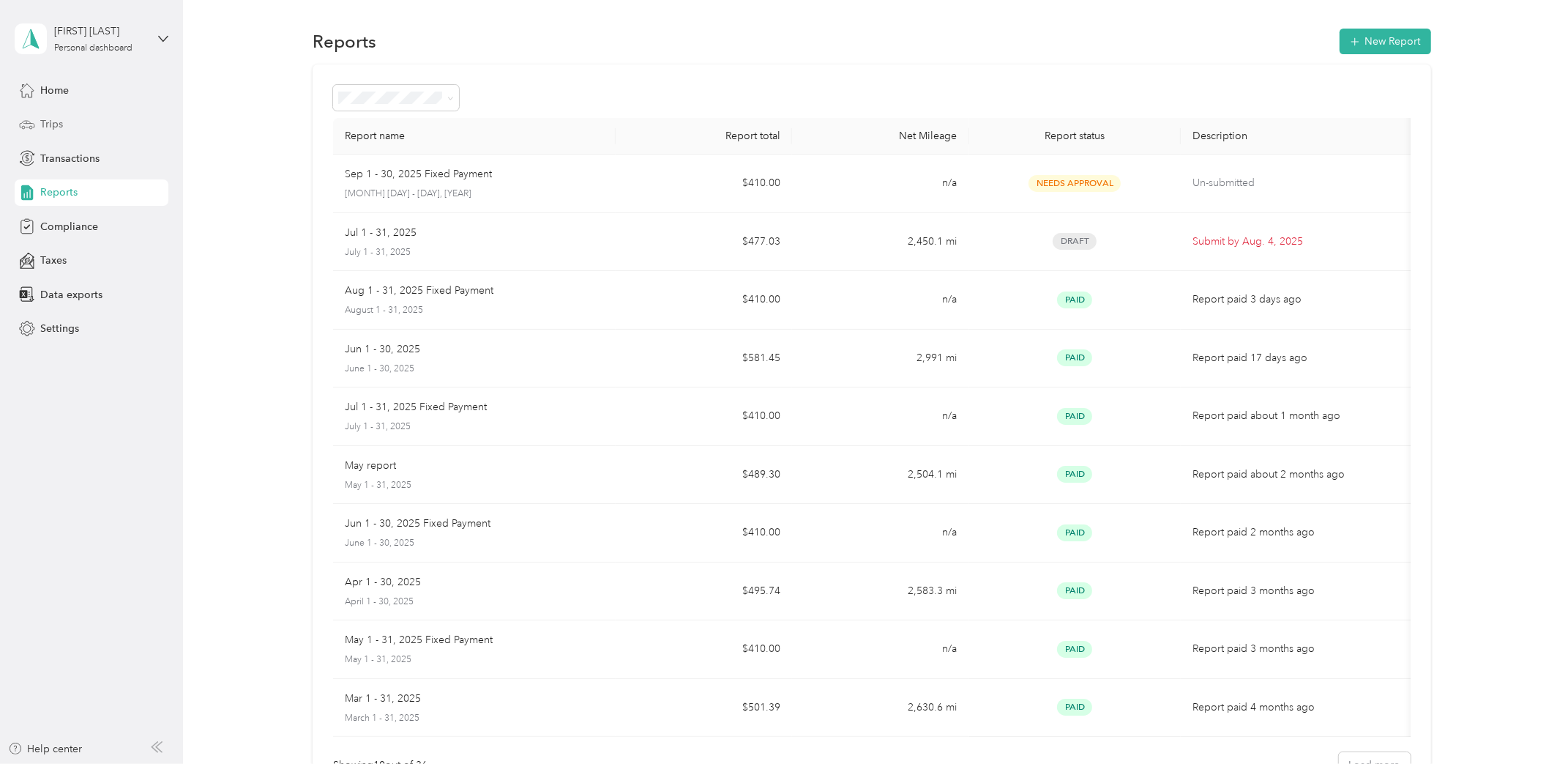 click on "Trips" at bounding box center (92, 125) 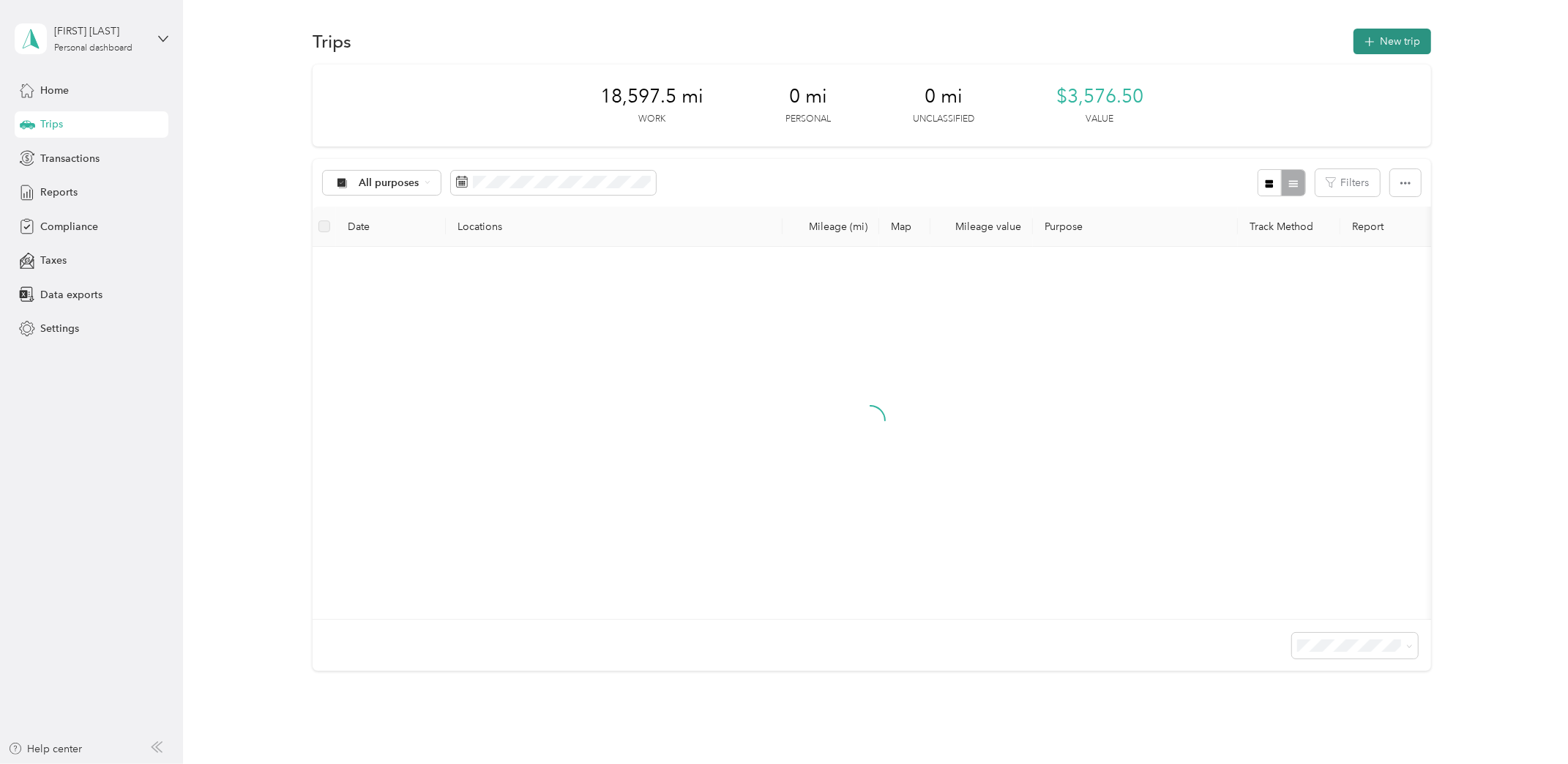 click at bounding box center [1370, 41] 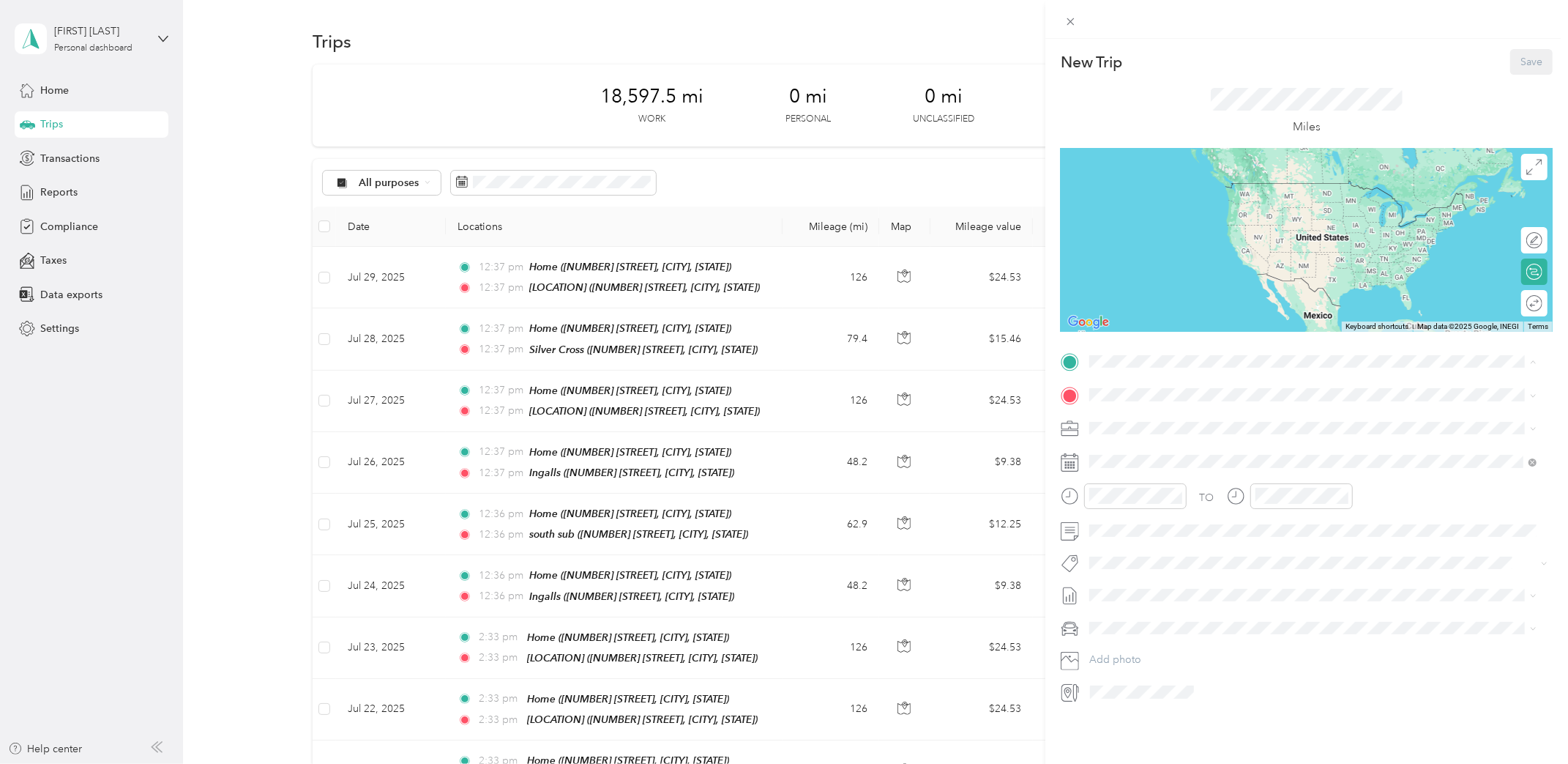 click on "Home 355 North Halsted Street, 60661, Chicago, Illinois, United States" at bounding box center (1273, 428) 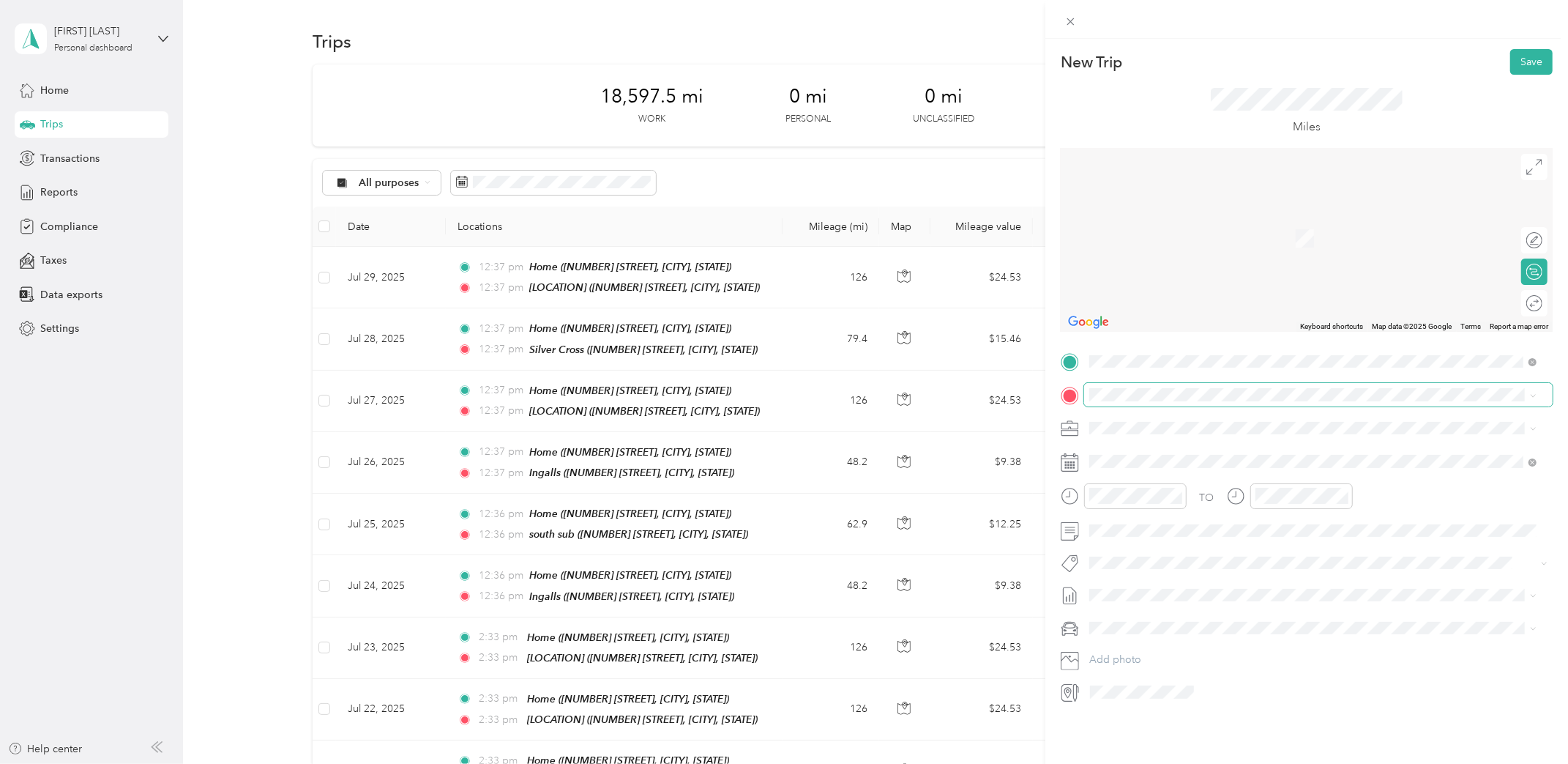 click at bounding box center [1318, 394] 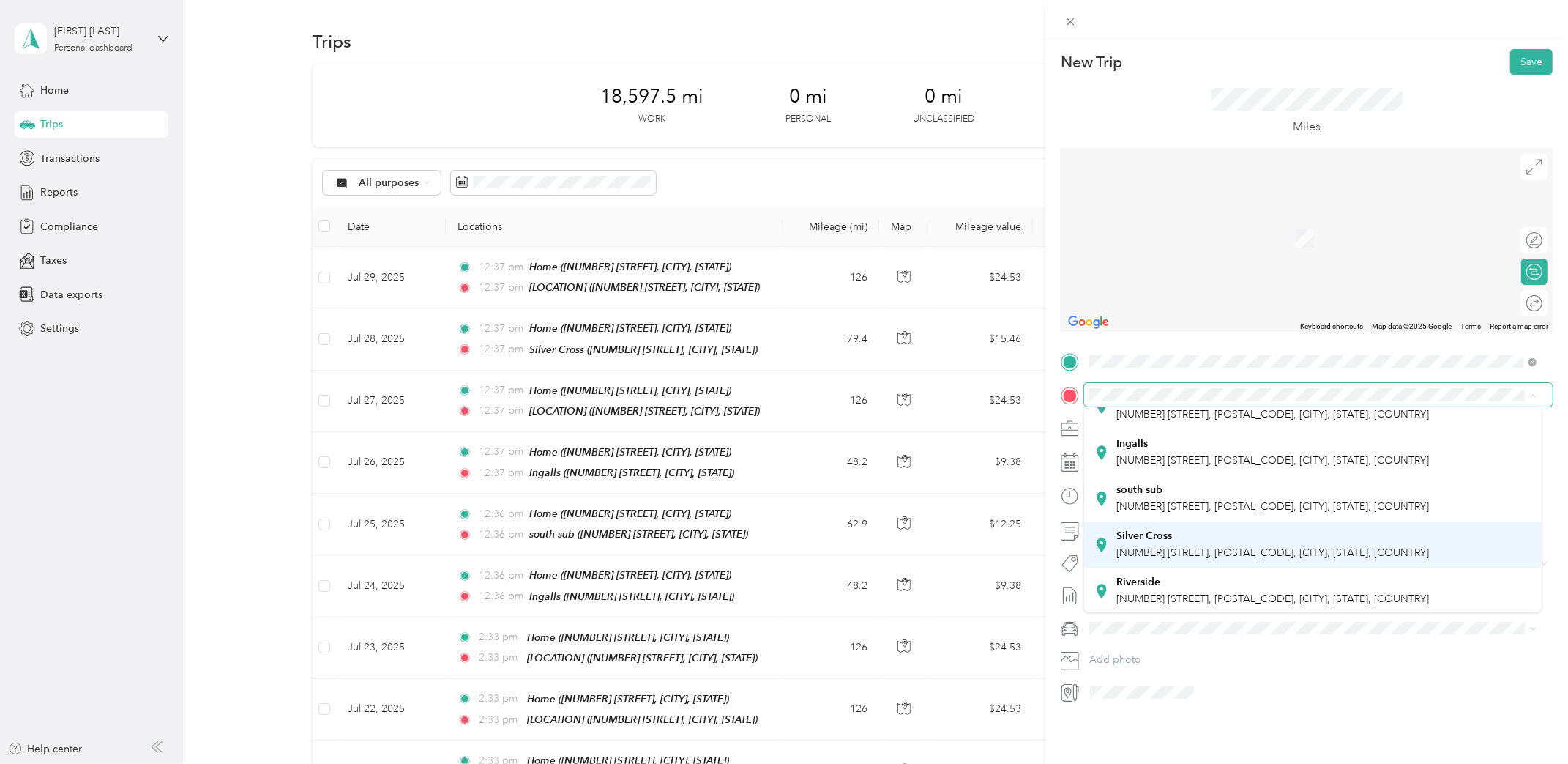 scroll, scrollTop: 102, scrollLeft: 0, axis: vertical 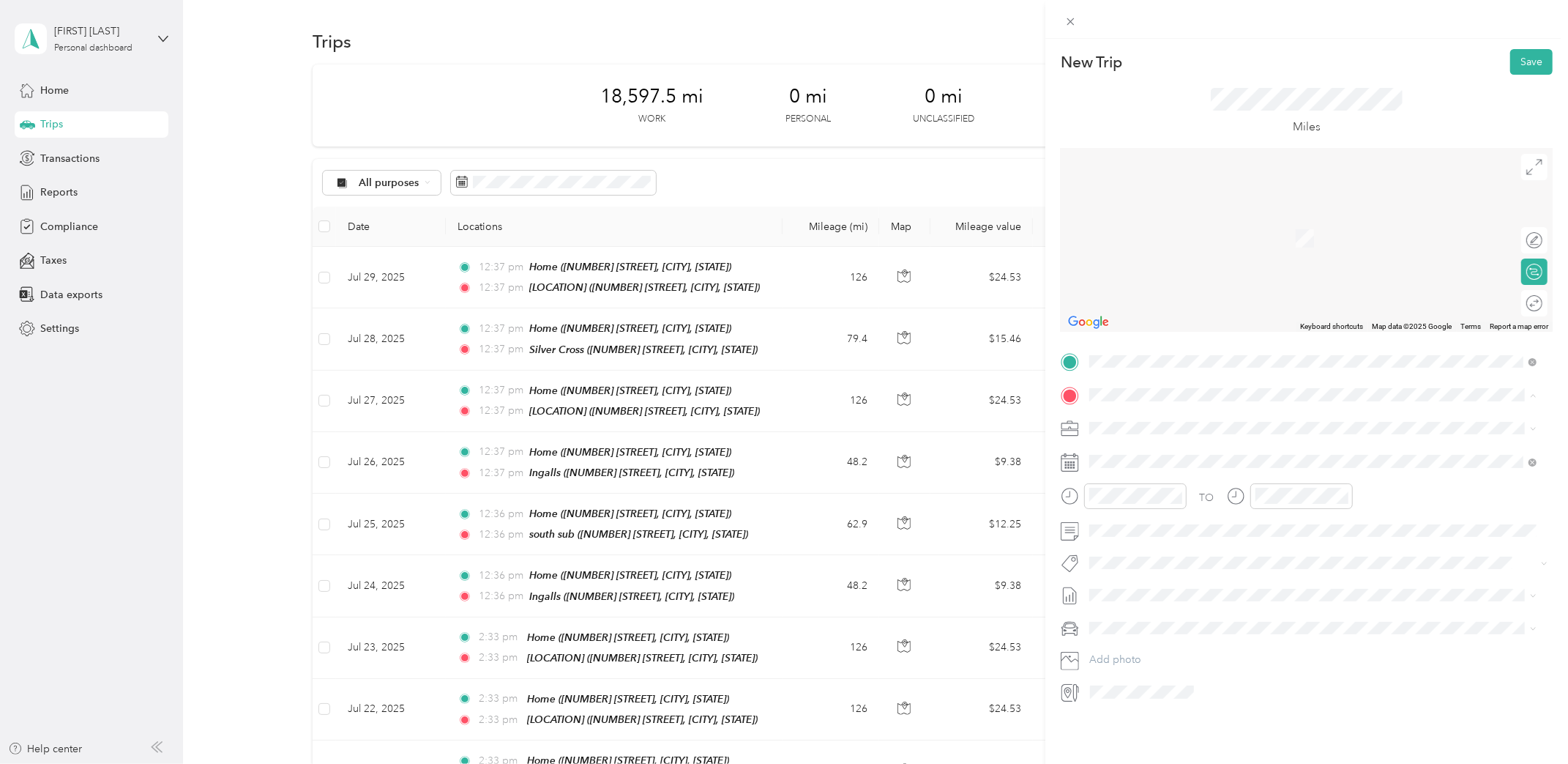 click on "Riverside" at bounding box center [1273, 582] 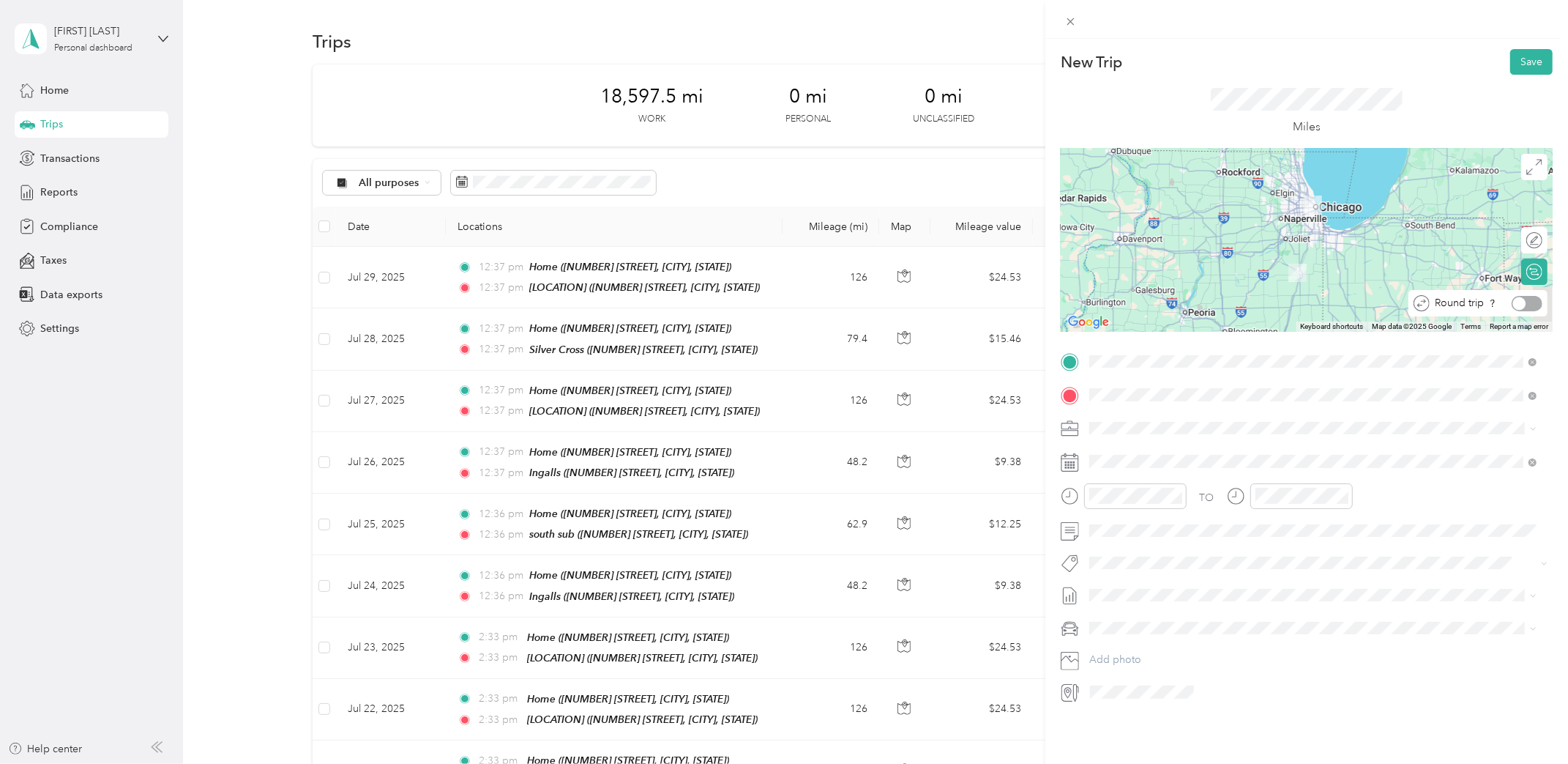 click at bounding box center (1527, 303) 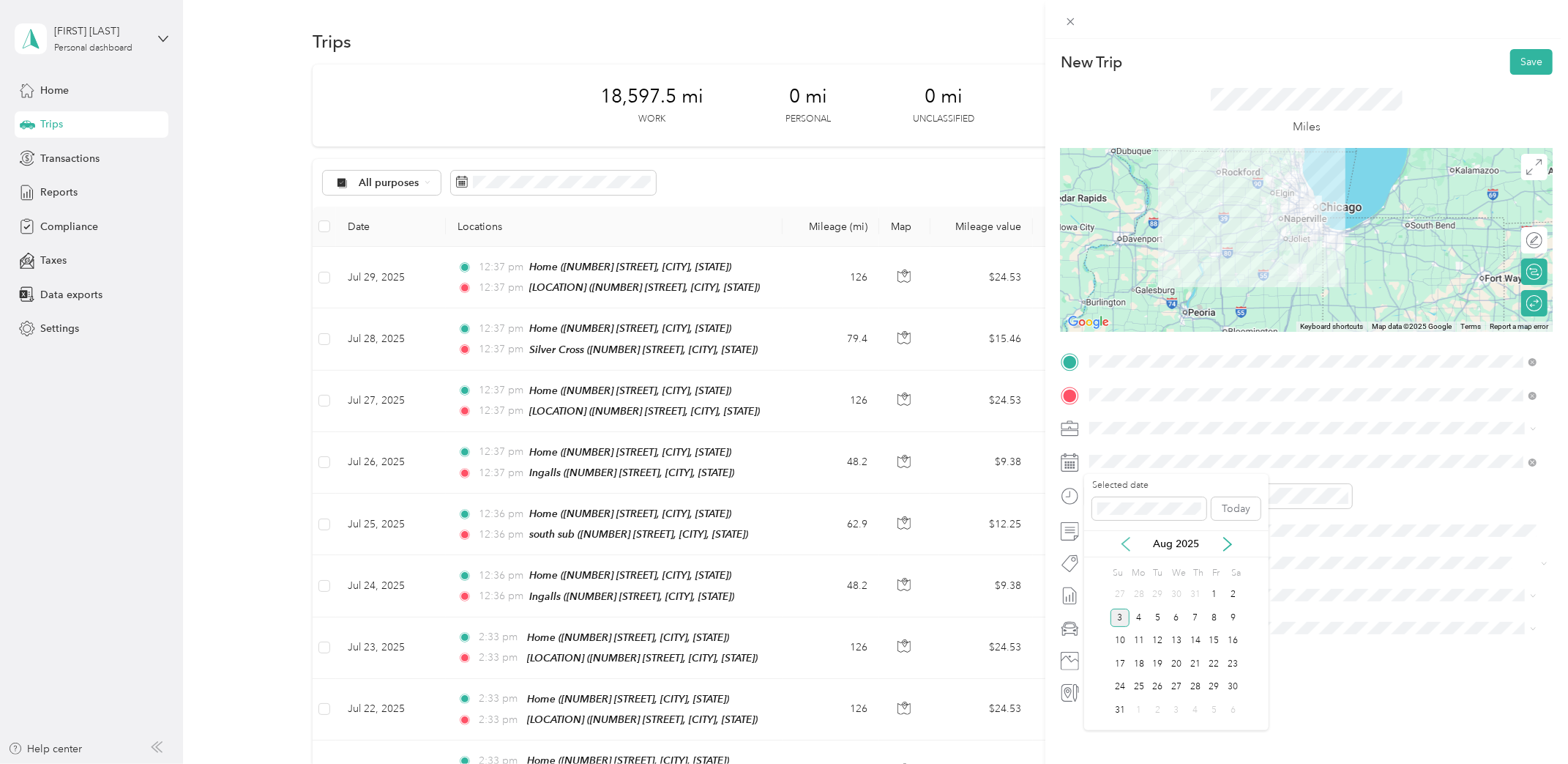 click 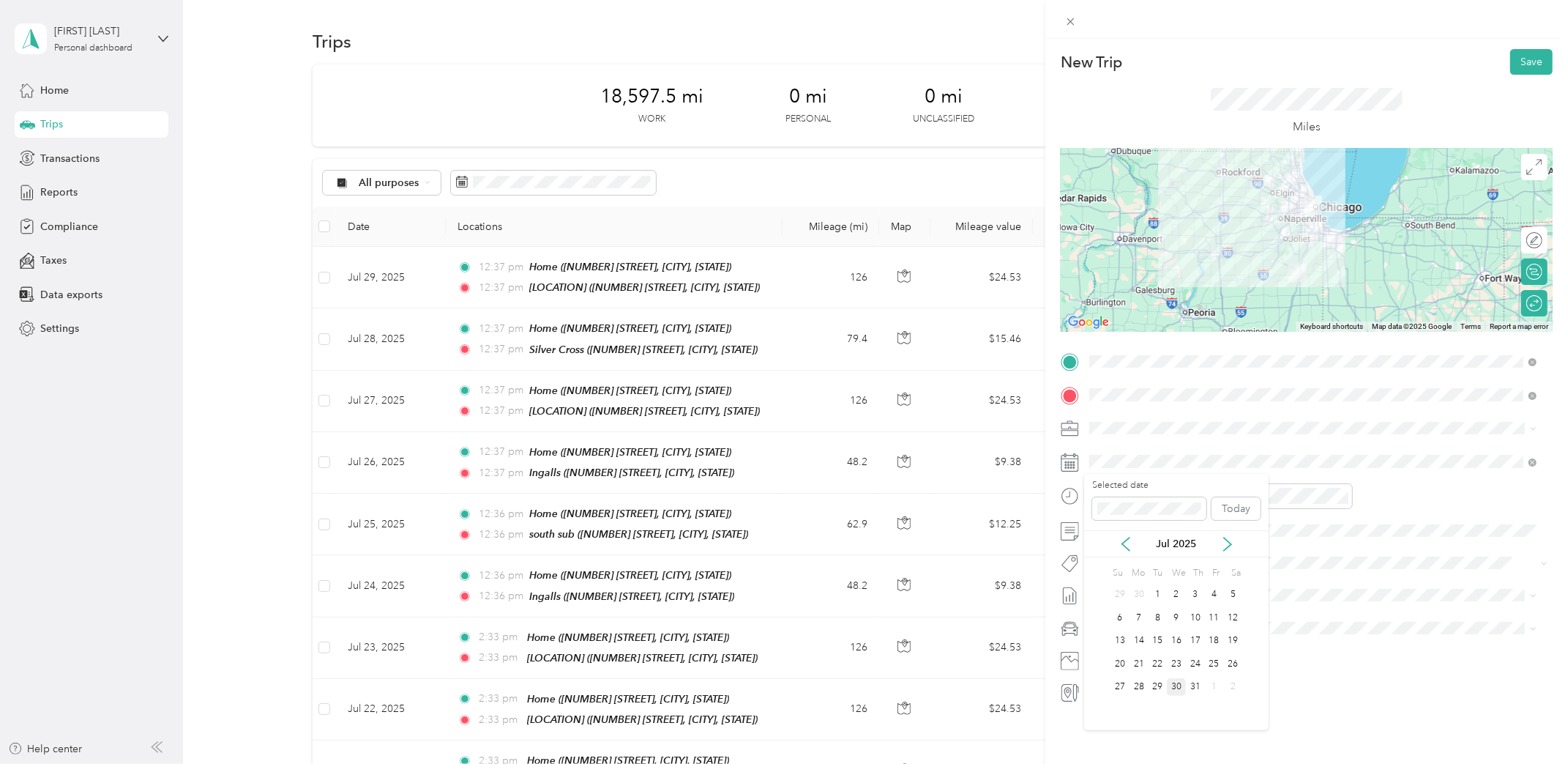 click on "30" at bounding box center [1176, 687] 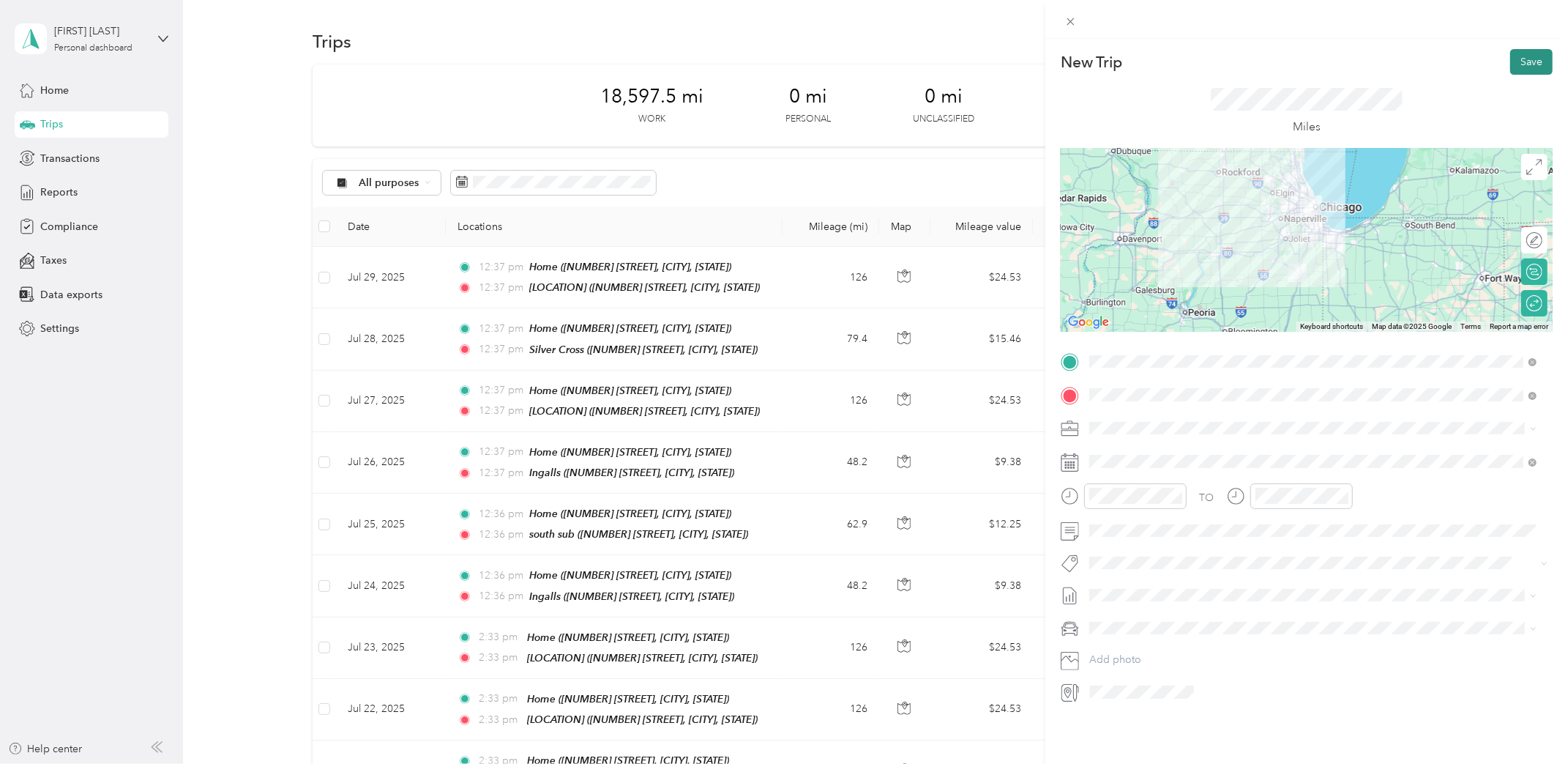 click on "Save" at bounding box center (1531, 62) 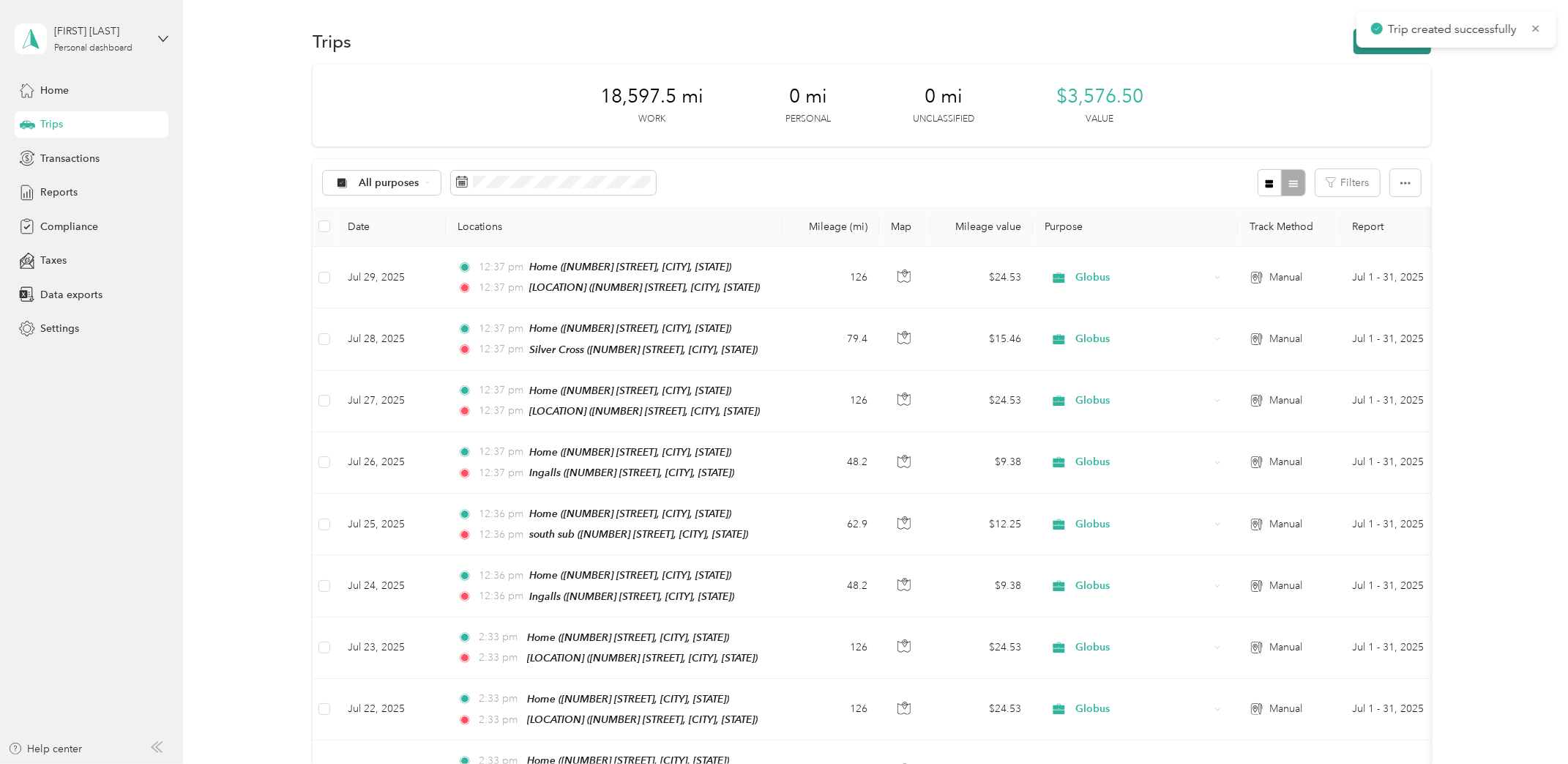 click on "New trip" at bounding box center [1392, 41] 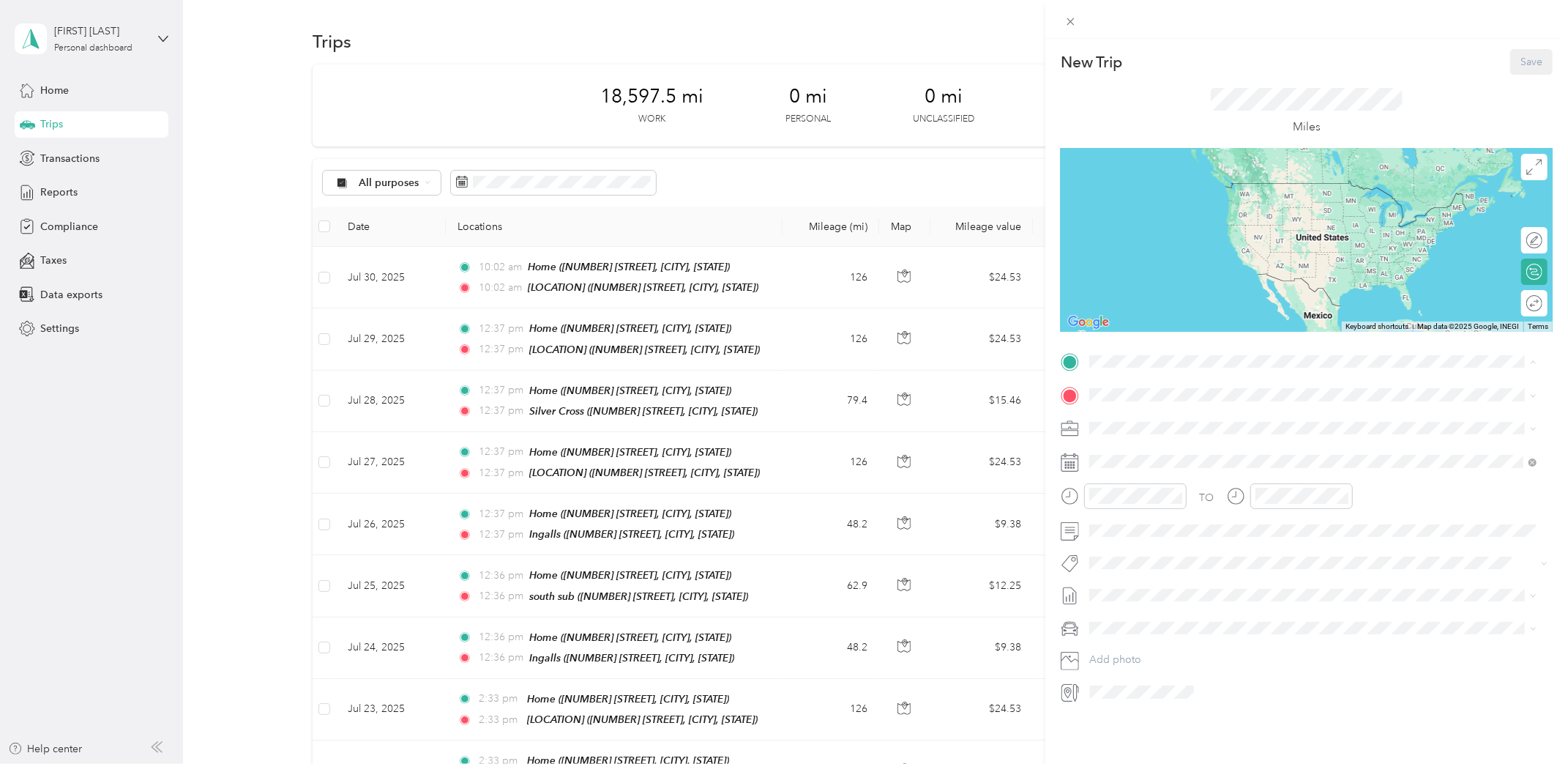 click on "355 North Halsted Street, 60661, Chicago, Illinois, United States" at bounding box center [1273, 435] 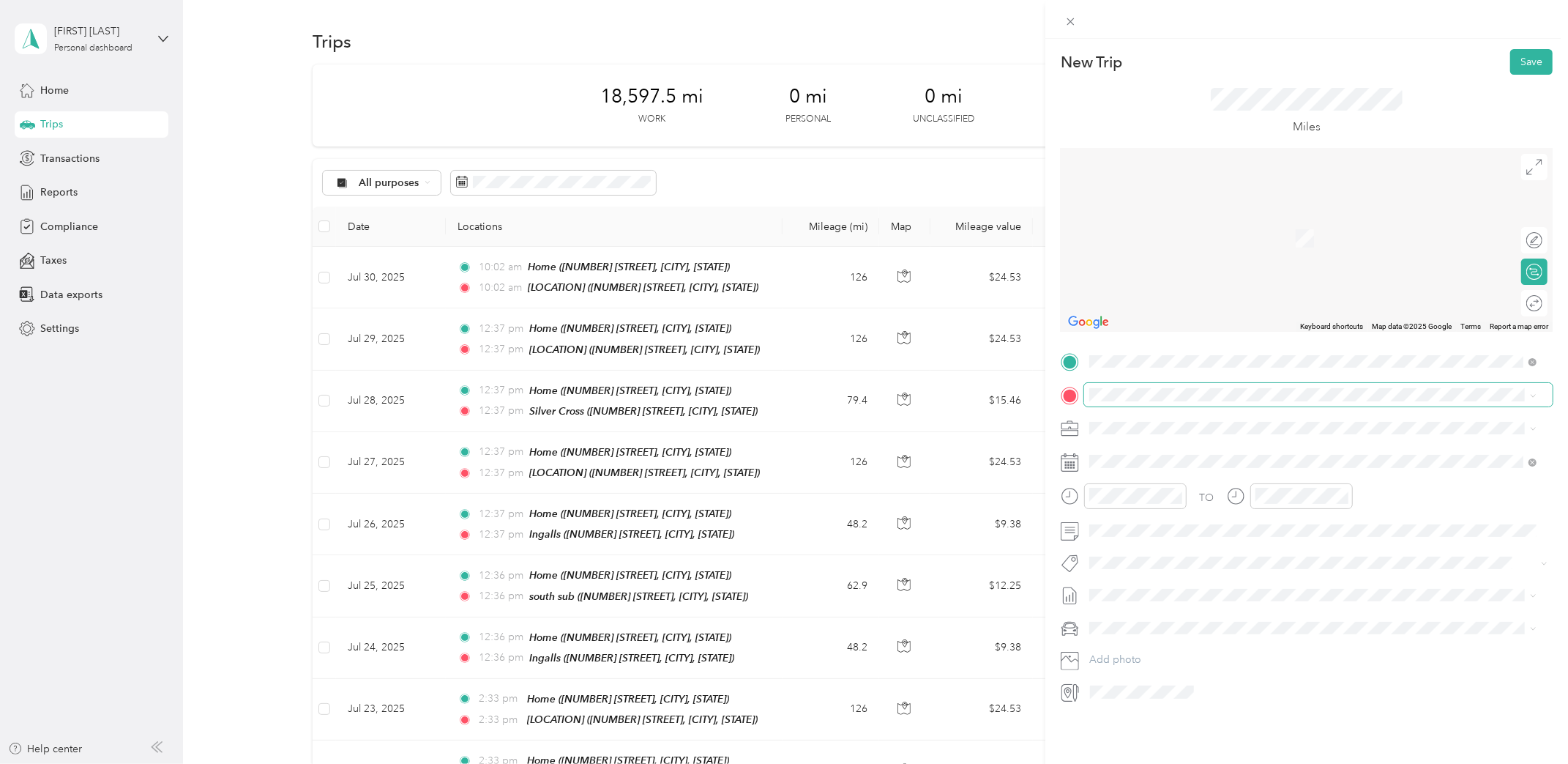 click at bounding box center [1318, 394] 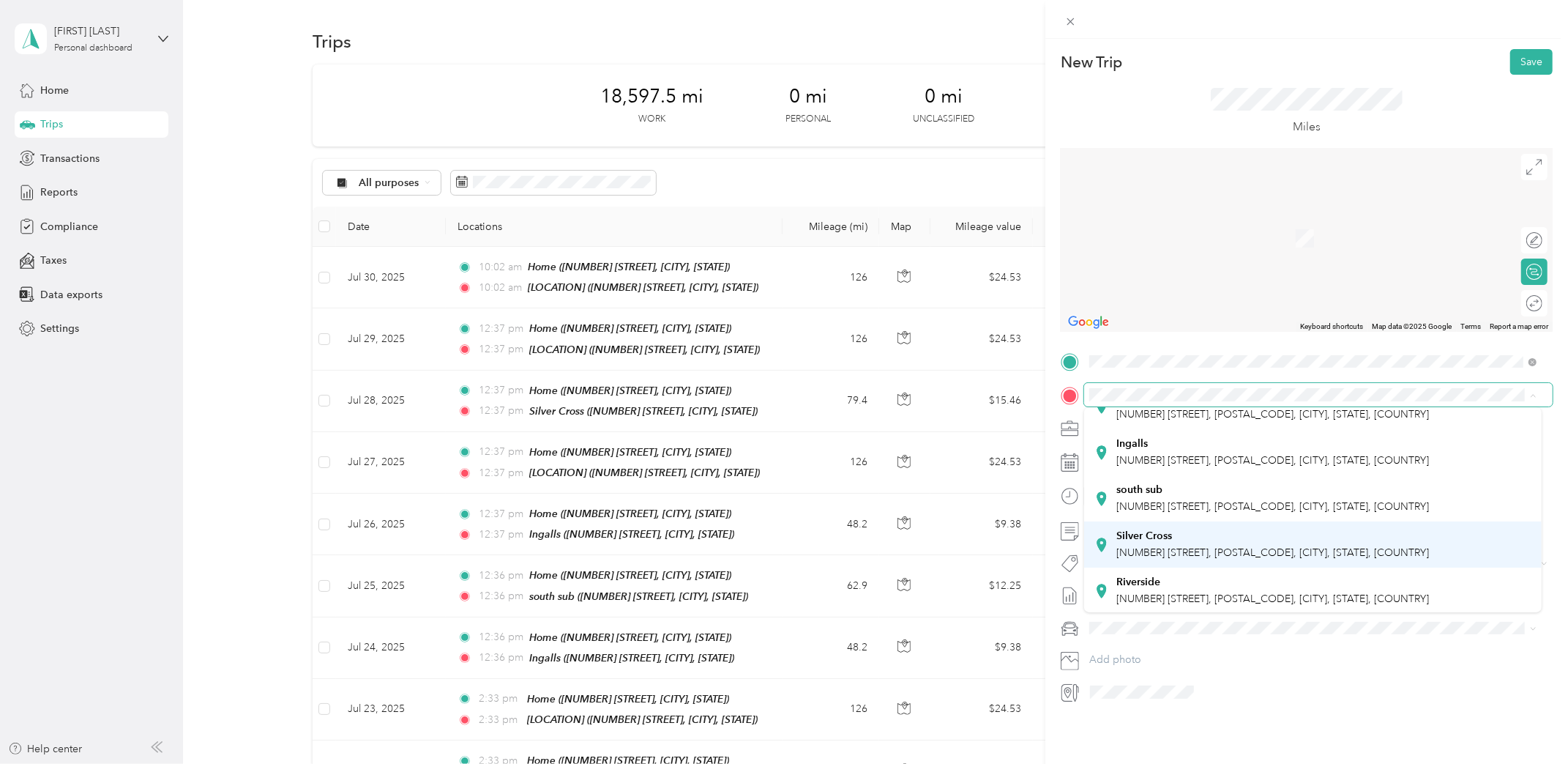 scroll, scrollTop: 102, scrollLeft: 0, axis: vertical 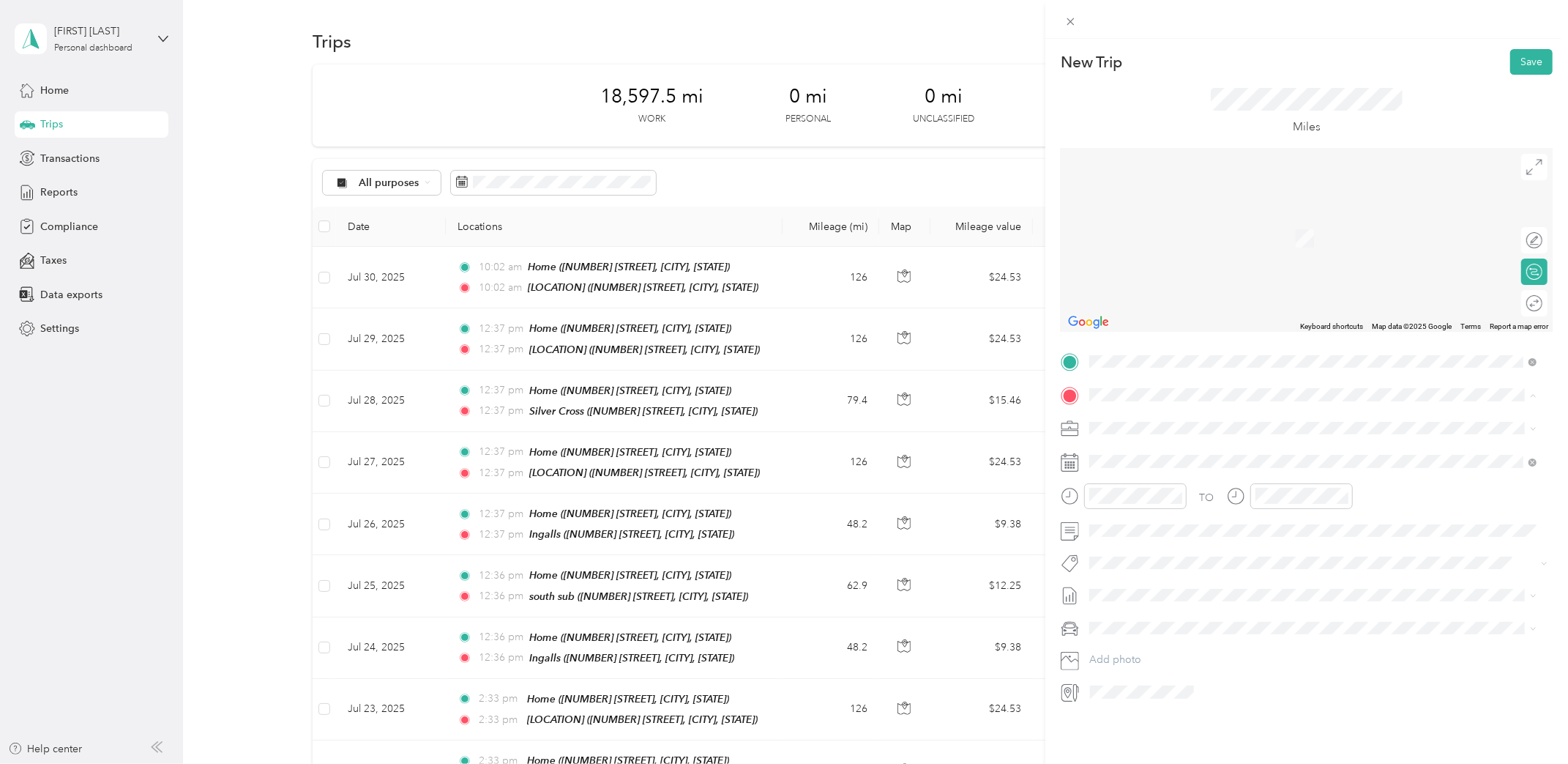 click on "Riverside 375 North Wall Street, 60901, Kankakee, Illinois, United States" at bounding box center [1273, 590] 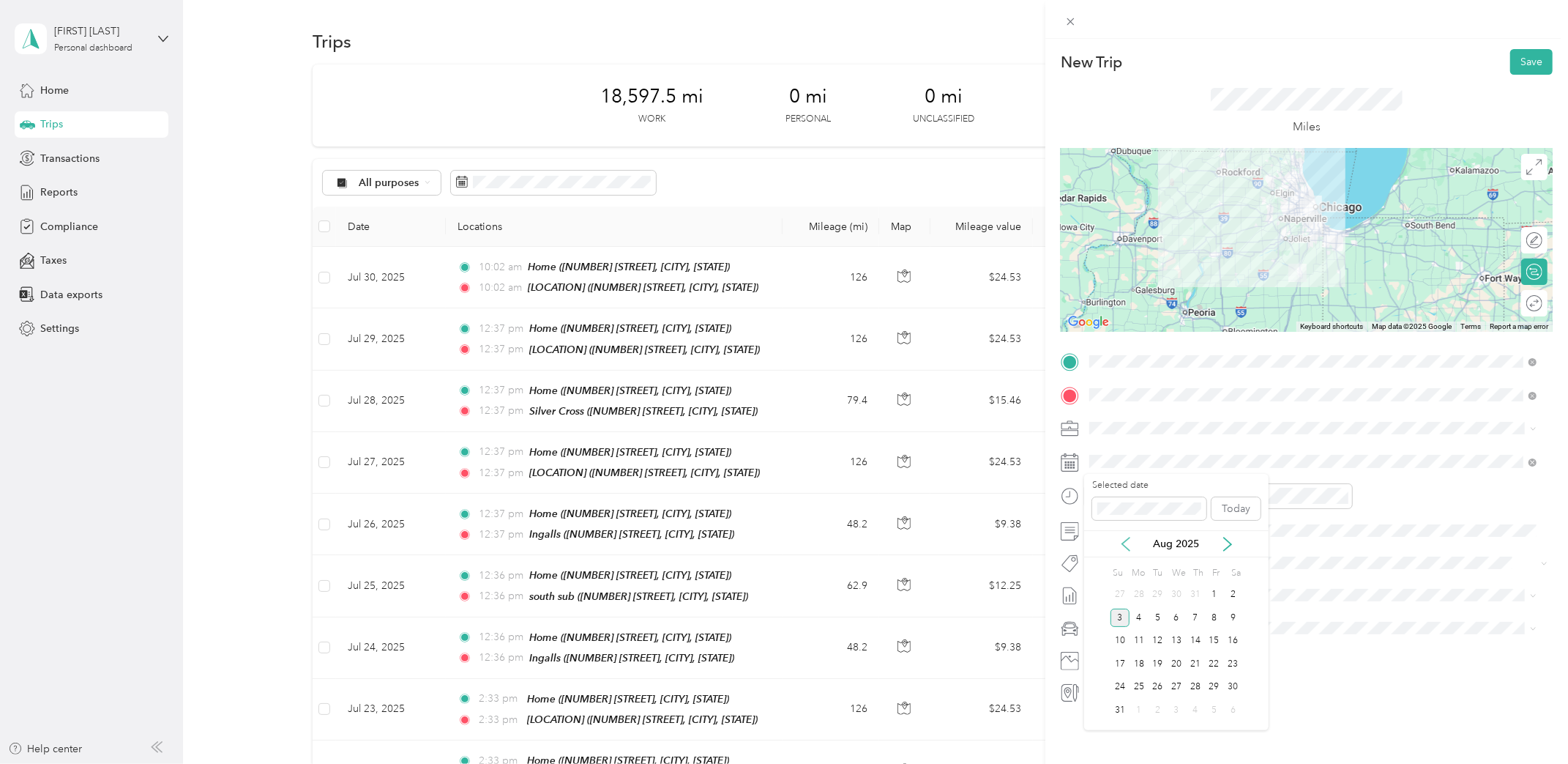 click 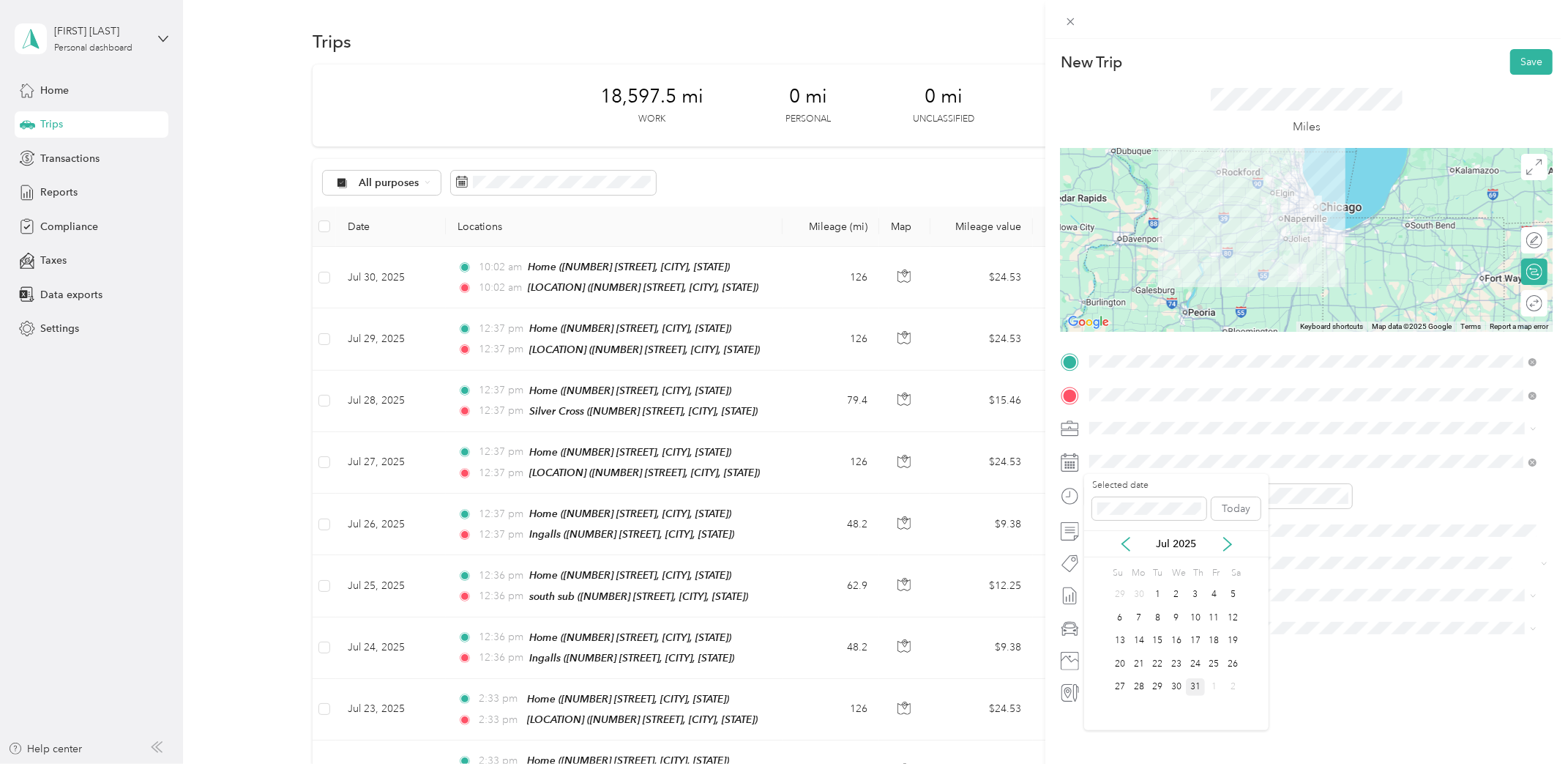 drag, startPoint x: 1184, startPoint y: 680, endPoint x: 1192, endPoint y: 686, distance: 10 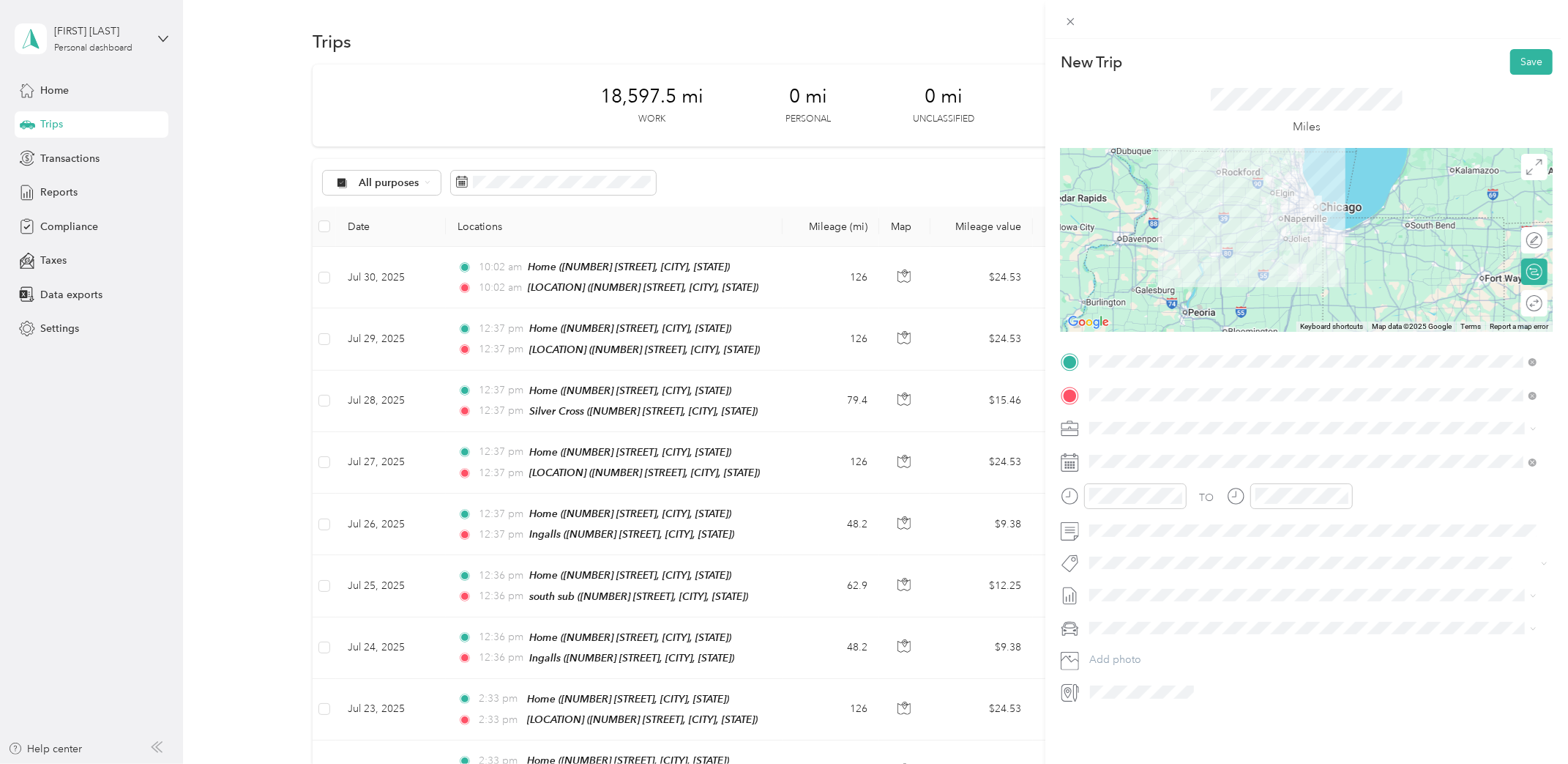 click on "Jul 1 - 31, 2025 Draft" at bounding box center [1313, 641] 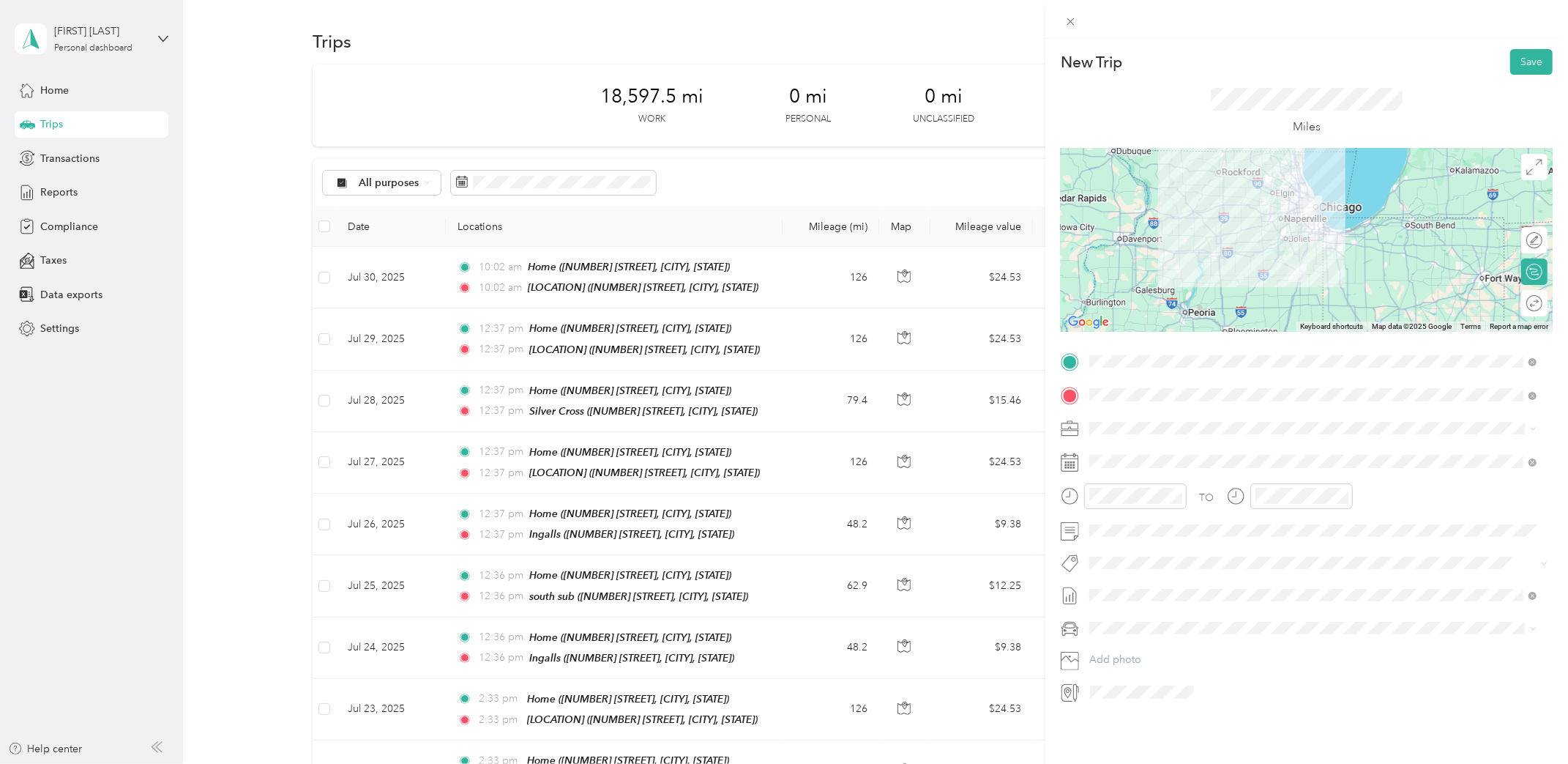 click on "Toyota 4Runner TRD Pro" at bounding box center (1151, 675) 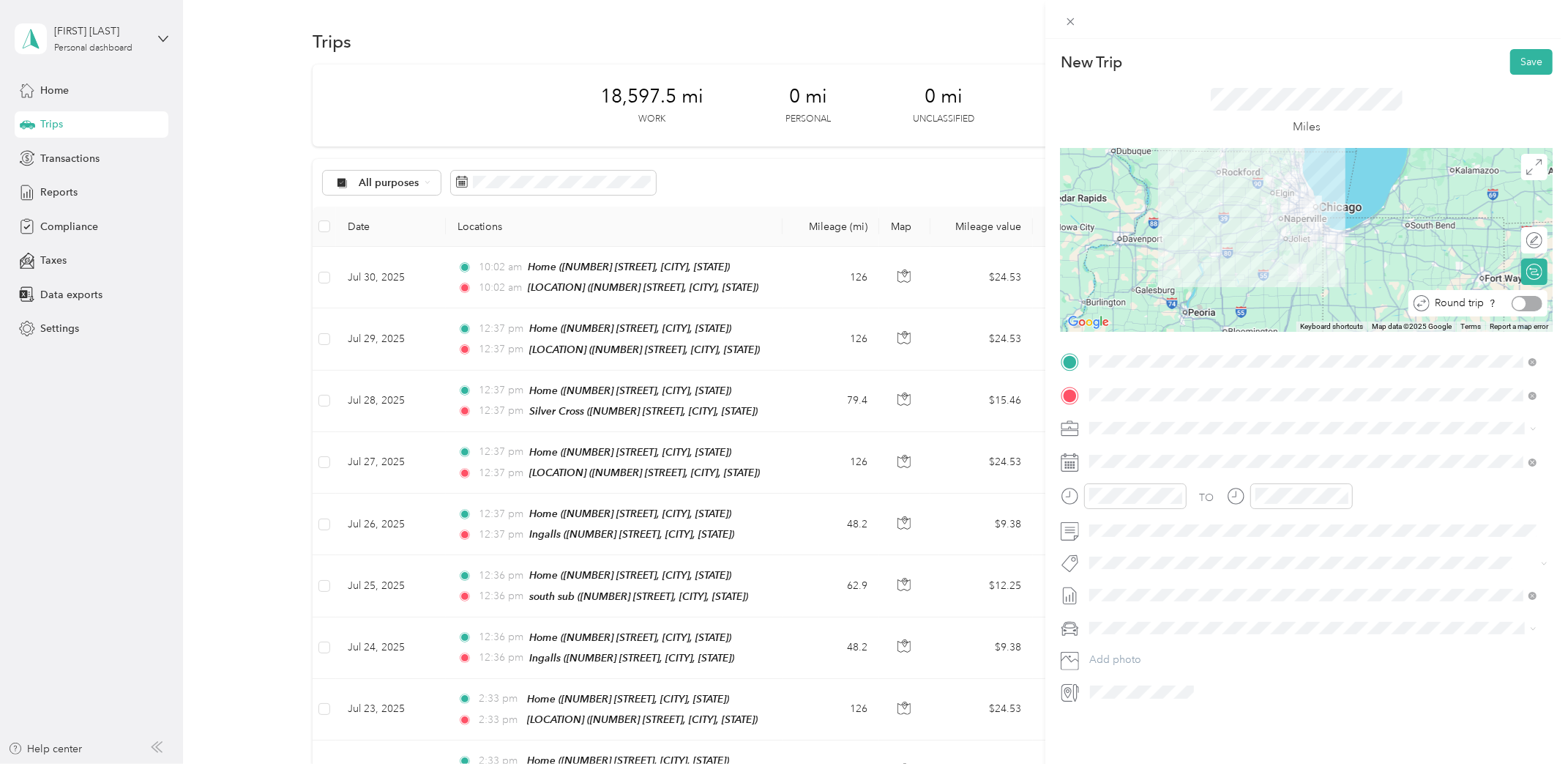 click at bounding box center [1527, 303] 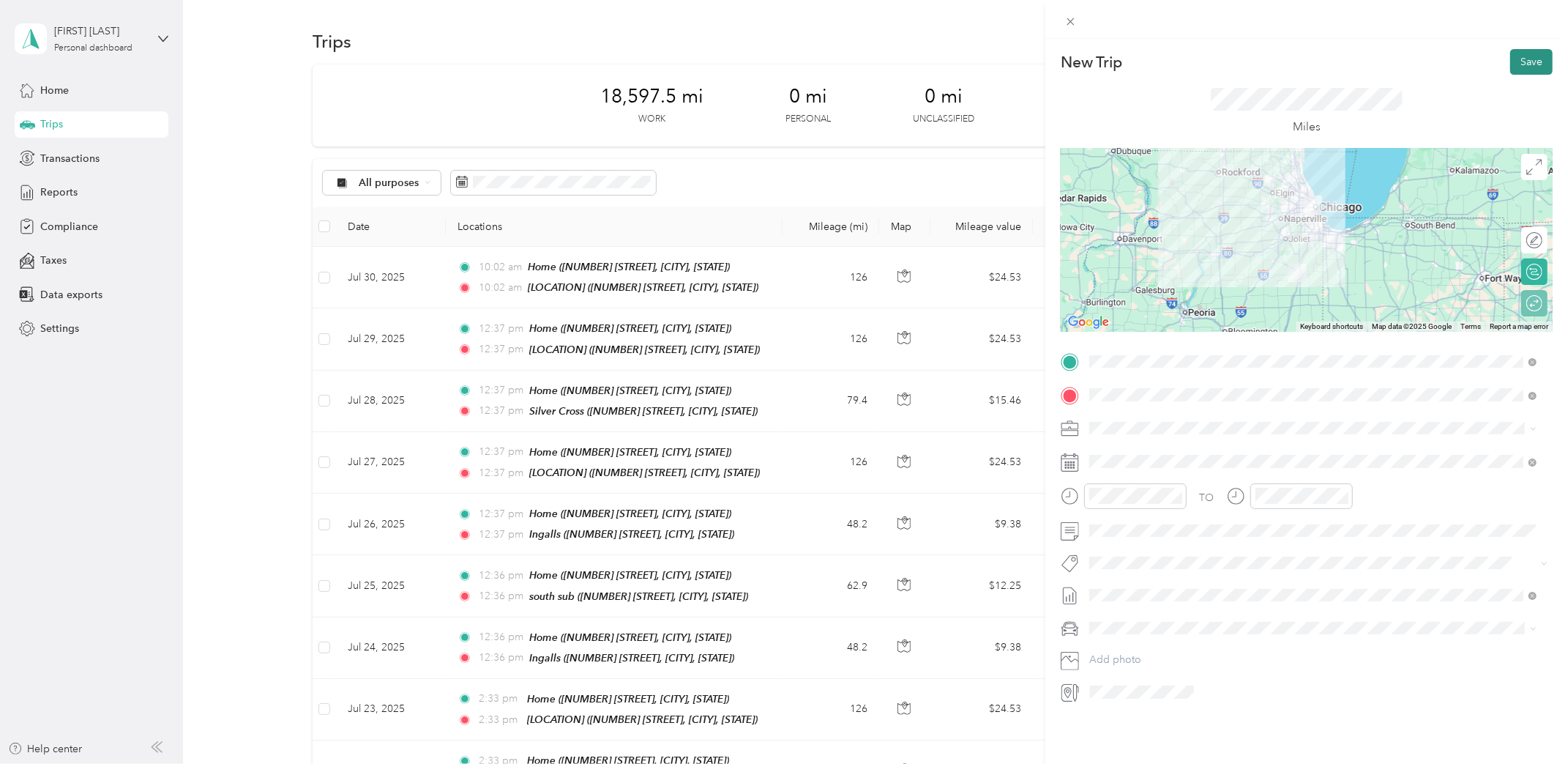 click on "Save" at bounding box center [1531, 62] 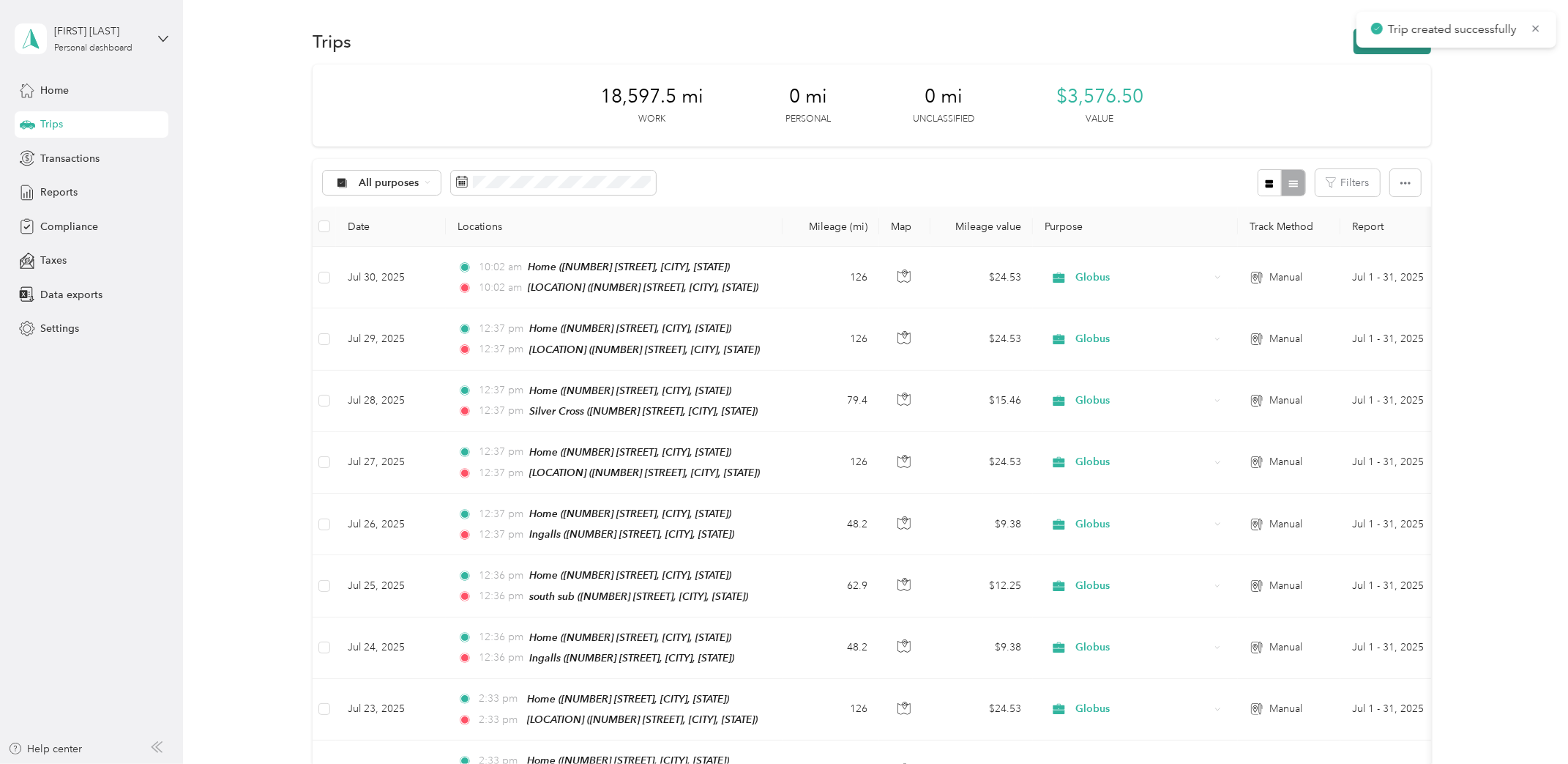 click on "New trip" at bounding box center (1392, 41) 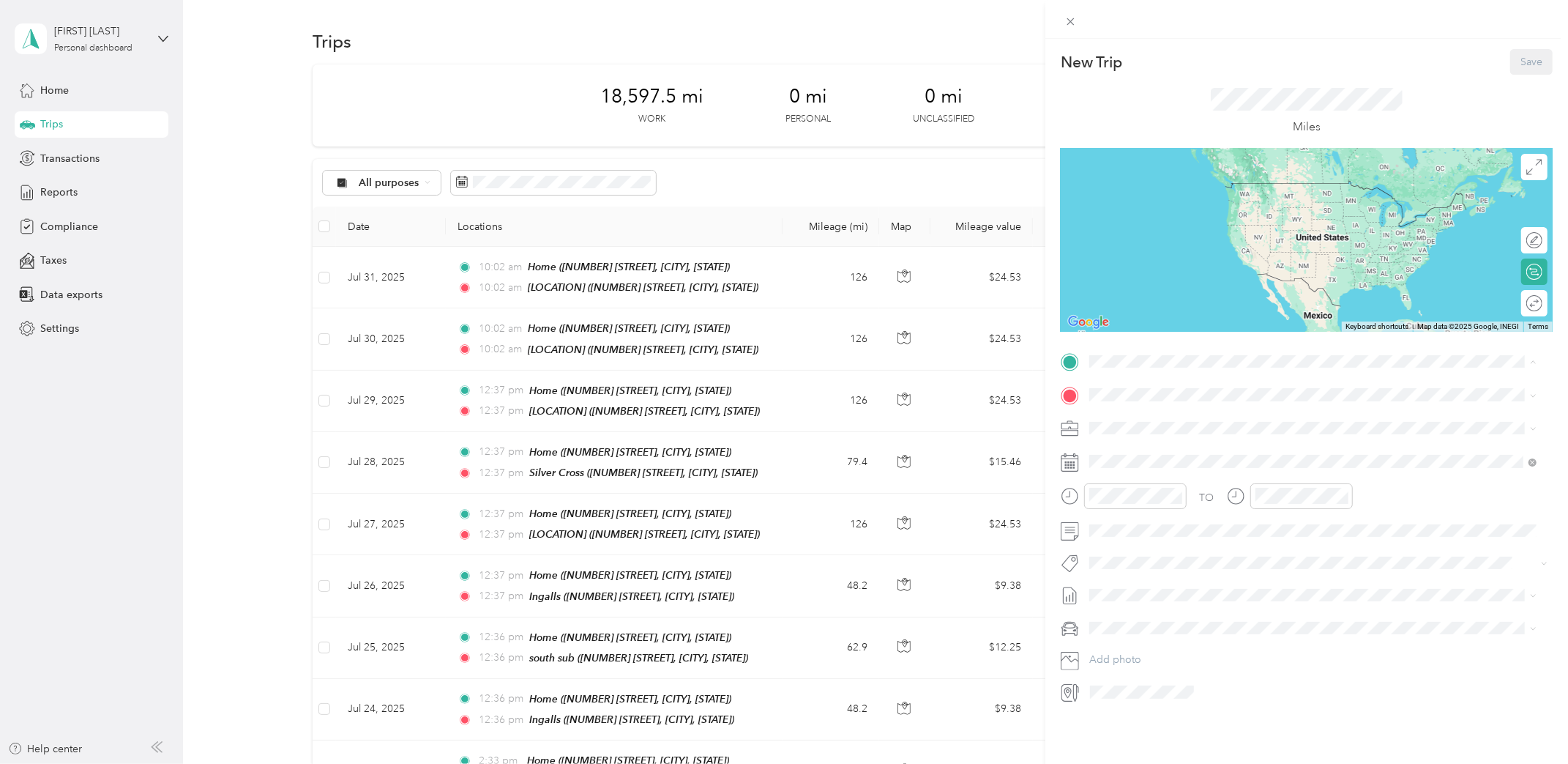click on "From your Favorite places Home 355 North Halsted Street, 60661, Chicago, Illinois, United States ROBOC 2011 York Road, 60523, Oak Brook, Illinois, United States Ingalls 1 Ingalls Drive, 60426, Harvey, Illinois, United States south sub 9200 Calumet Avenue, 46321, Munster, Indiana, United States Silver Cross 1900 Silver Cross Boulevard, 60451, New Lenox, Illinois, United States Riverside 375 North Wall Street, 60901, Kankakee, Illinois, United States" at bounding box center [1313, 477] 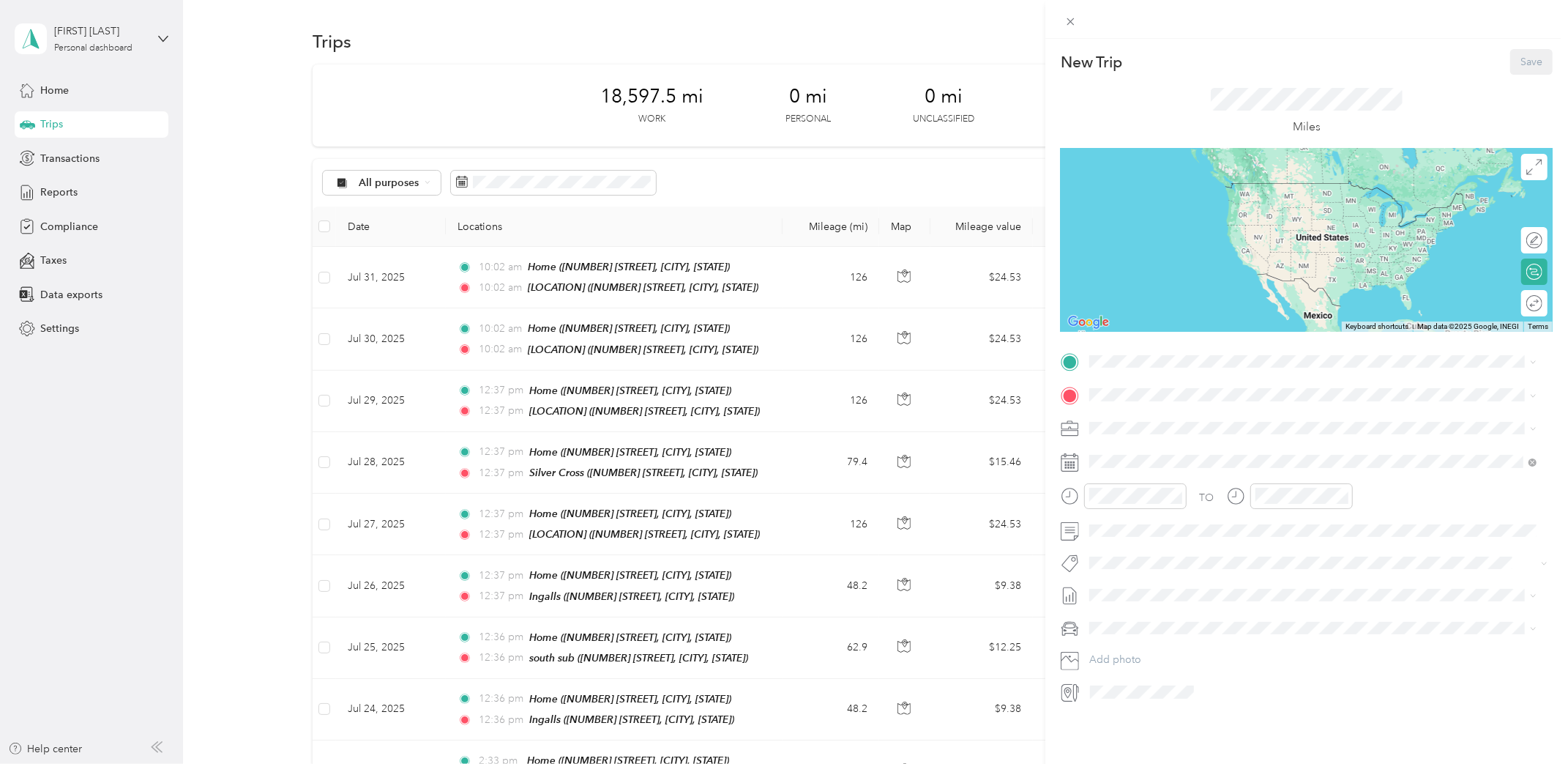 drag, startPoint x: 1189, startPoint y: 398, endPoint x: 1184, endPoint y: 410, distance: 13 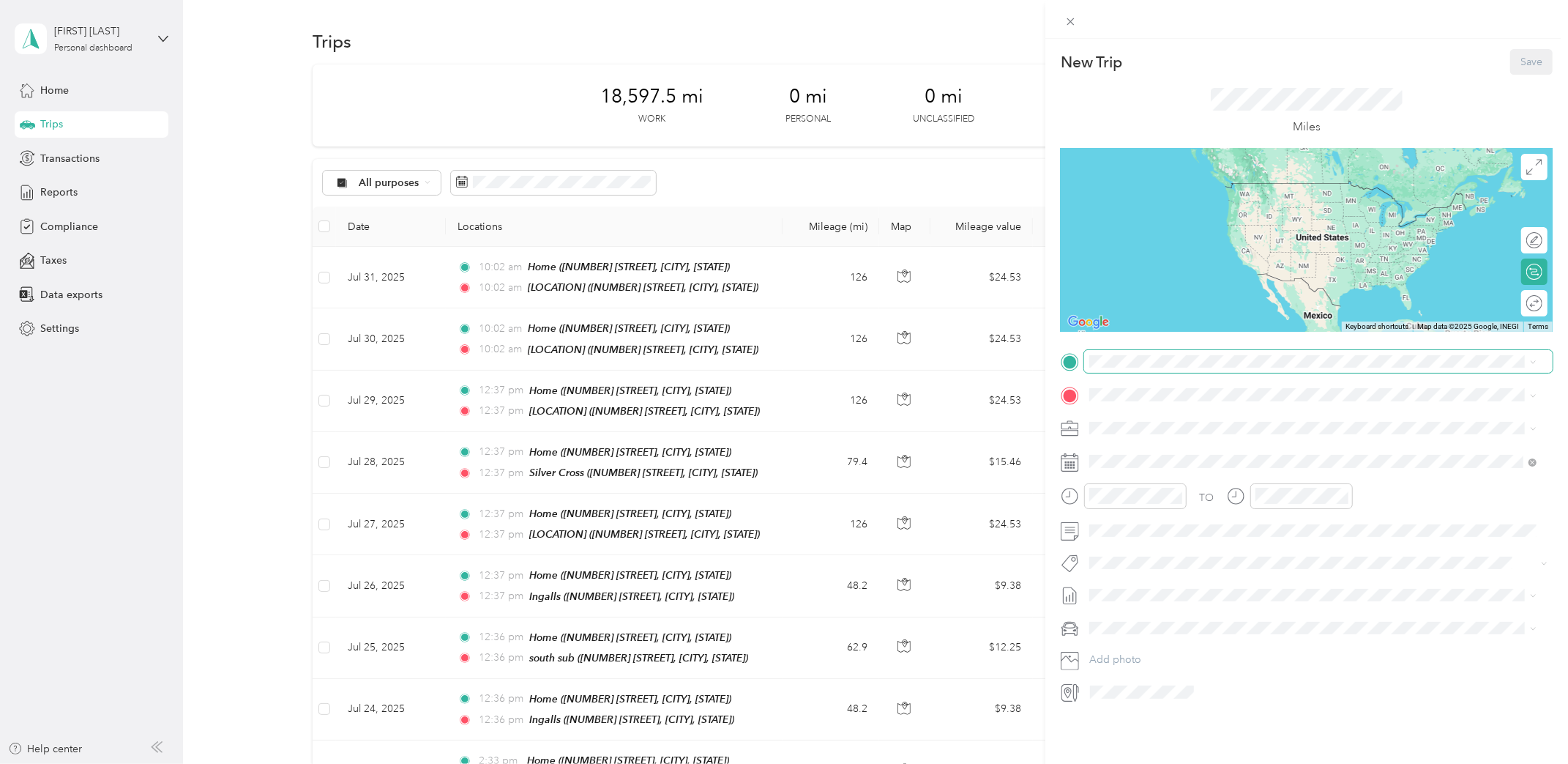 drag, startPoint x: 1181, startPoint y: 378, endPoint x: 1182, endPoint y: 368, distance: 10.049876 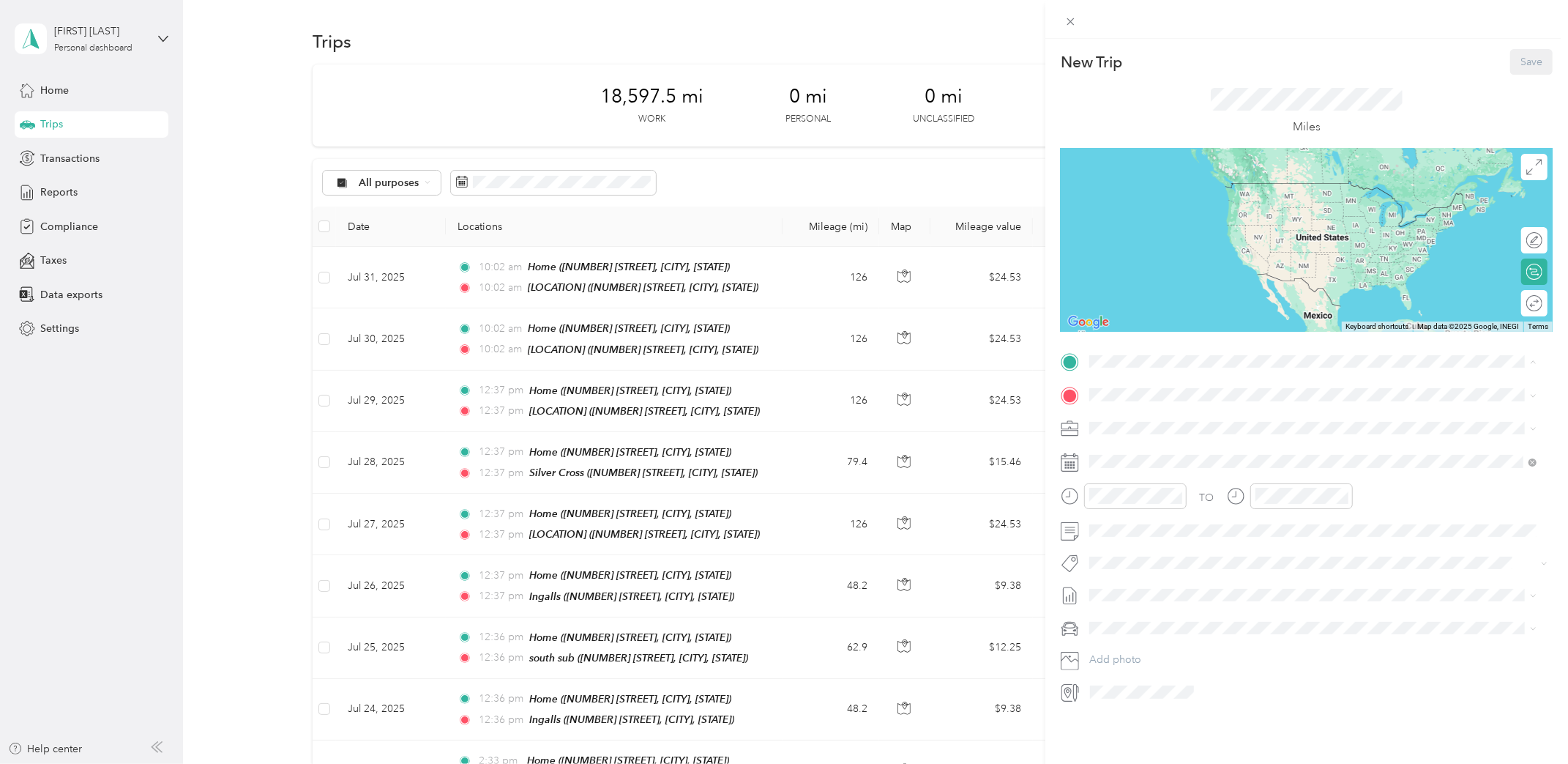 click on "Home 355 North Halsted Street, 60661, Chicago, Illinois, United States" at bounding box center (1273, 428) 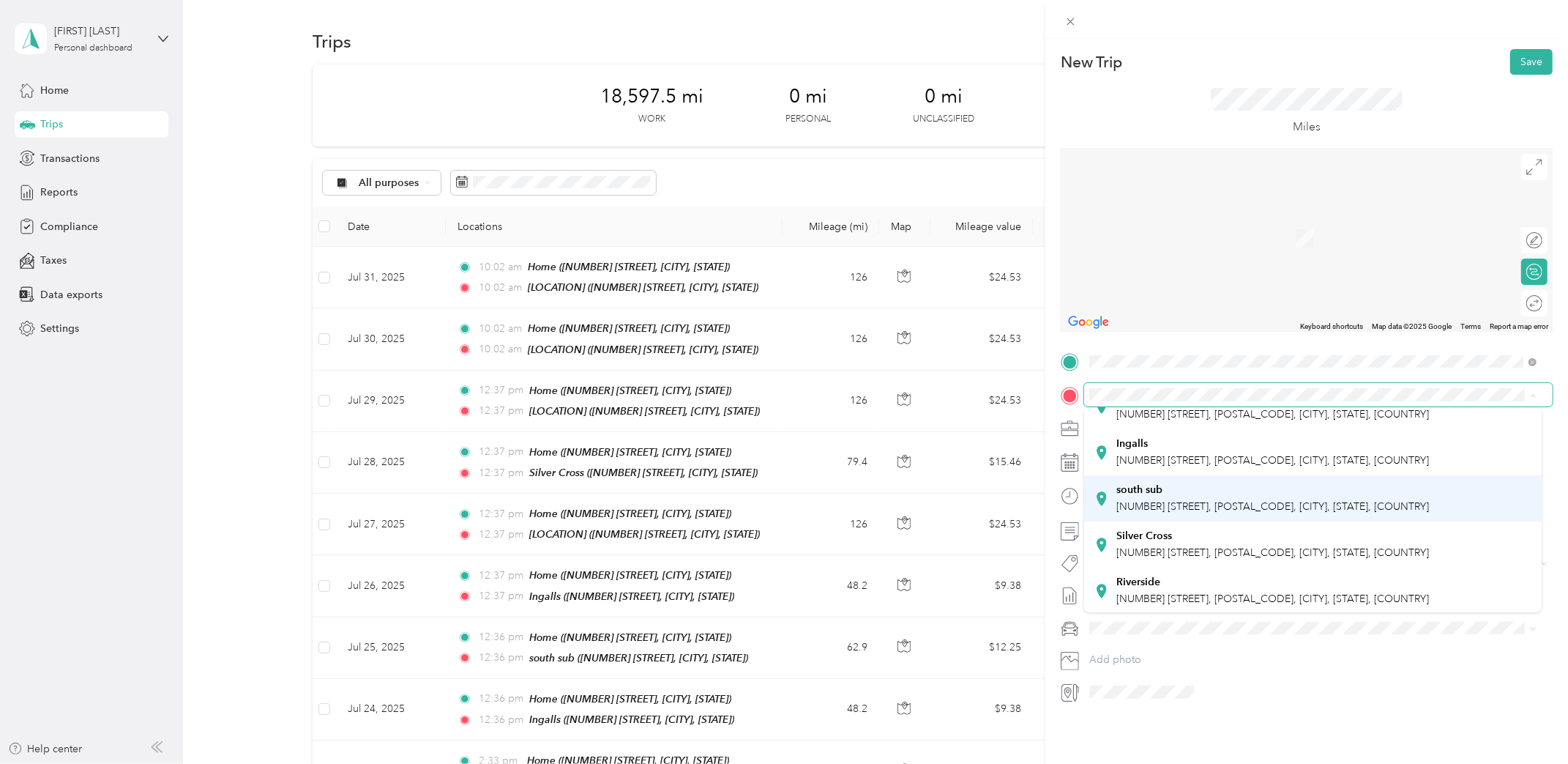 scroll, scrollTop: 102, scrollLeft: 0, axis: vertical 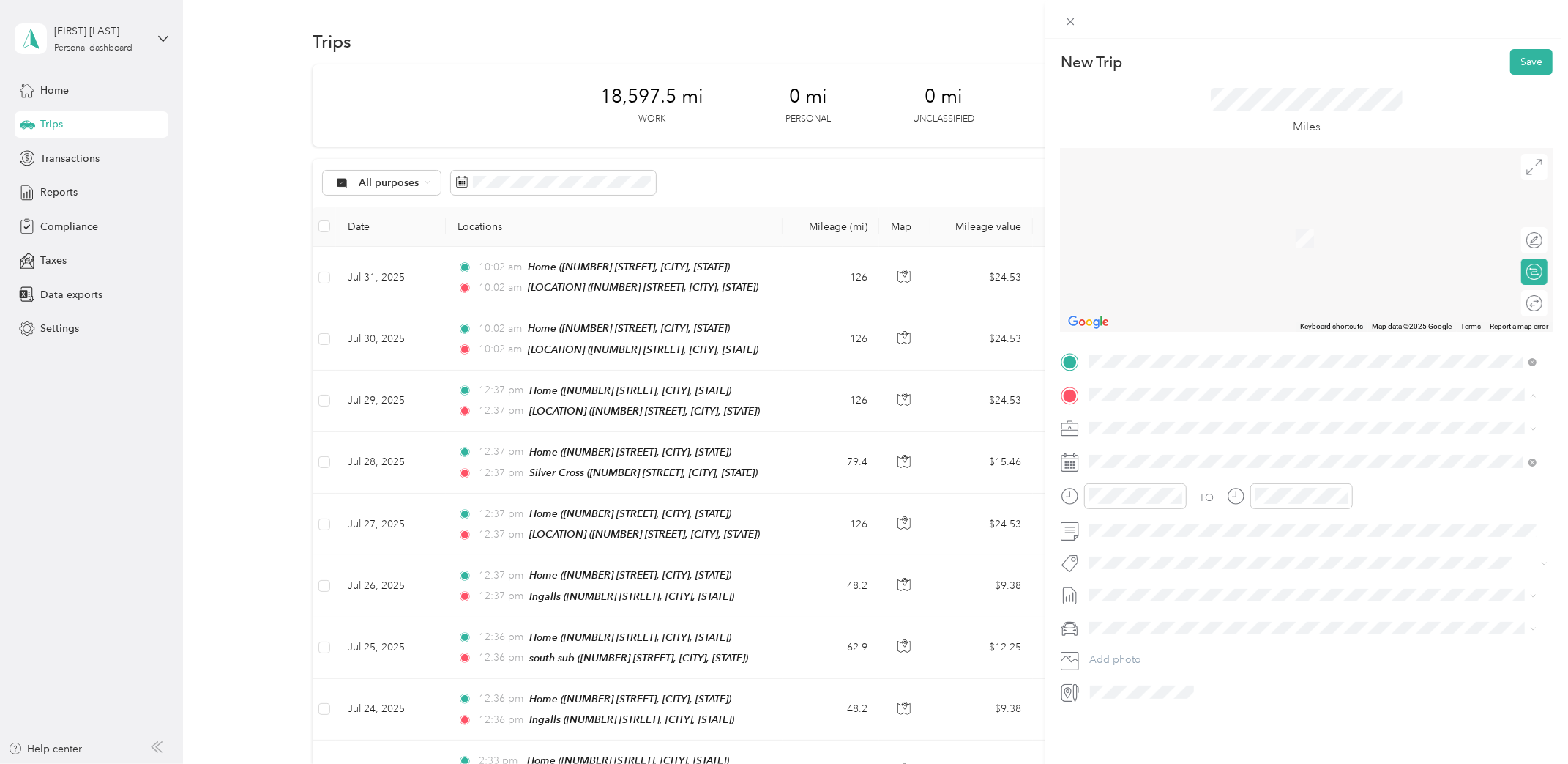 click on "9200 Calumet Avenue, 46321, Munster, Indiana, United States" at bounding box center (1273, 505) 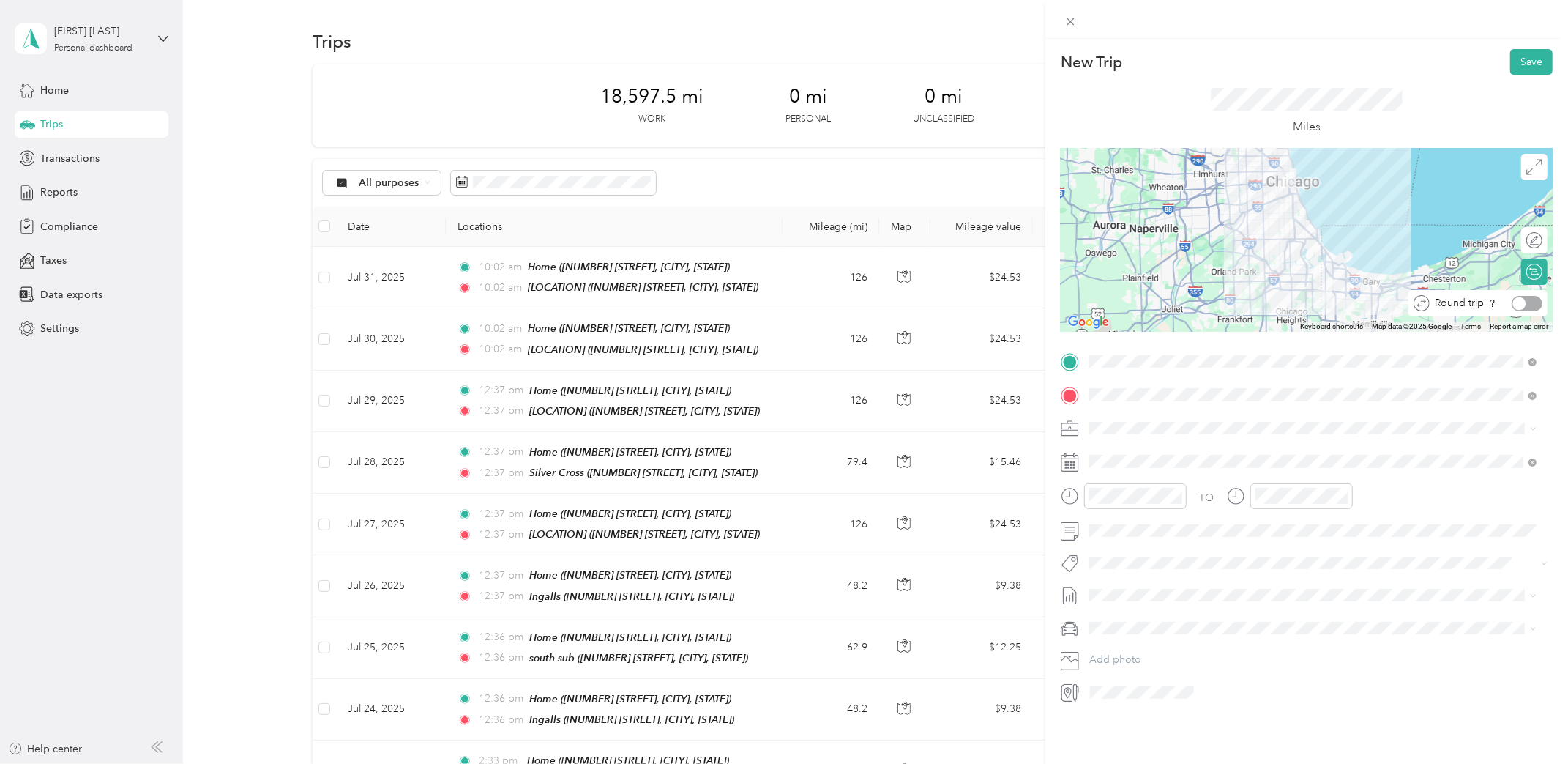 click on "Round trip" at bounding box center [1478, 303] 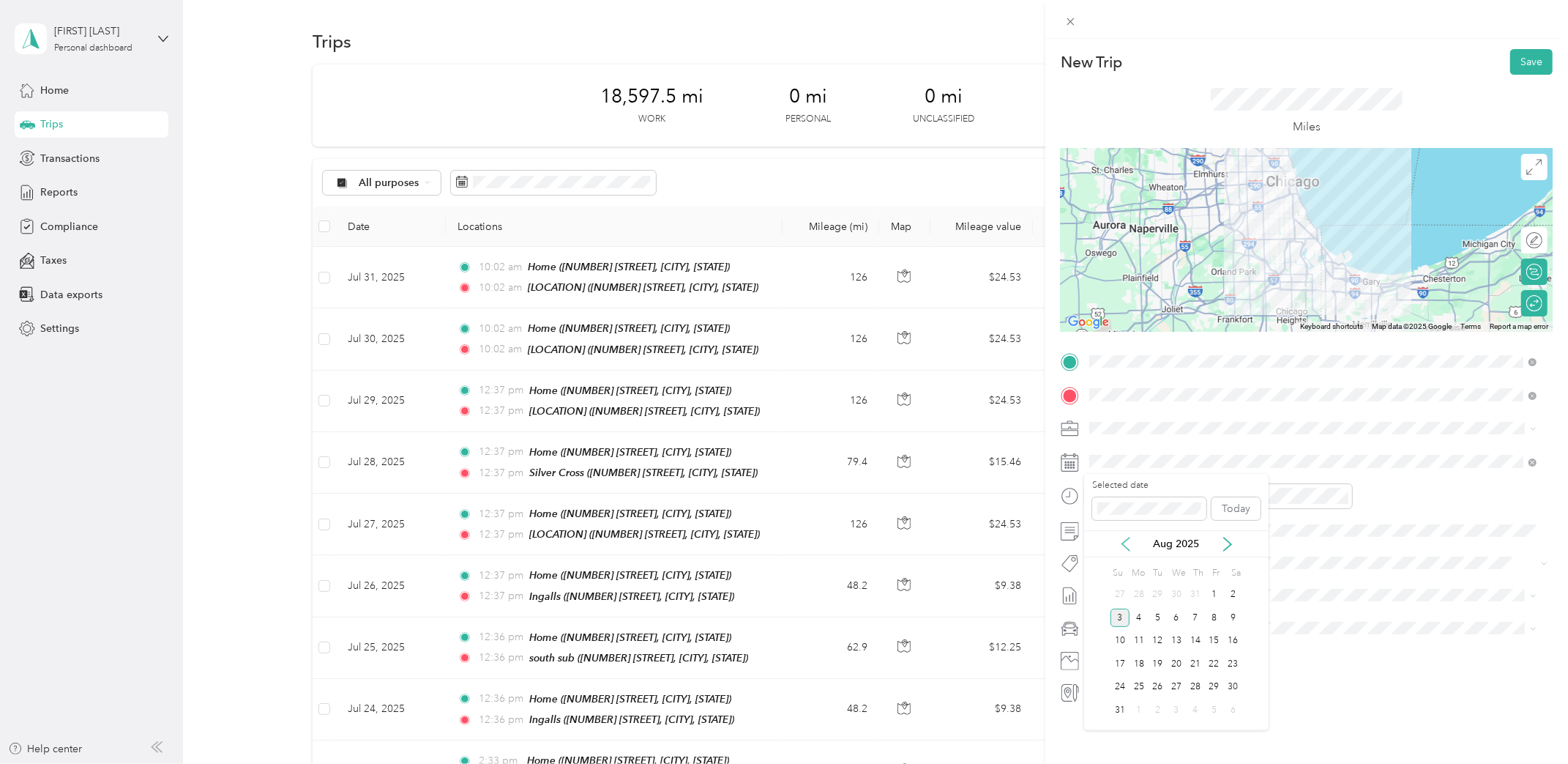 click 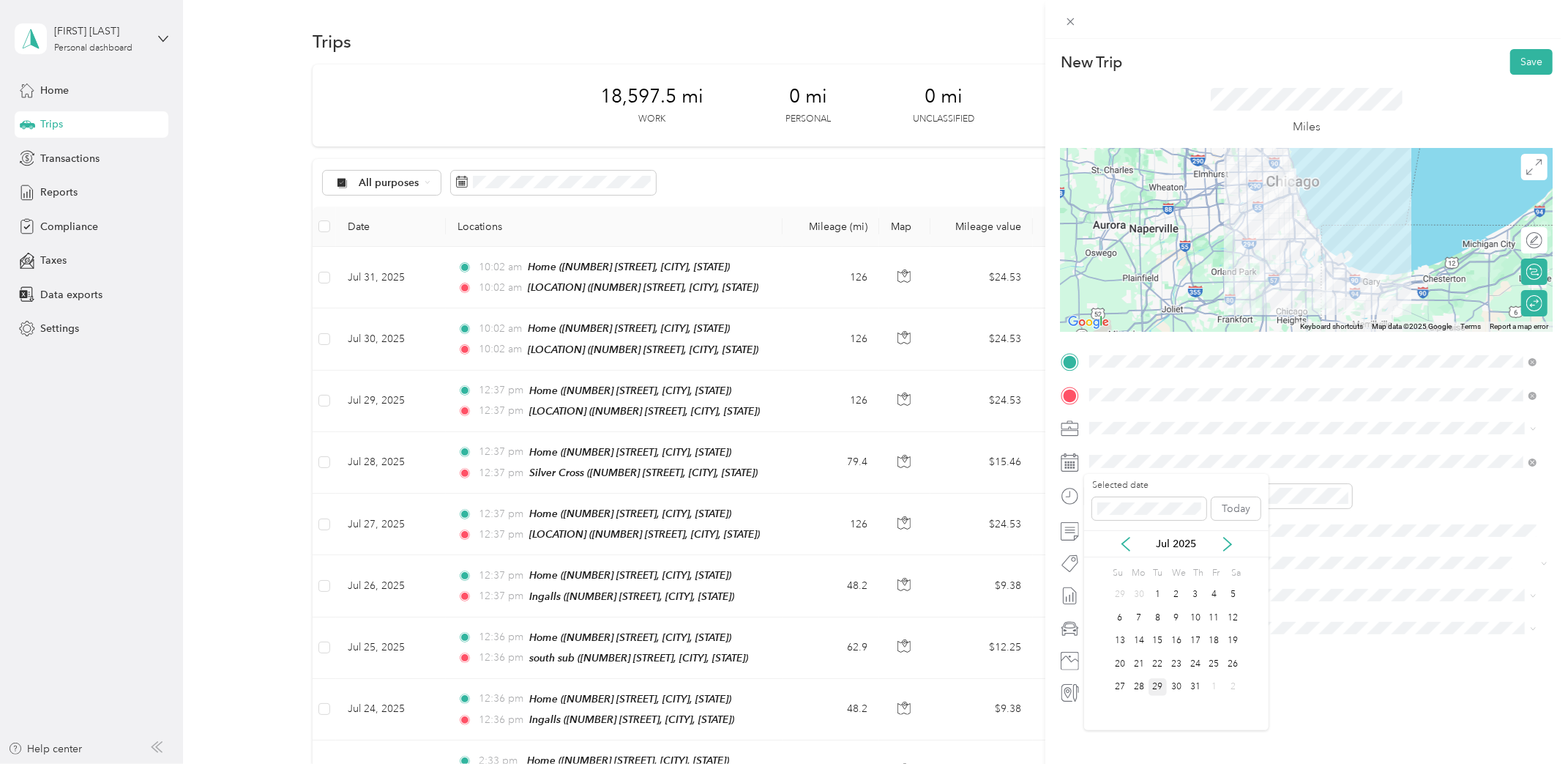 click on "29" at bounding box center [1158, 687] 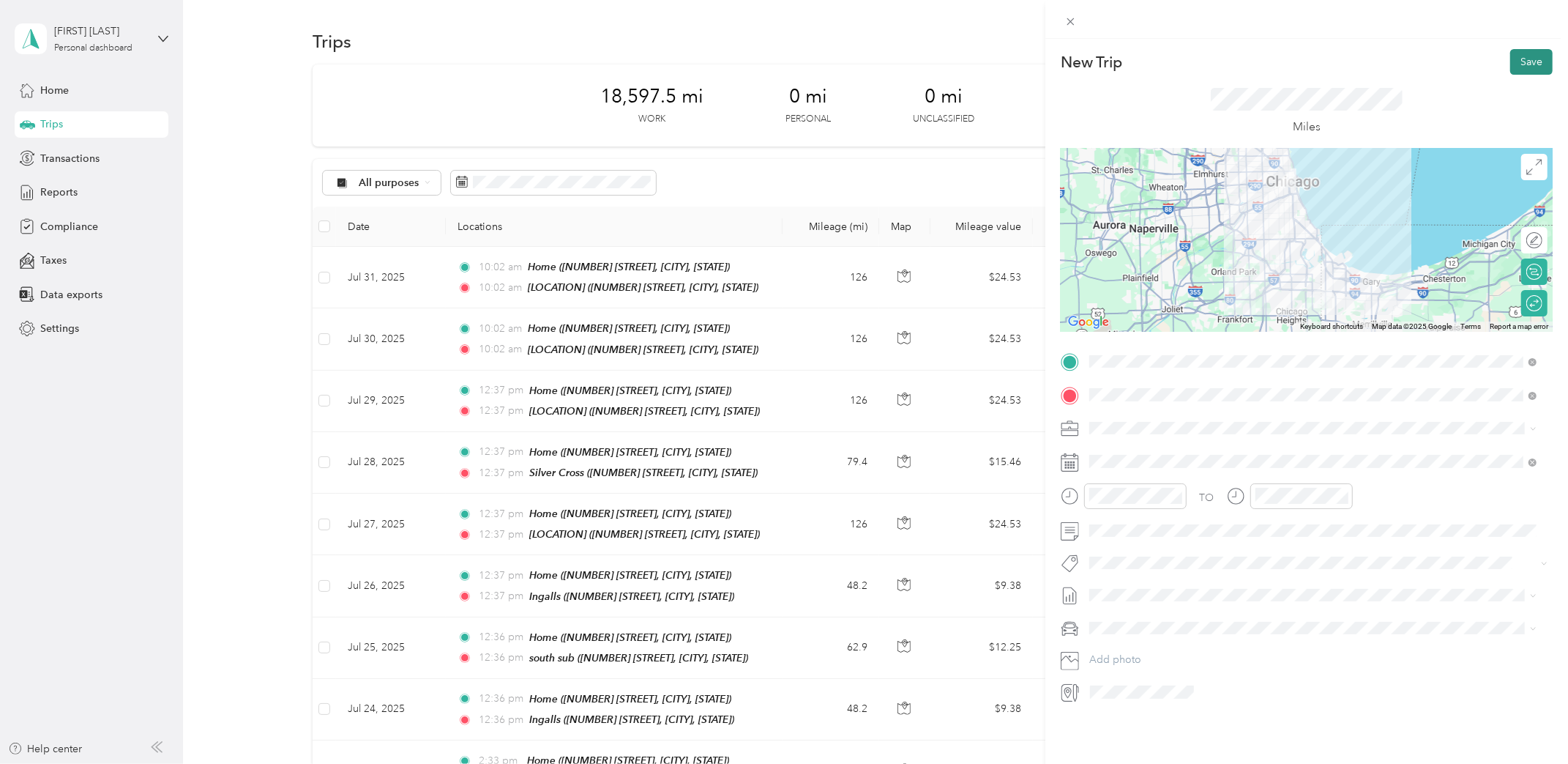 click on "Save" at bounding box center (1531, 62) 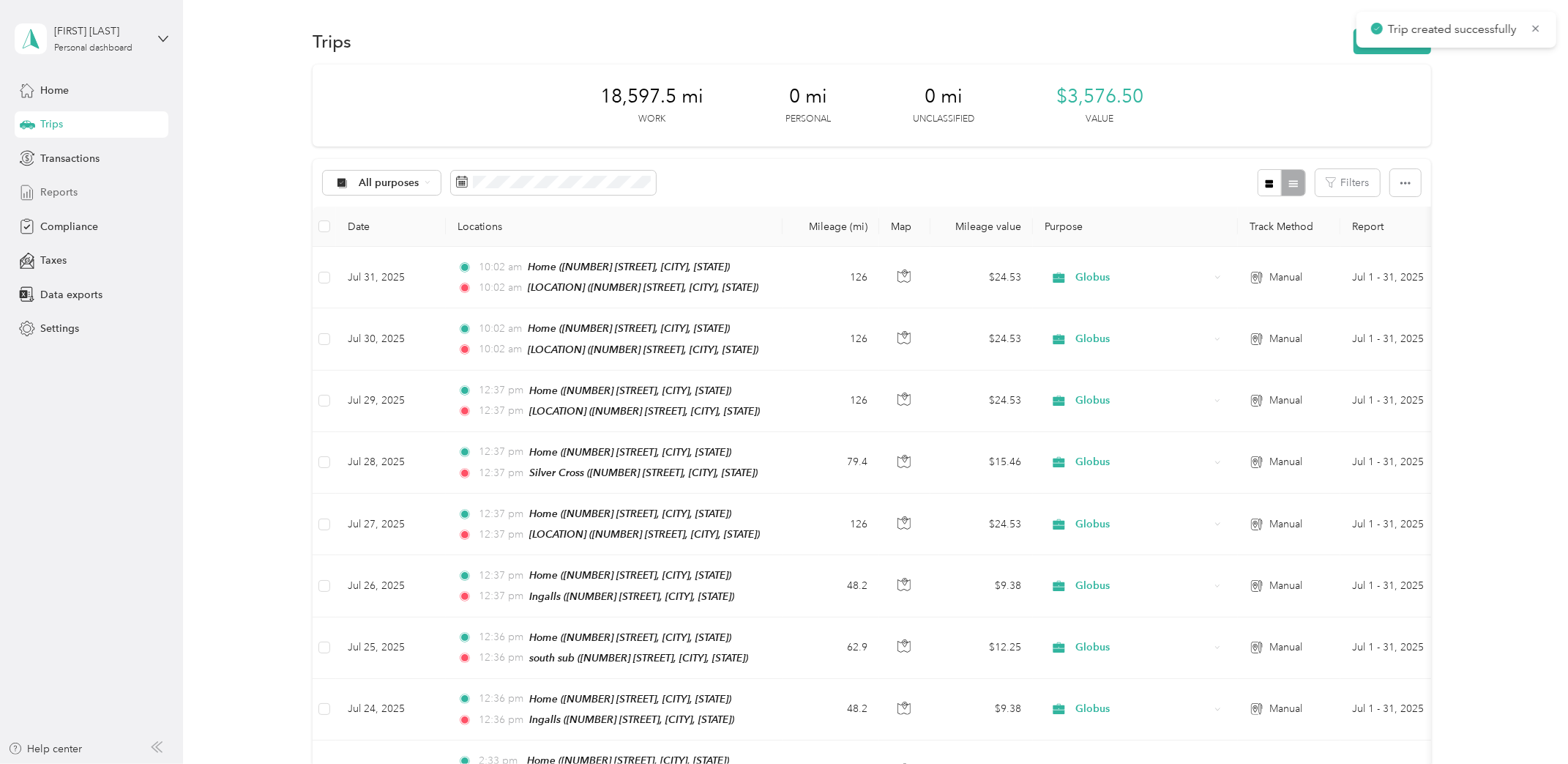 click on "Reports" at bounding box center [59, 192] 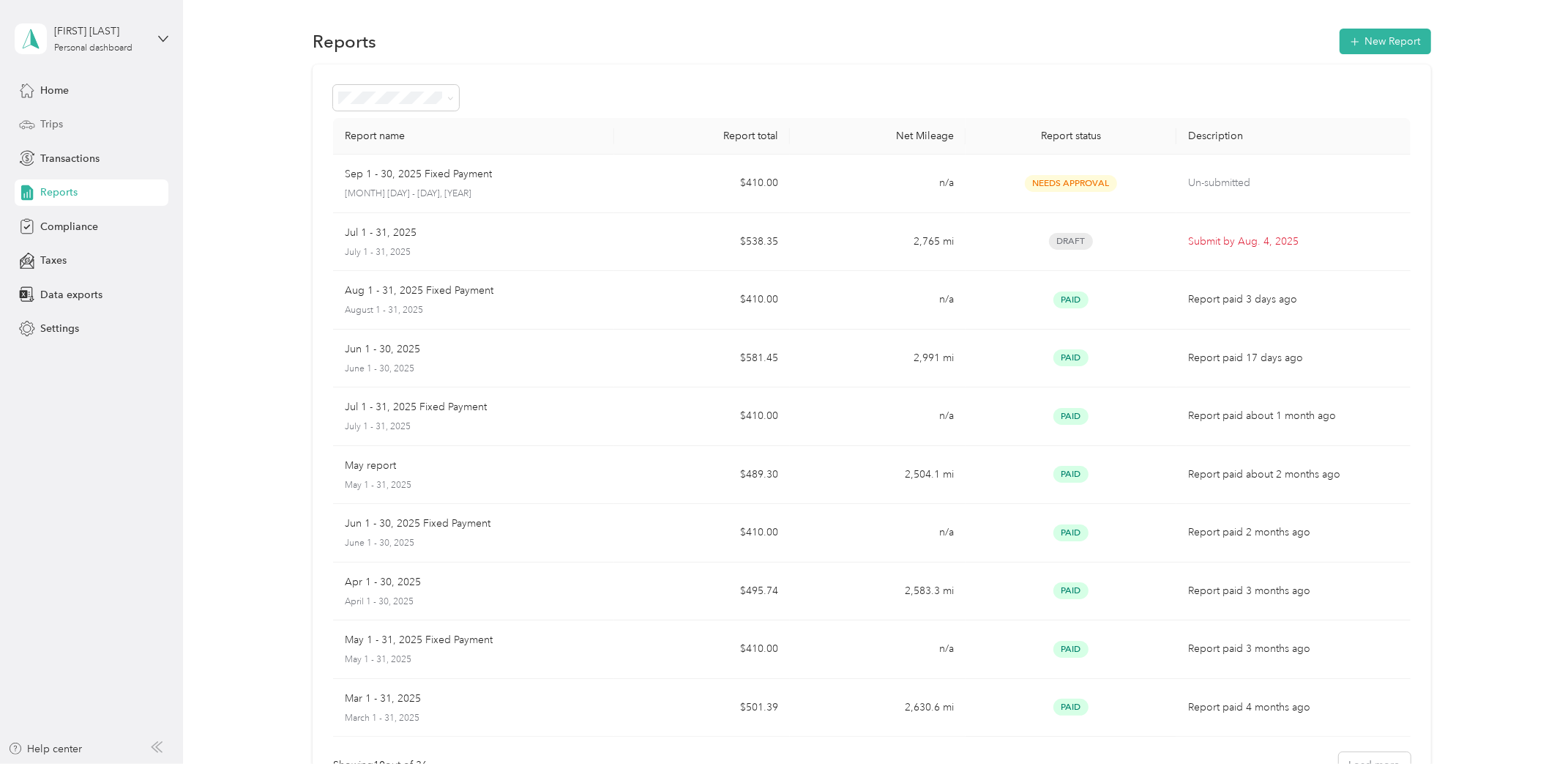 click on "Trips" at bounding box center (92, 125) 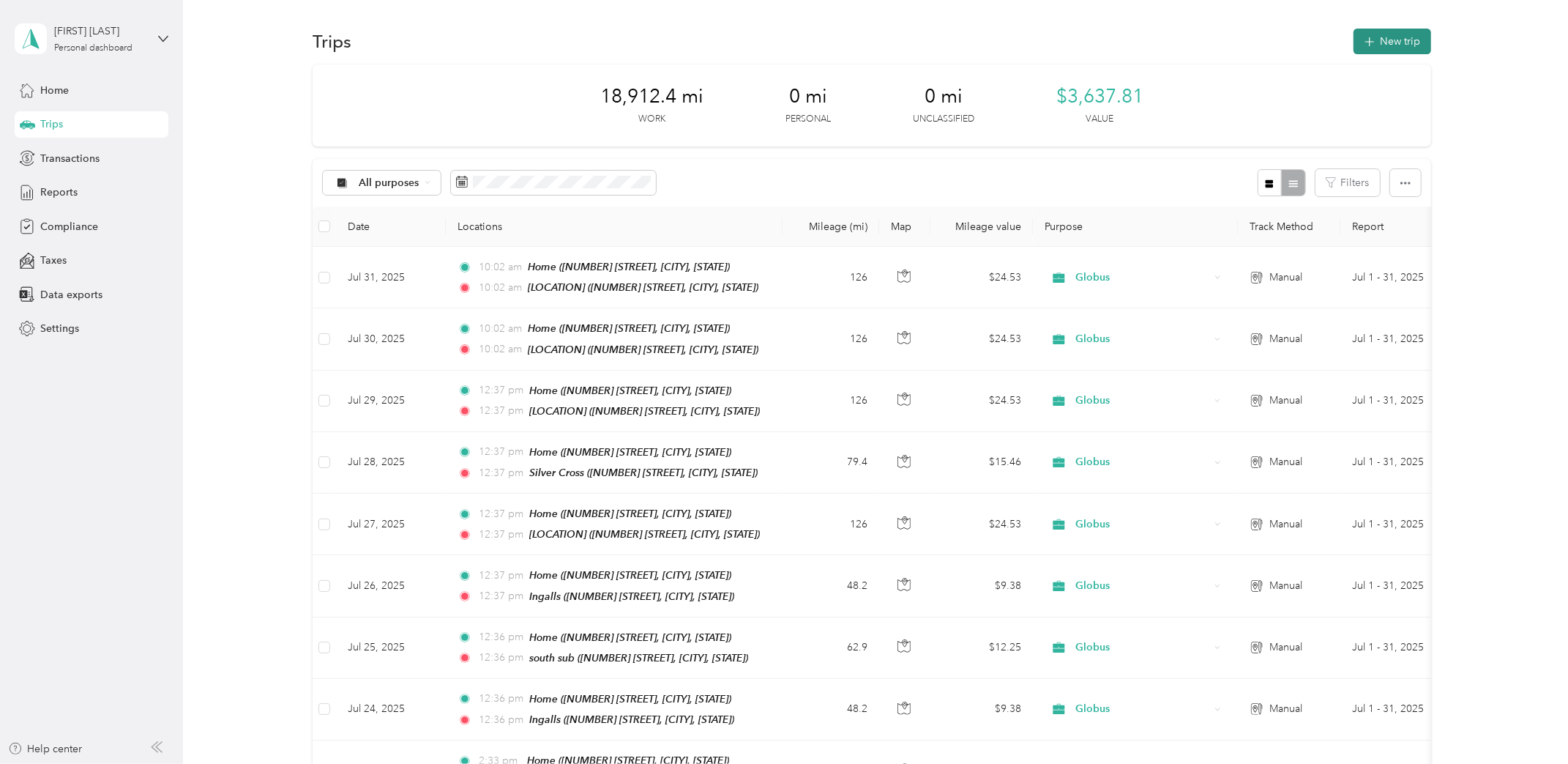 click on "New trip" at bounding box center [1392, 41] 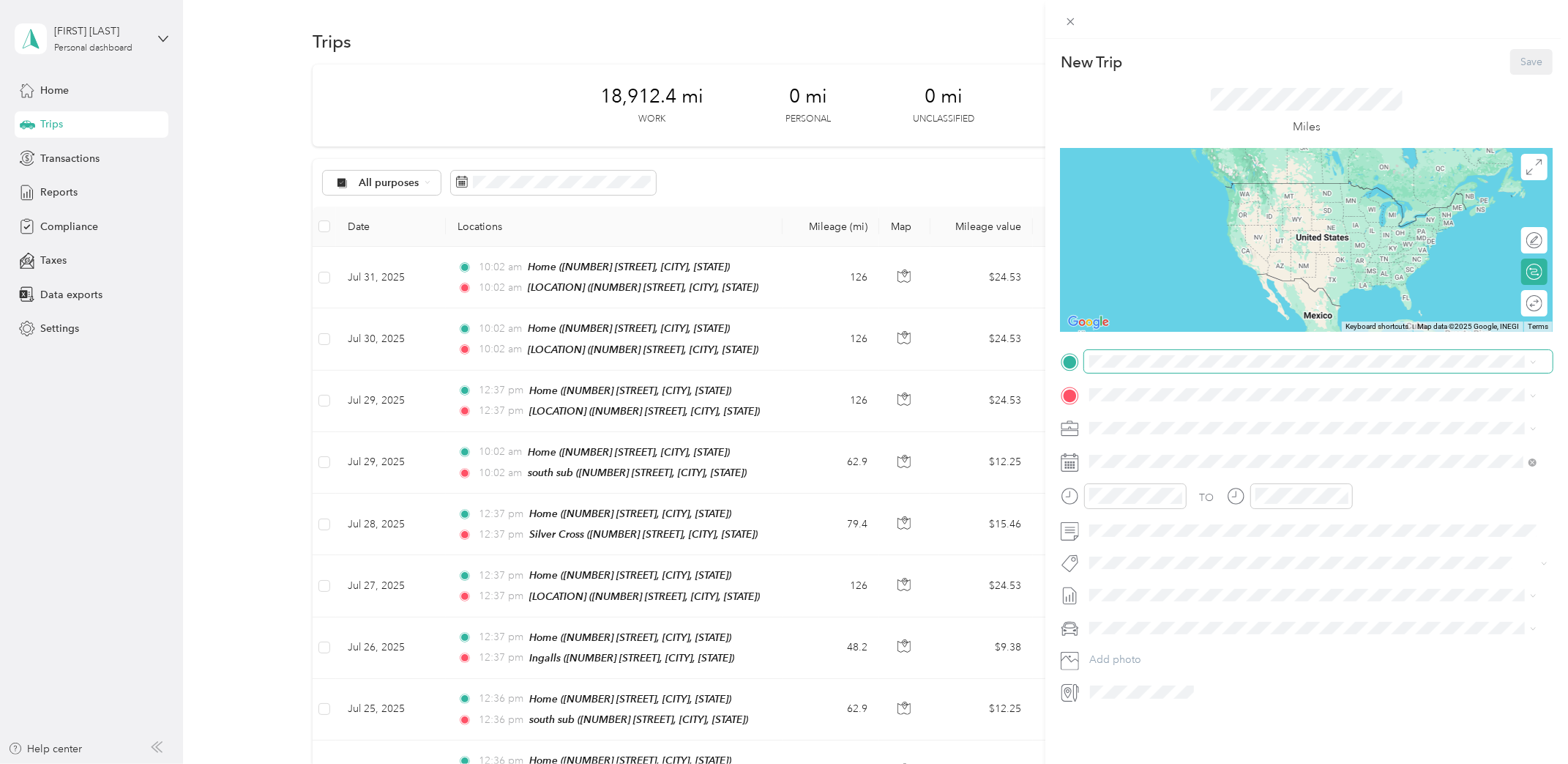 click at bounding box center (1318, 361) 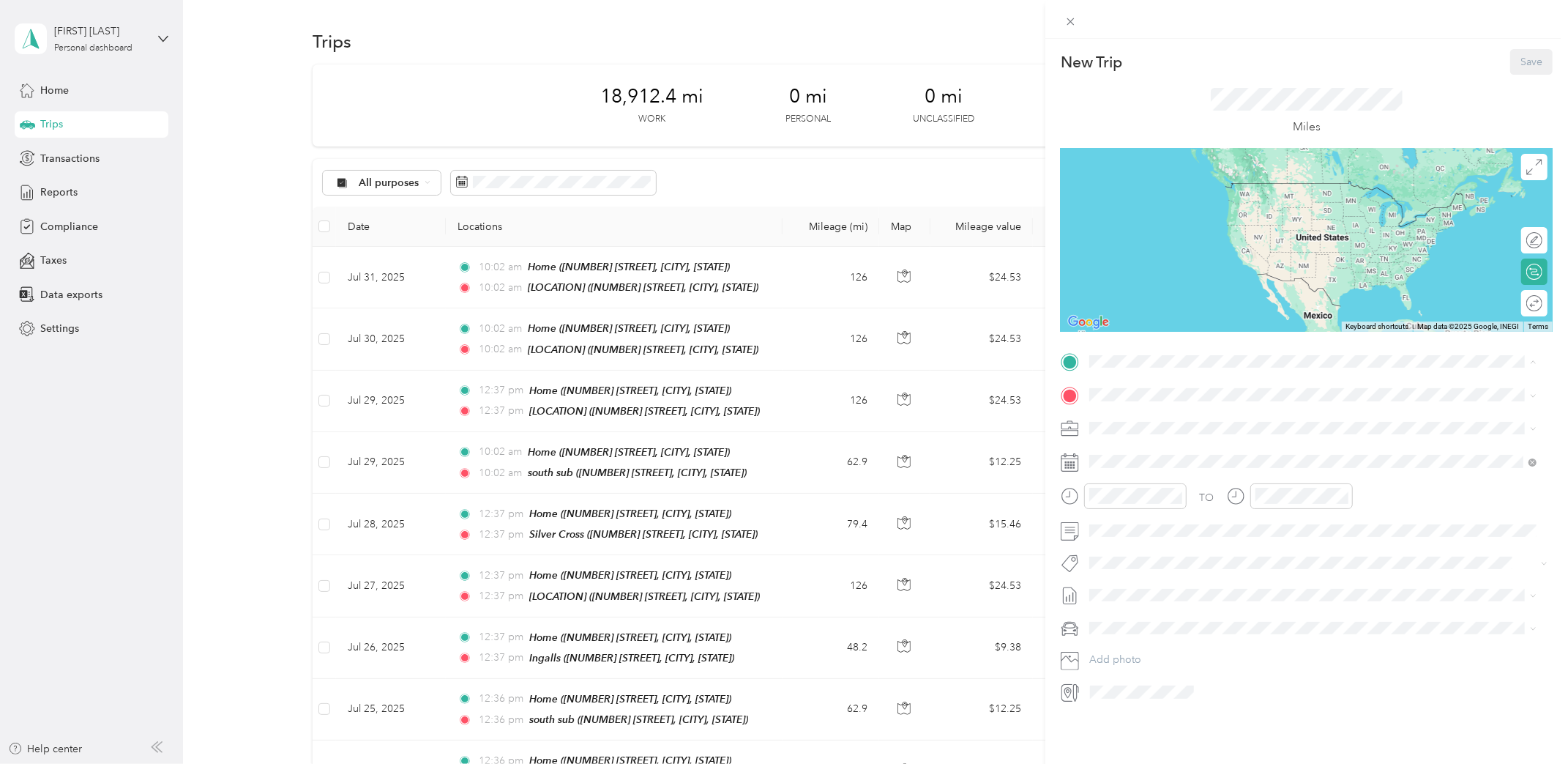 click on "Home 355 North Halsted Street, 60661, Chicago, Illinois, United States" at bounding box center (1273, 428) 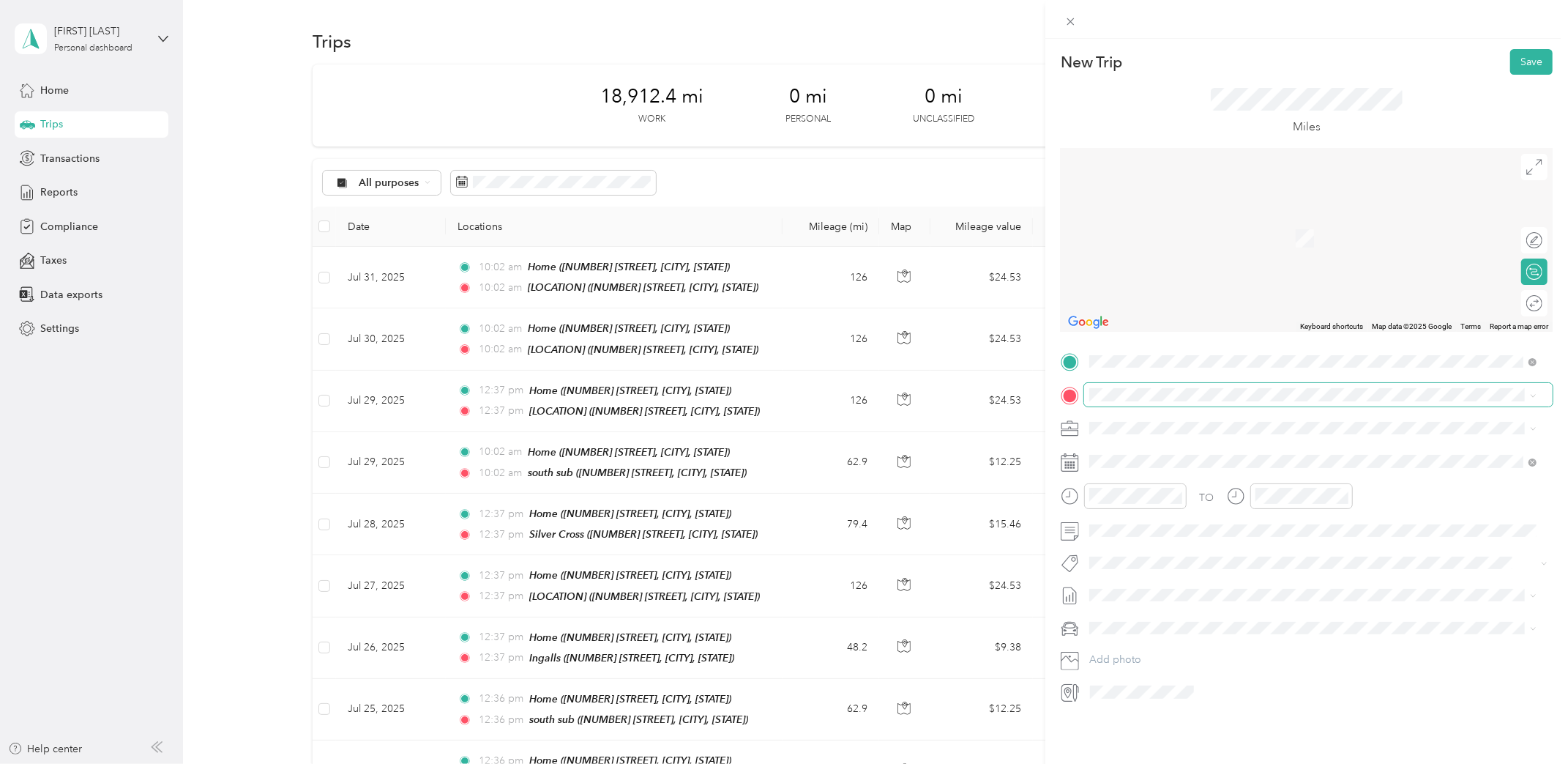 click at bounding box center (1318, 394) 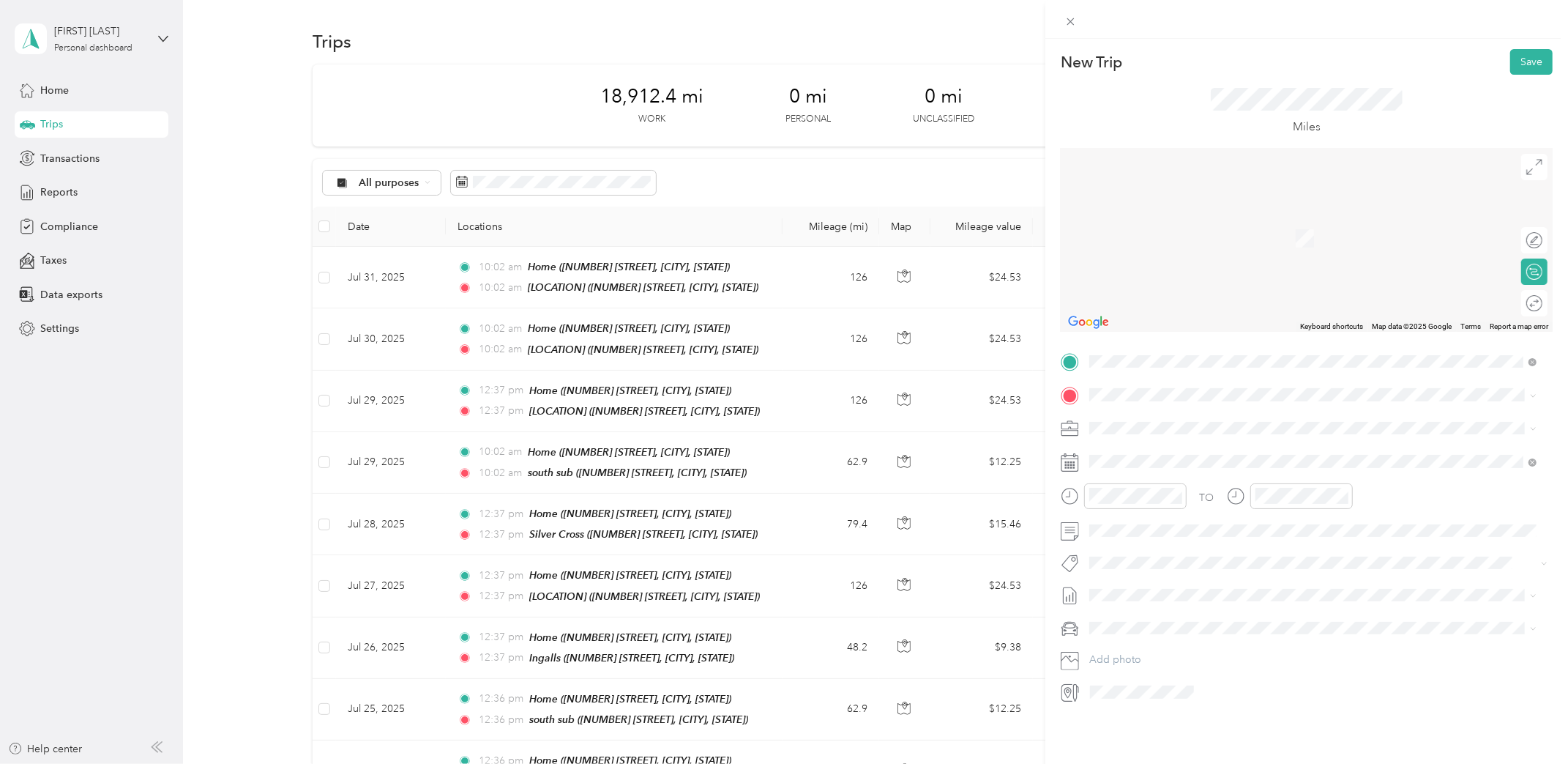 click on "south sub 9200 Calumet Avenue, 46321, Munster, Indiana, United States" at bounding box center (1273, 600) 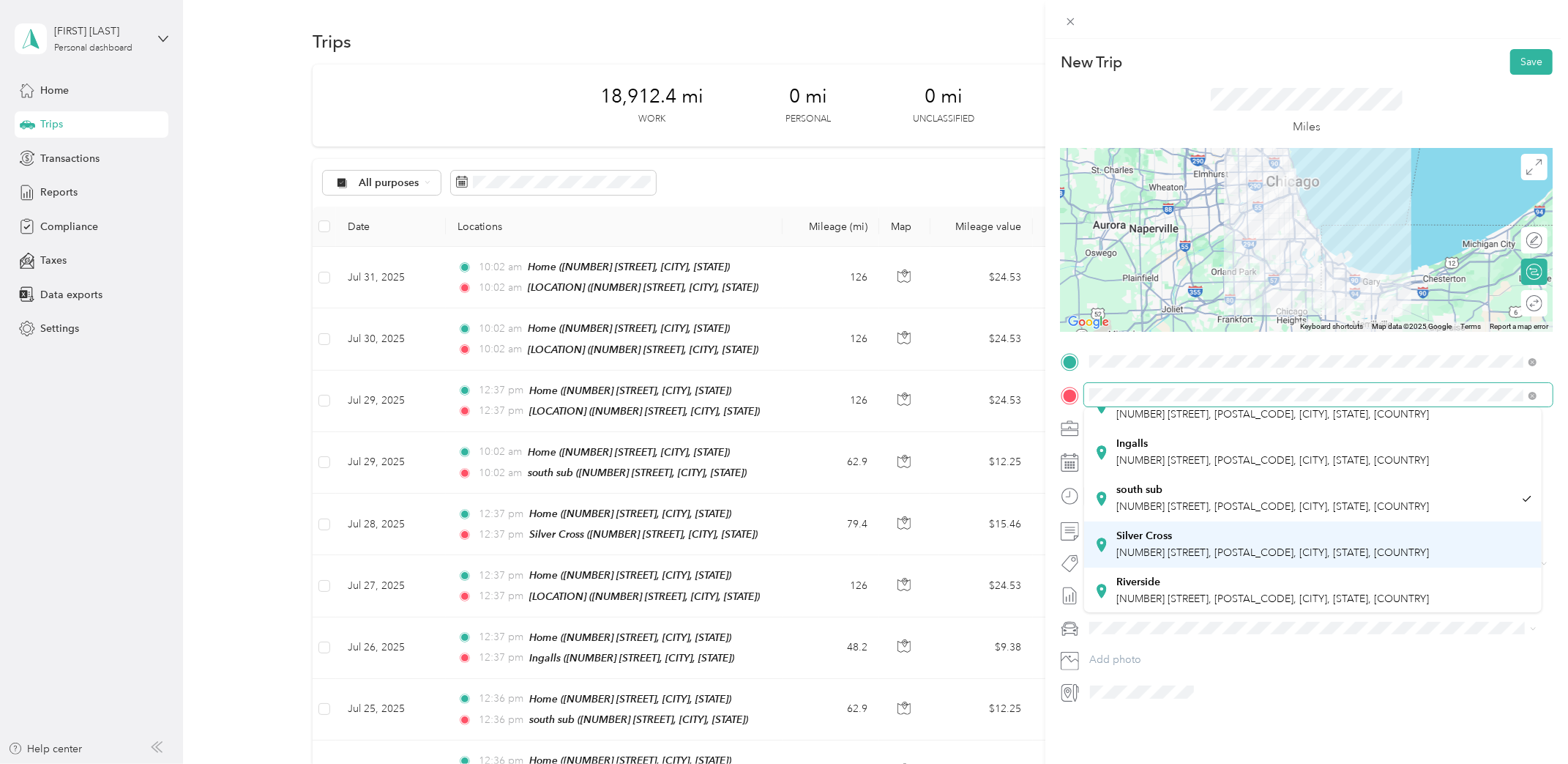 scroll, scrollTop: 102, scrollLeft: 0, axis: vertical 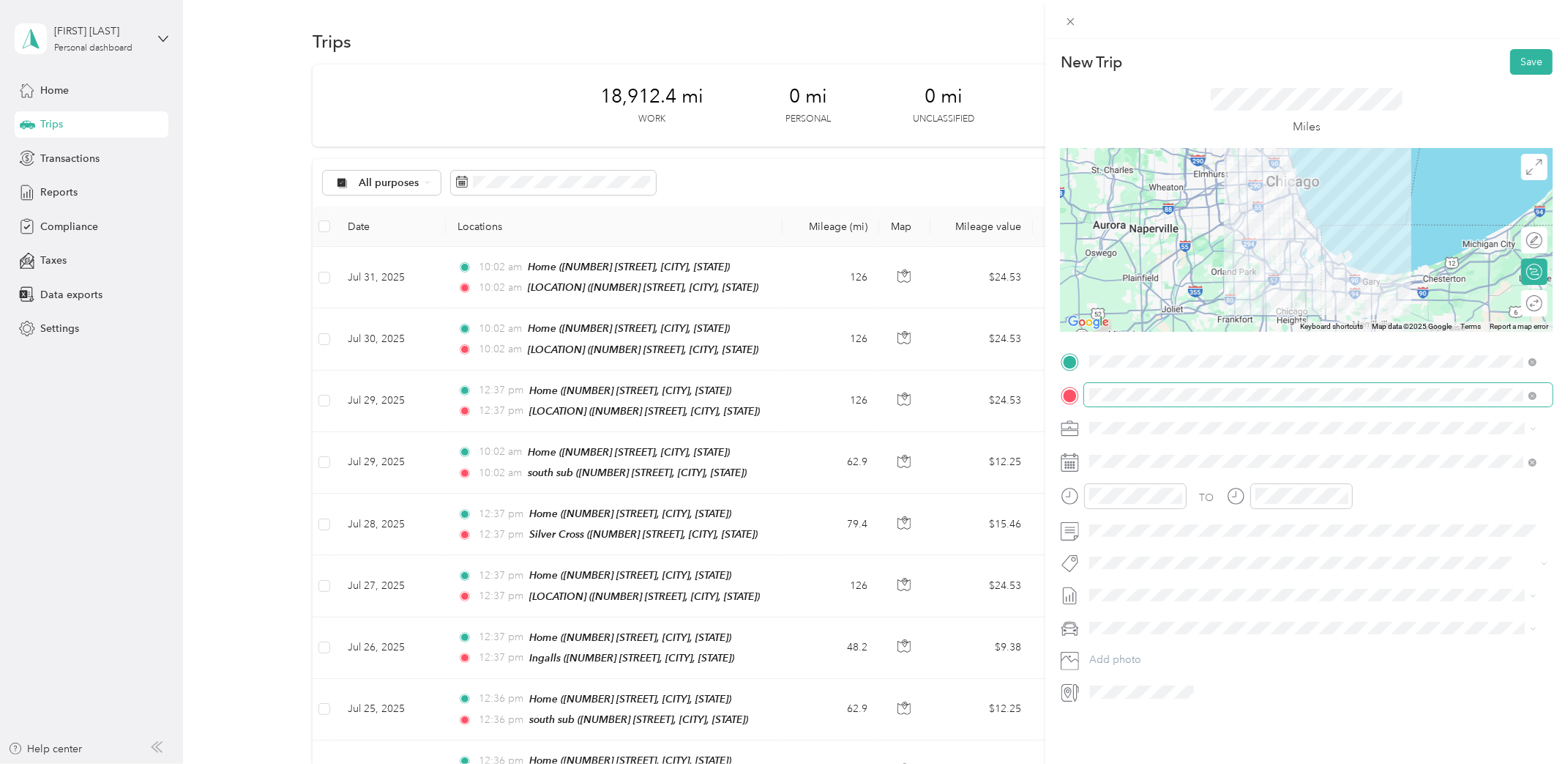 drag, startPoint x: 1212, startPoint y: 559, endPoint x: 1168, endPoint y: 387, distance: 177.53873 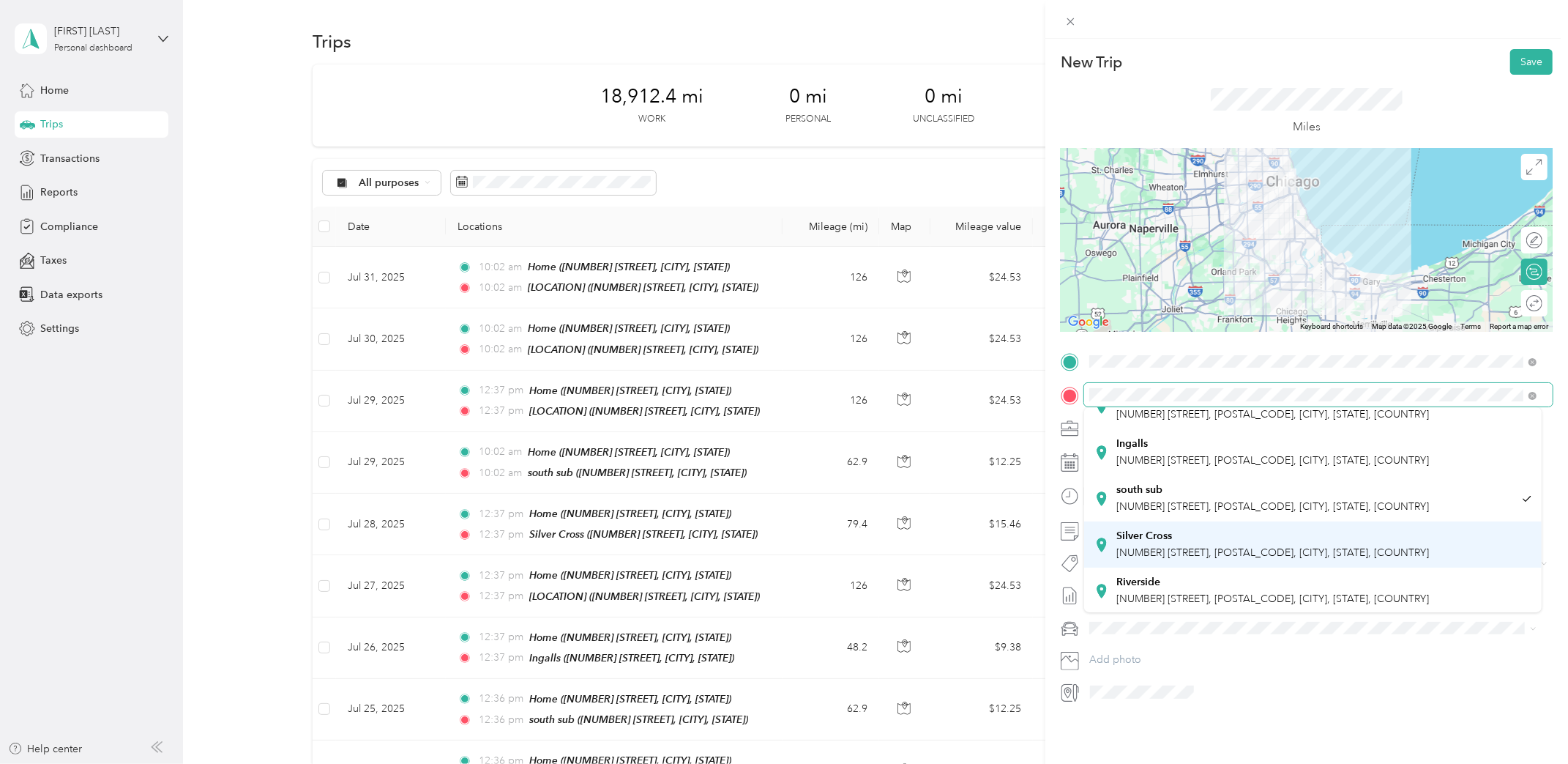 scroll, scrollTop: 102, scrollLeft: 0, axis: vertical 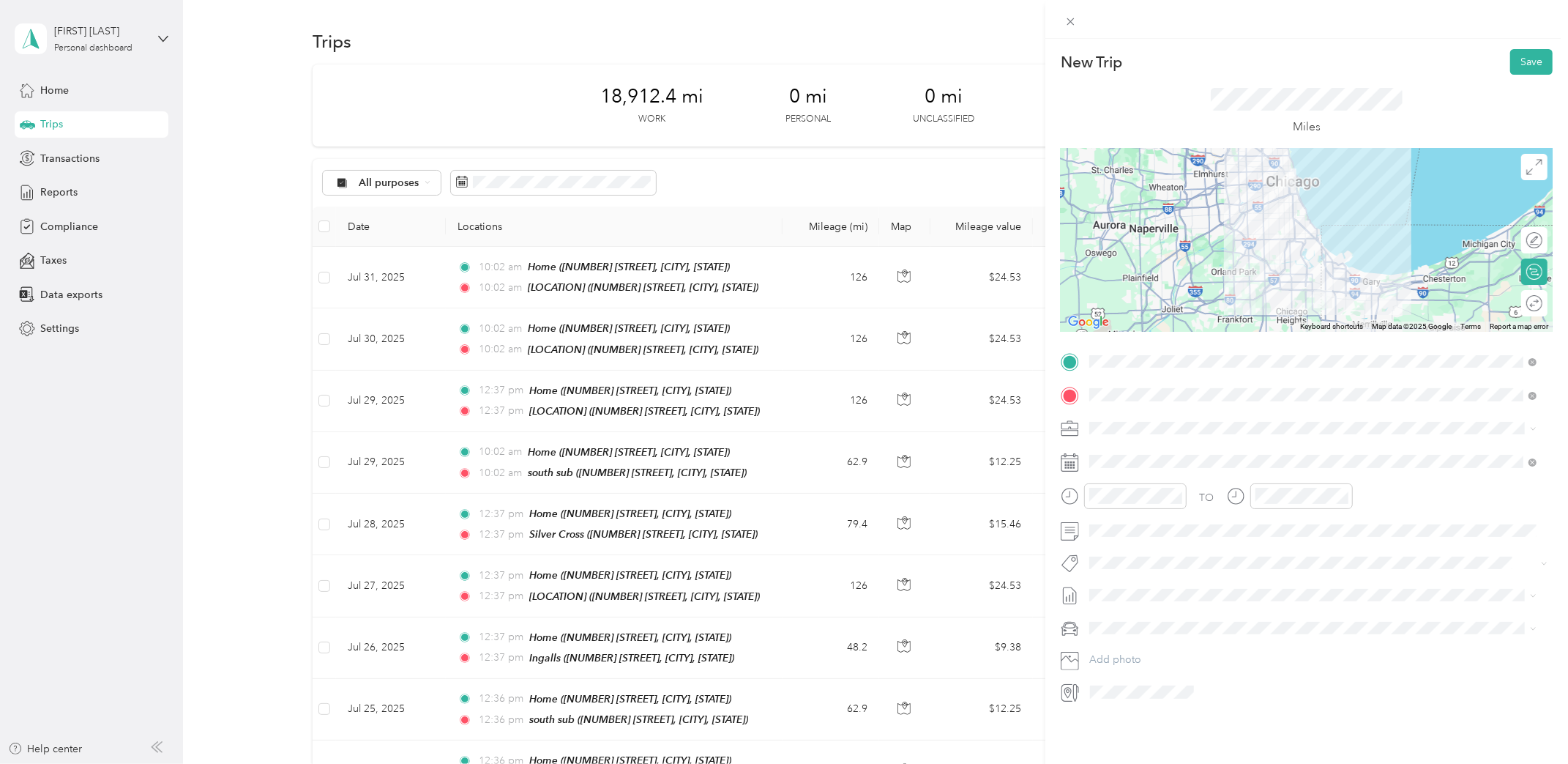 click on "Riverside 375 North Wall Street, 60901, Kankakee, Illinois, United States" at bounding box center (1313, 590) 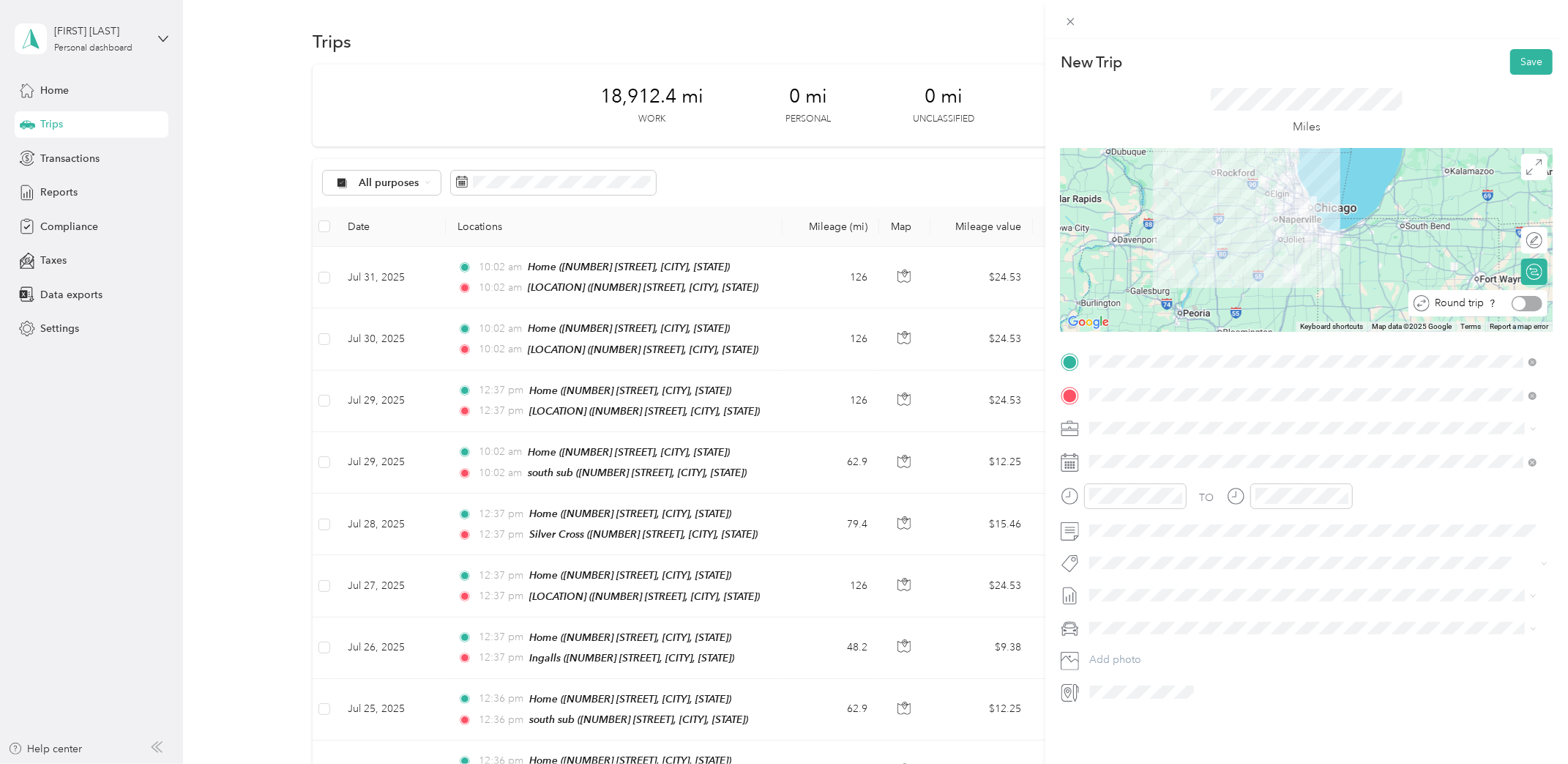 click at bounding box center (1527, 303) 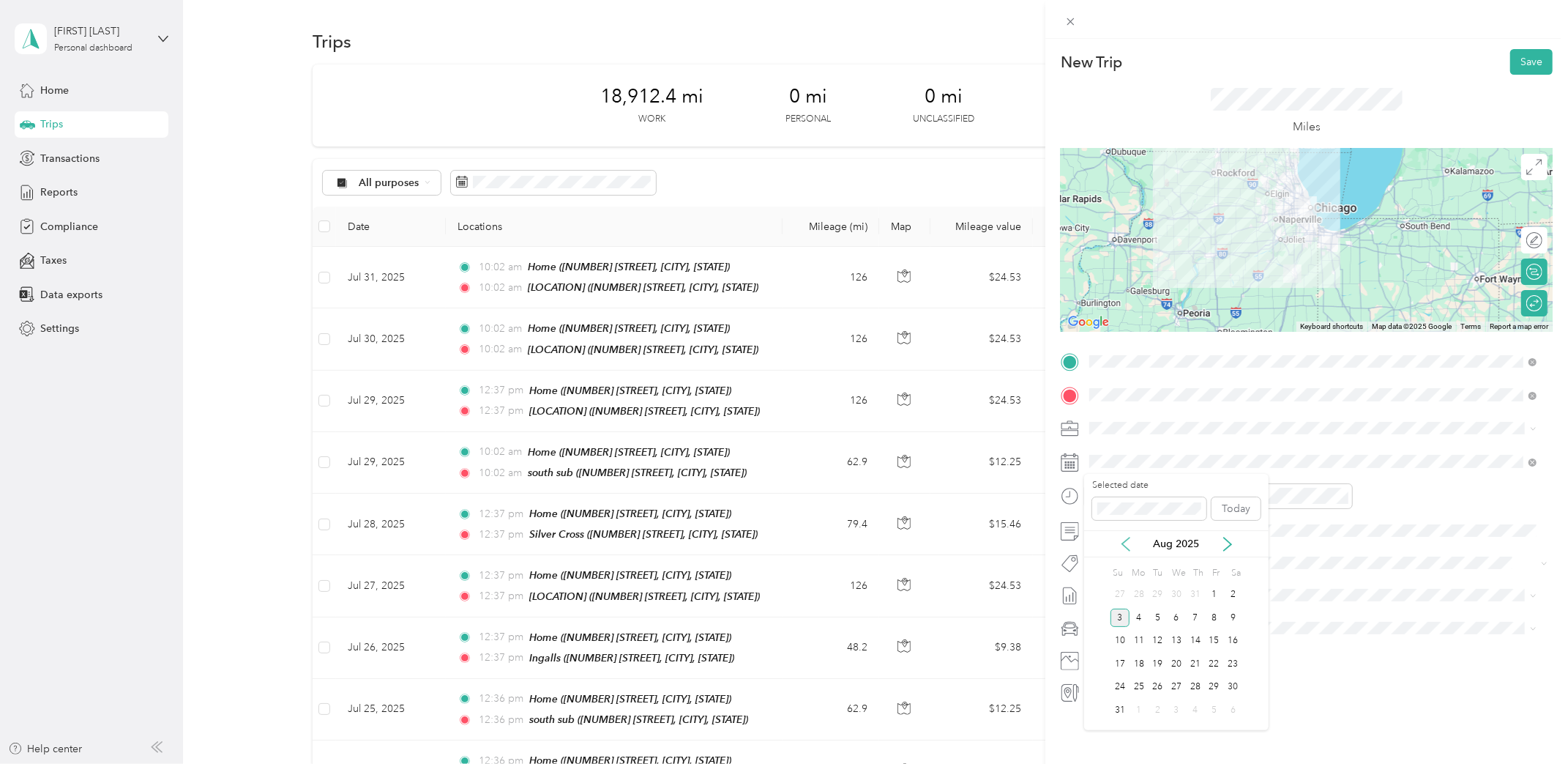 click 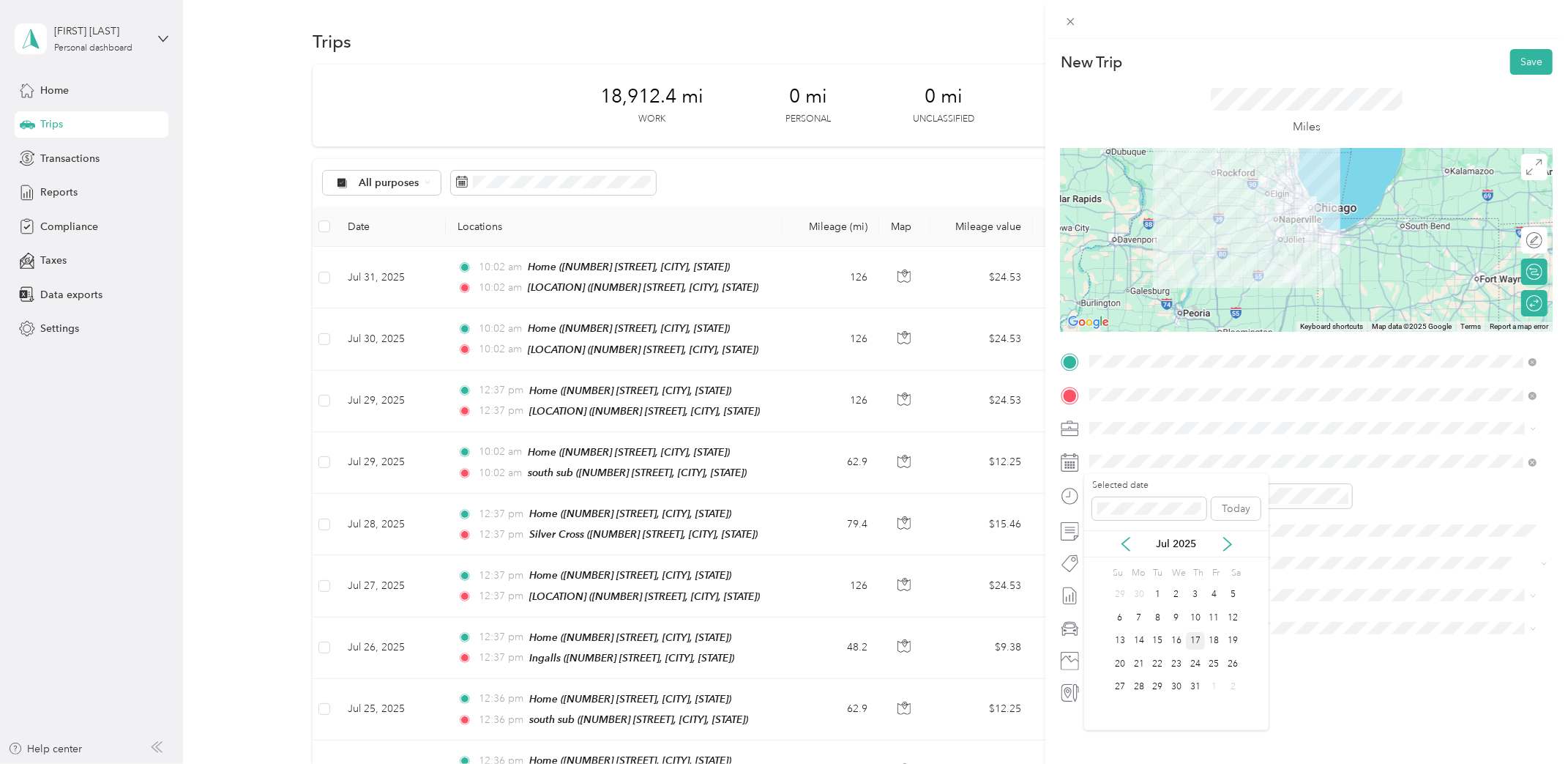 click on "17" at bounding box center (1195, 641) 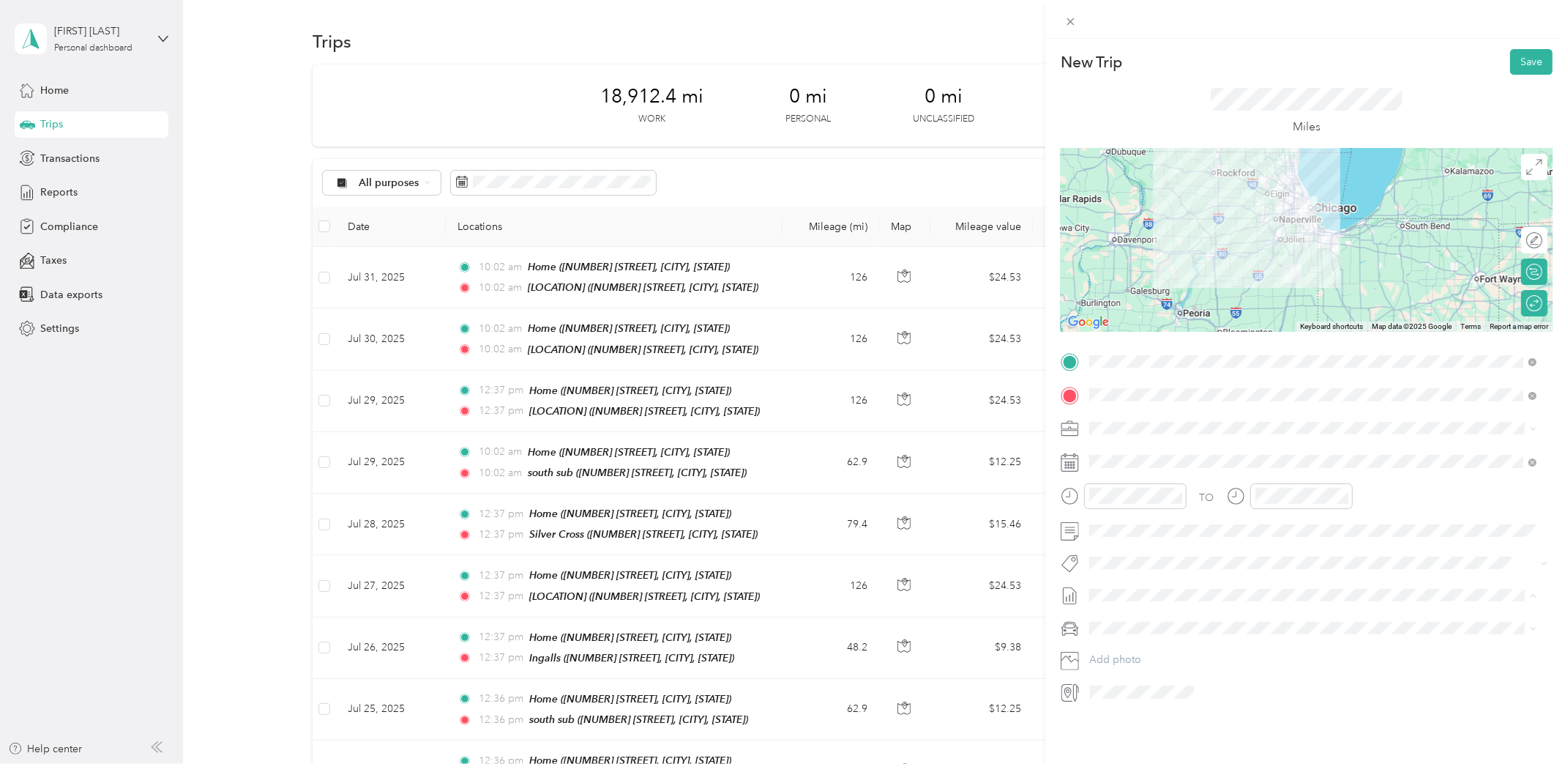 click on "Jul 1 - 31, 2025" at bounding box center [1125, 642] 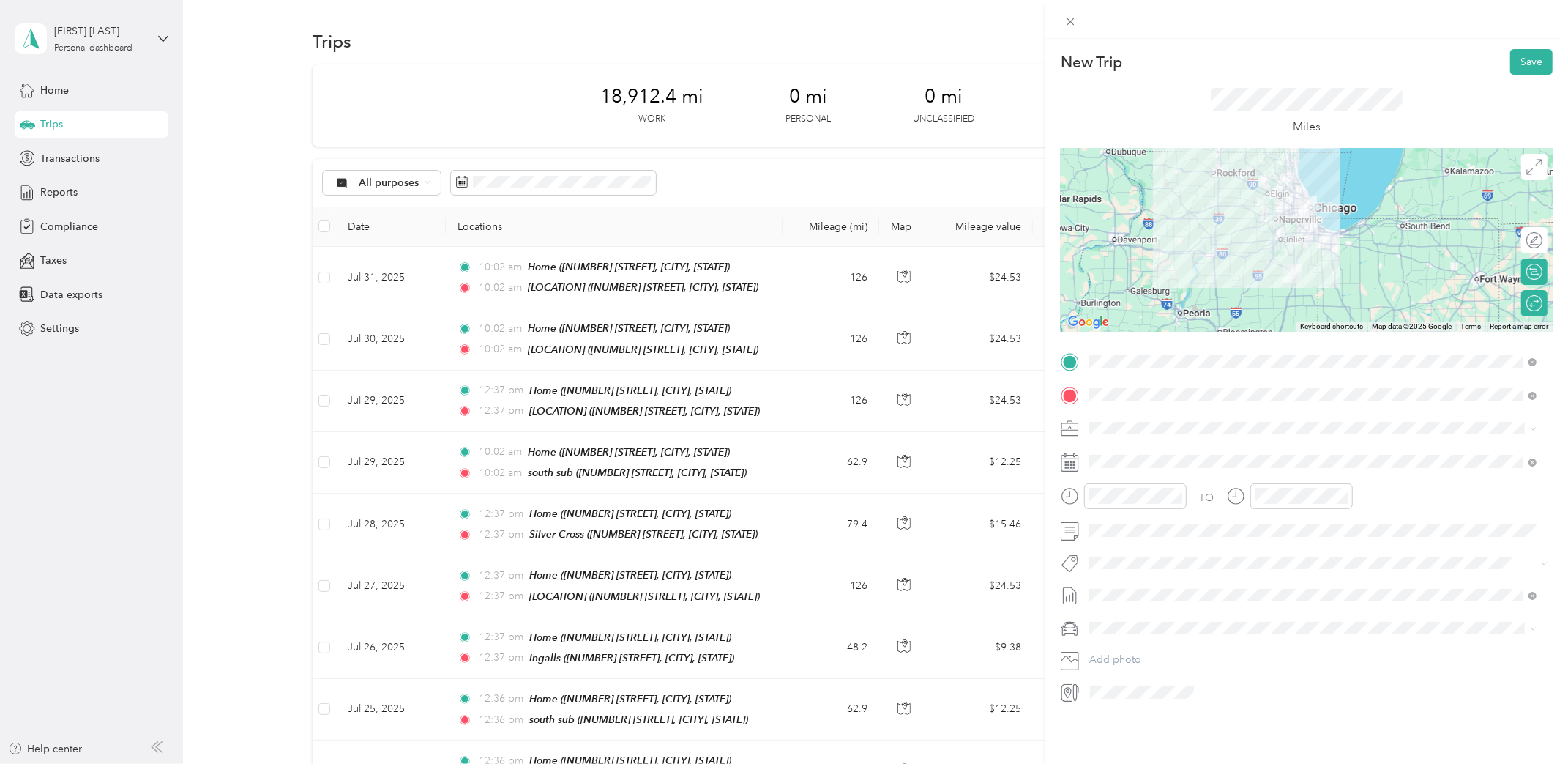 click on "Toyota 4Runner TRD Pro" at bounding box center [1151, 670] 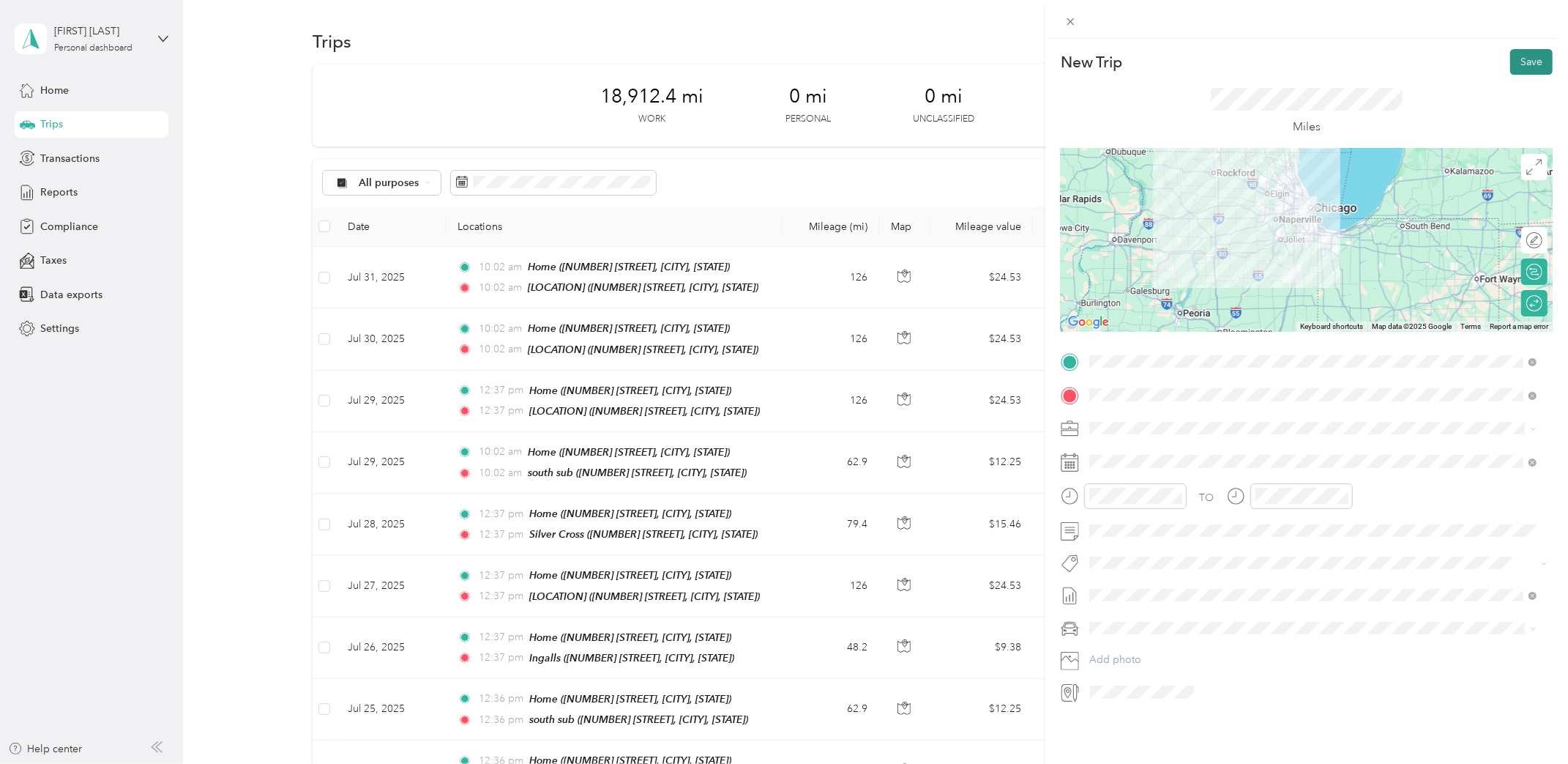 click on "Save" at bounding box center [1531, 62] 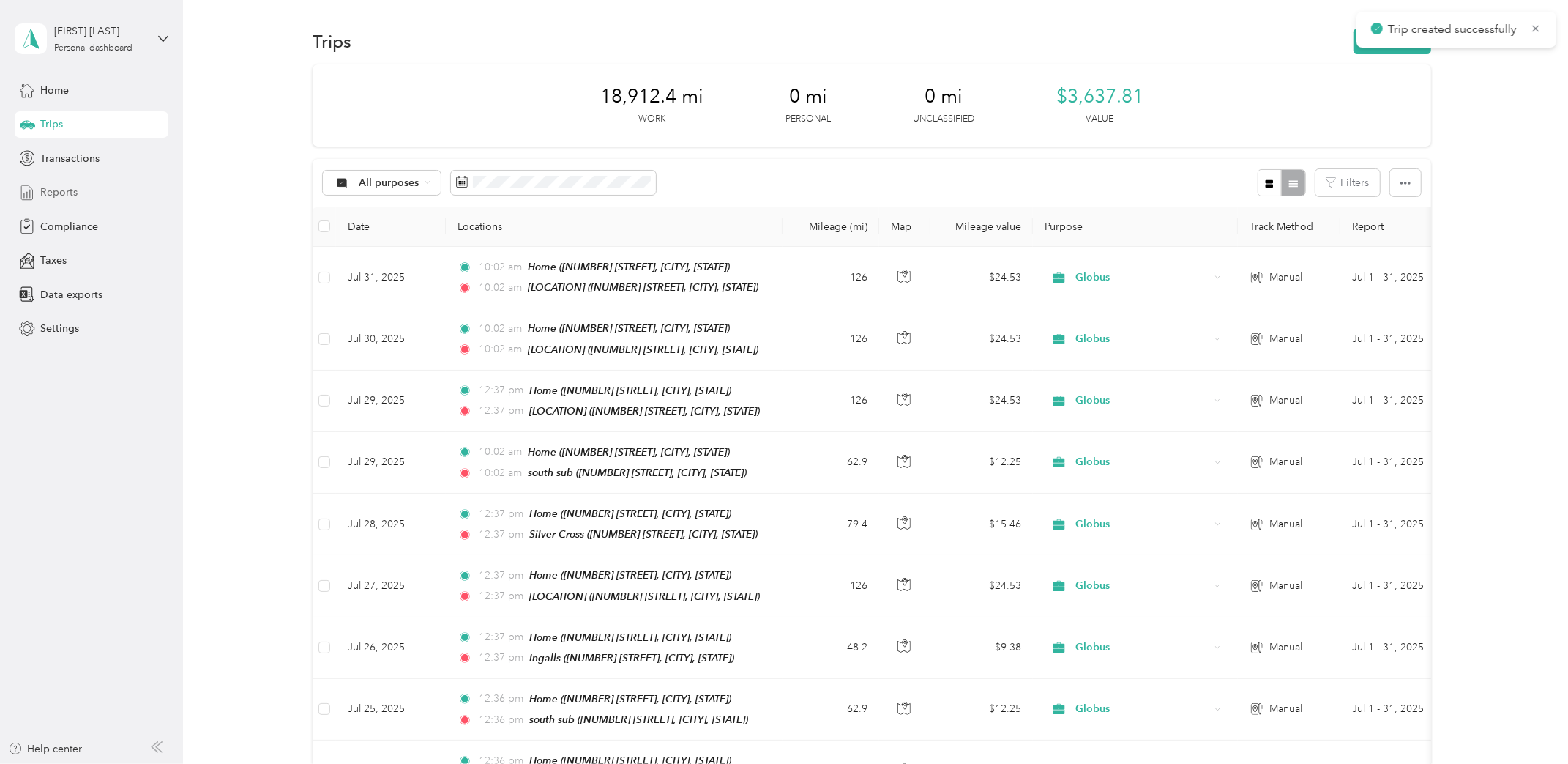 click on "Reports" at bounding box center [59, 192] 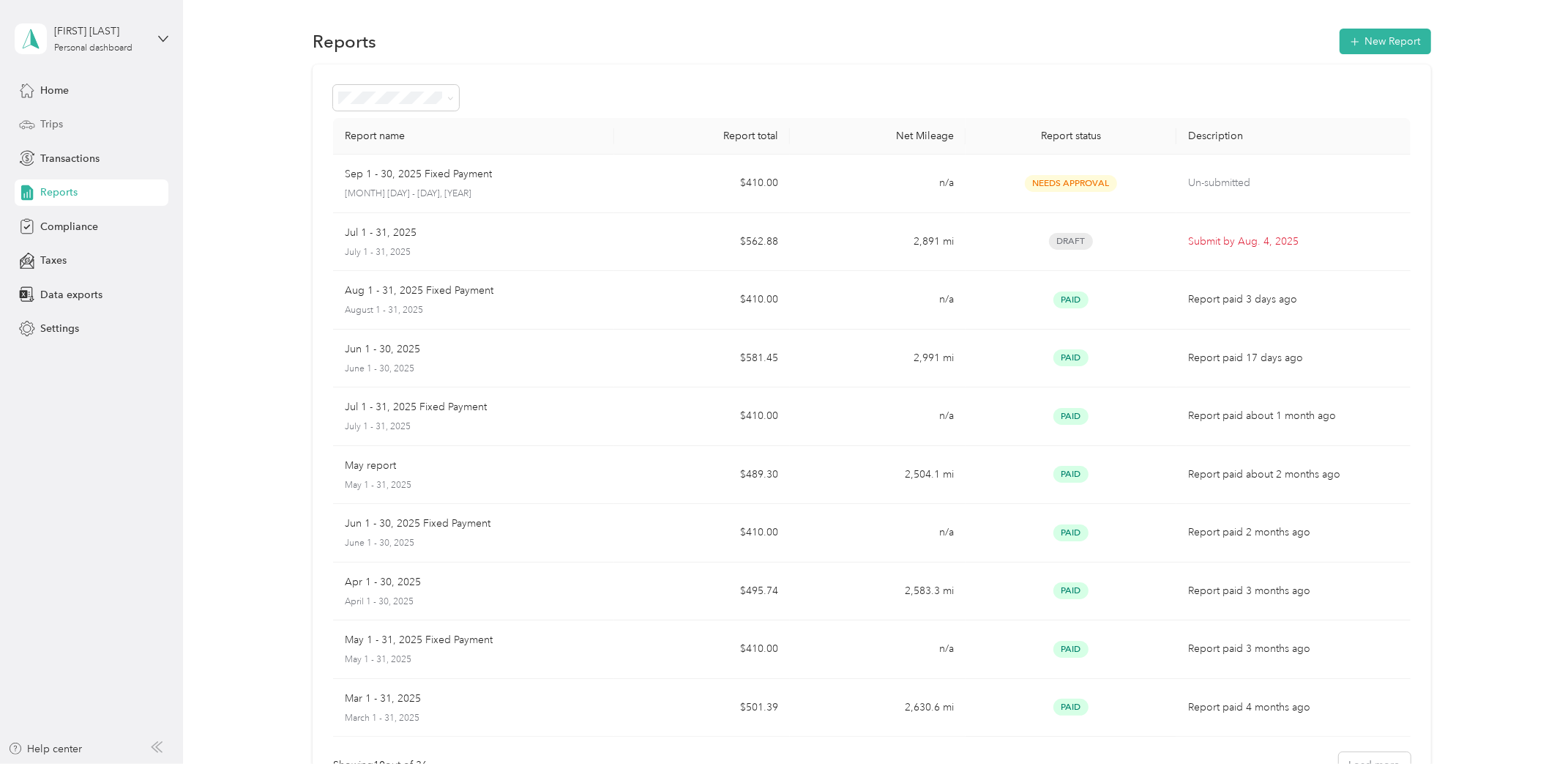 click on "Trips" at bounding box center (92, 125) 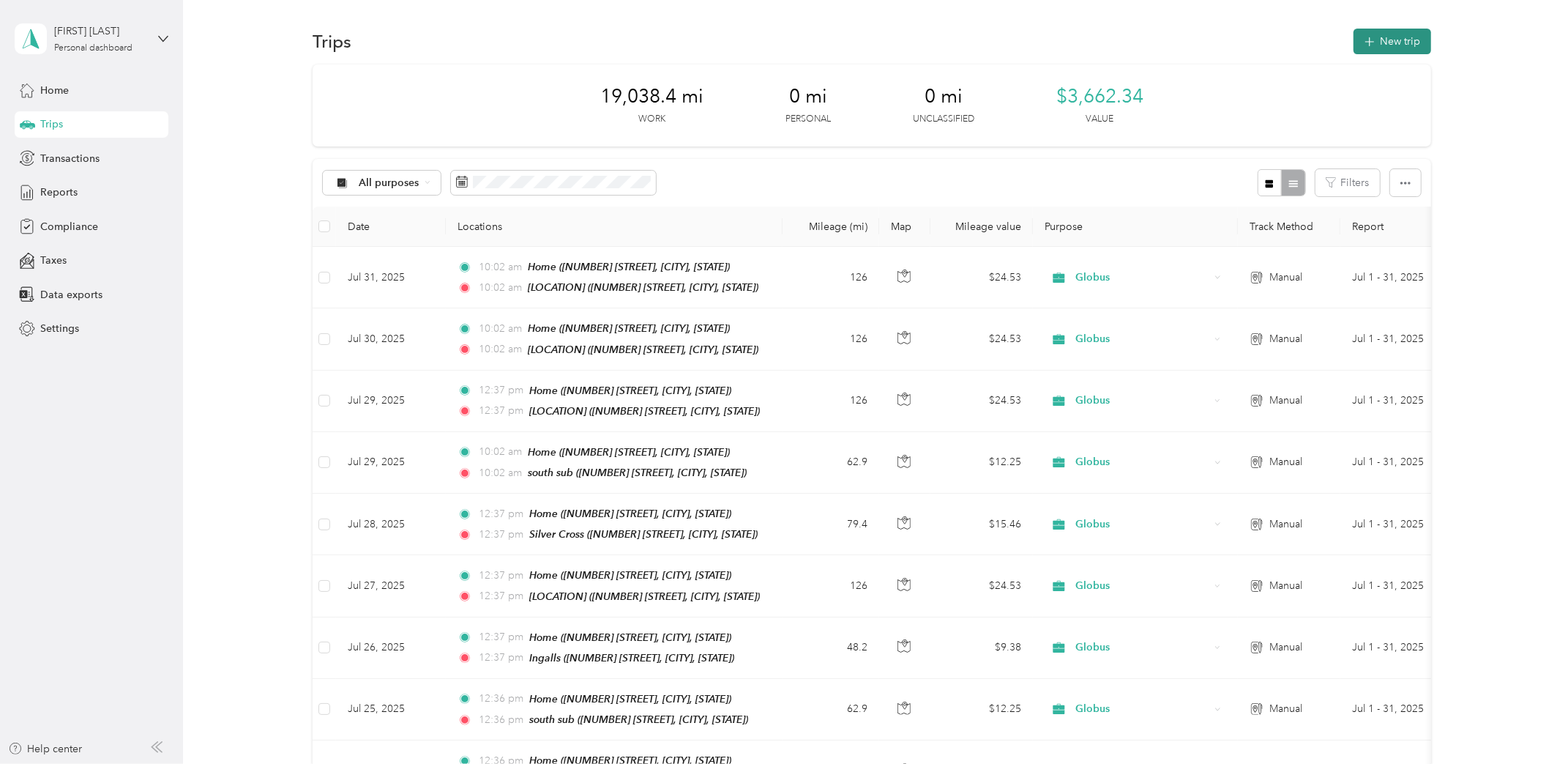 click on "New trip" at bounding box center (1392, 41) 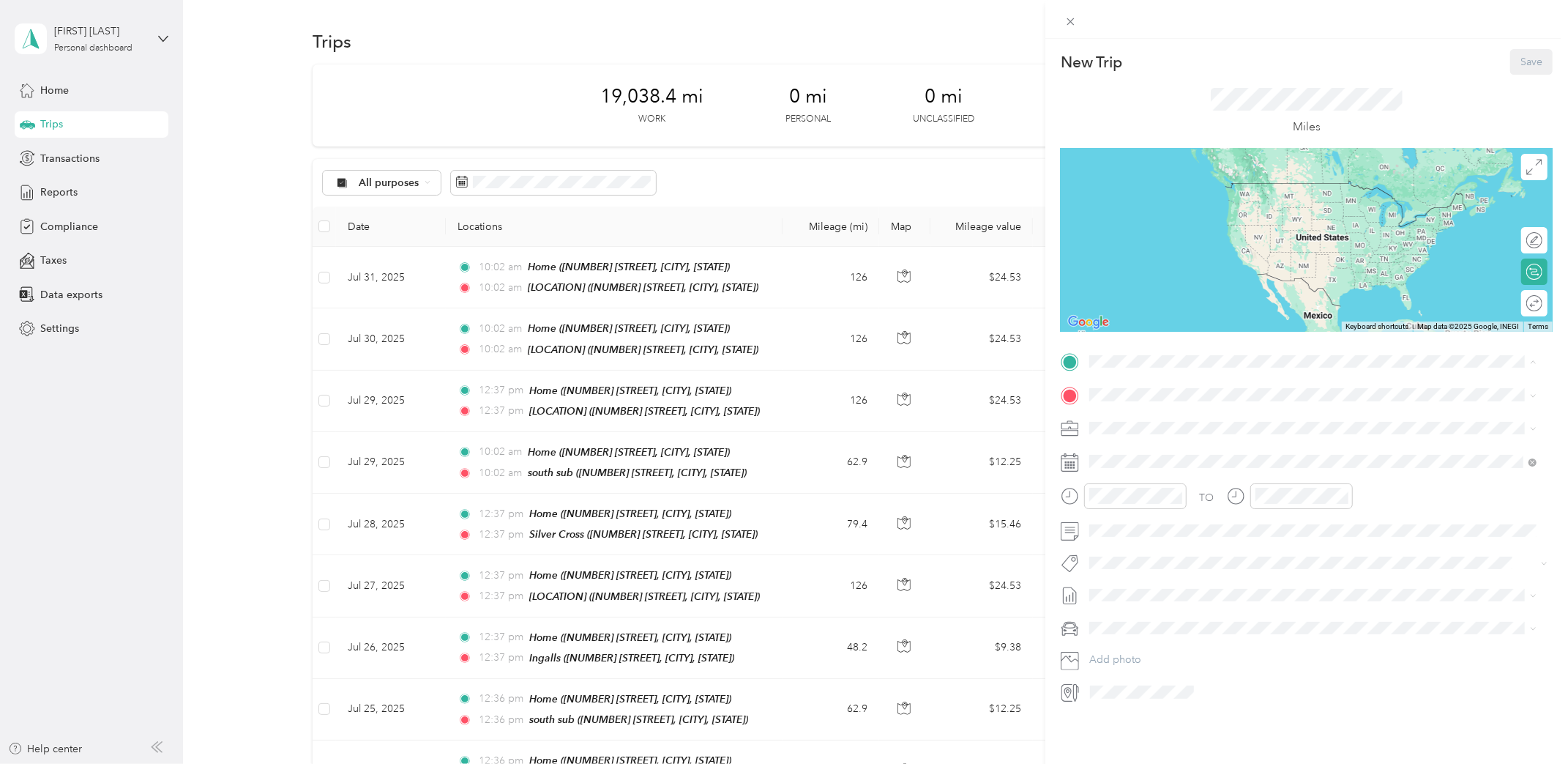 click on "Home 355 North Halsted Street, 60661, Chicago, Illinois, United States" at bounding box center [1313, 428] 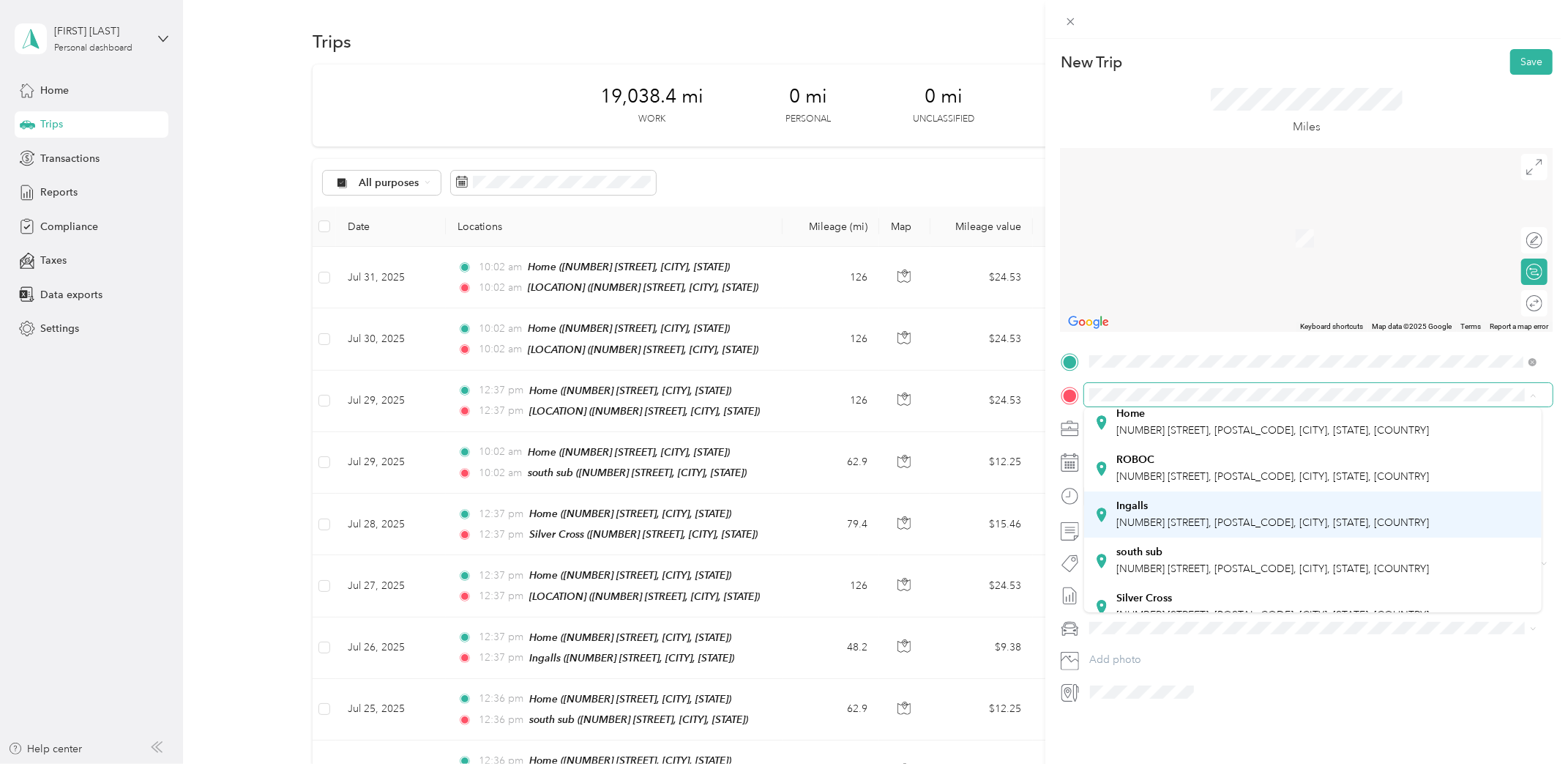 scroll, scrollTop: 102, scrollLeft: 0, axis: vertical 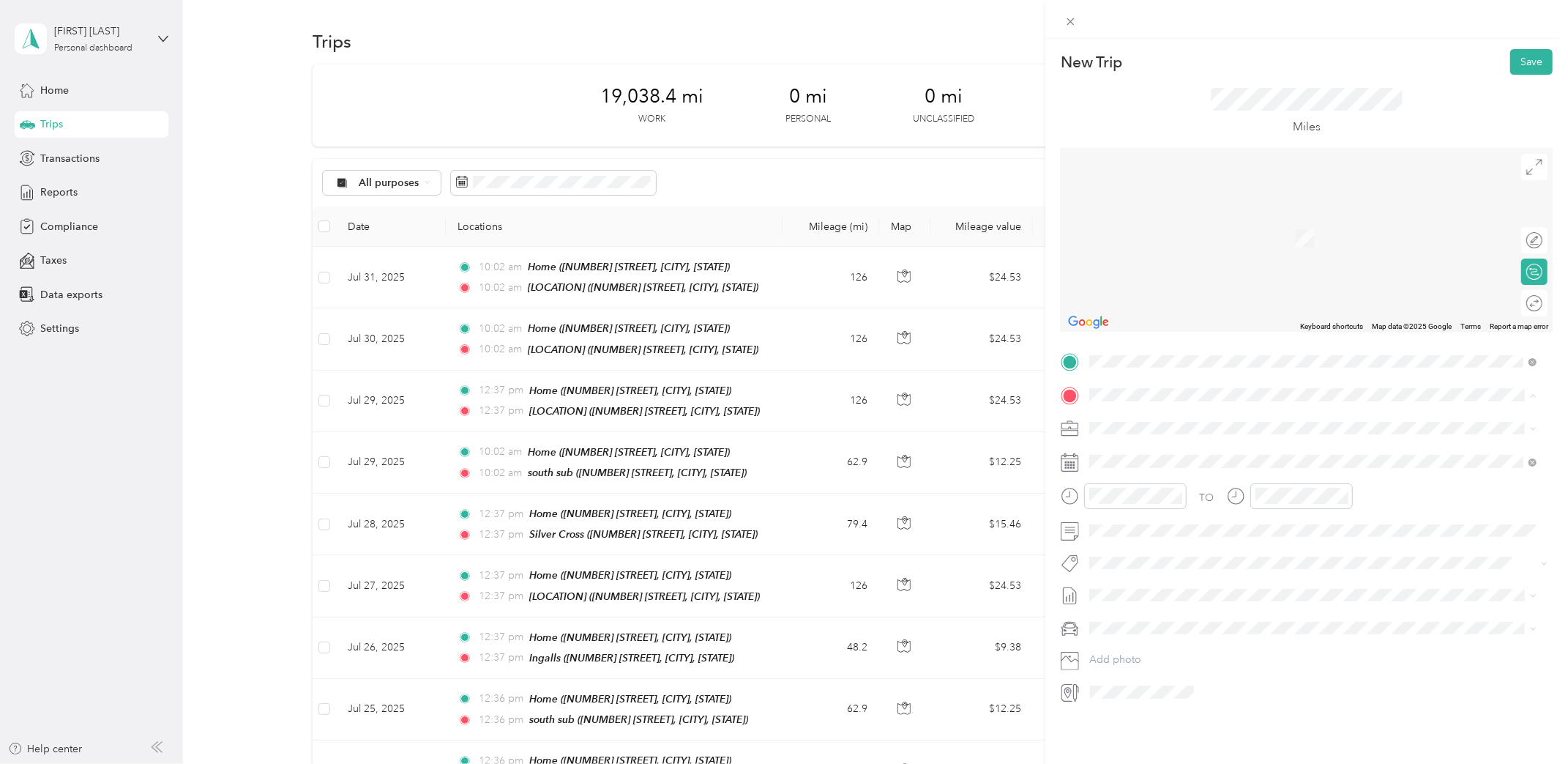 click on "Silver Cross 1900 Silver Cross Boulevard, 60451, New Lenox, Illinois, United States" at bounding box center [1273, 544] 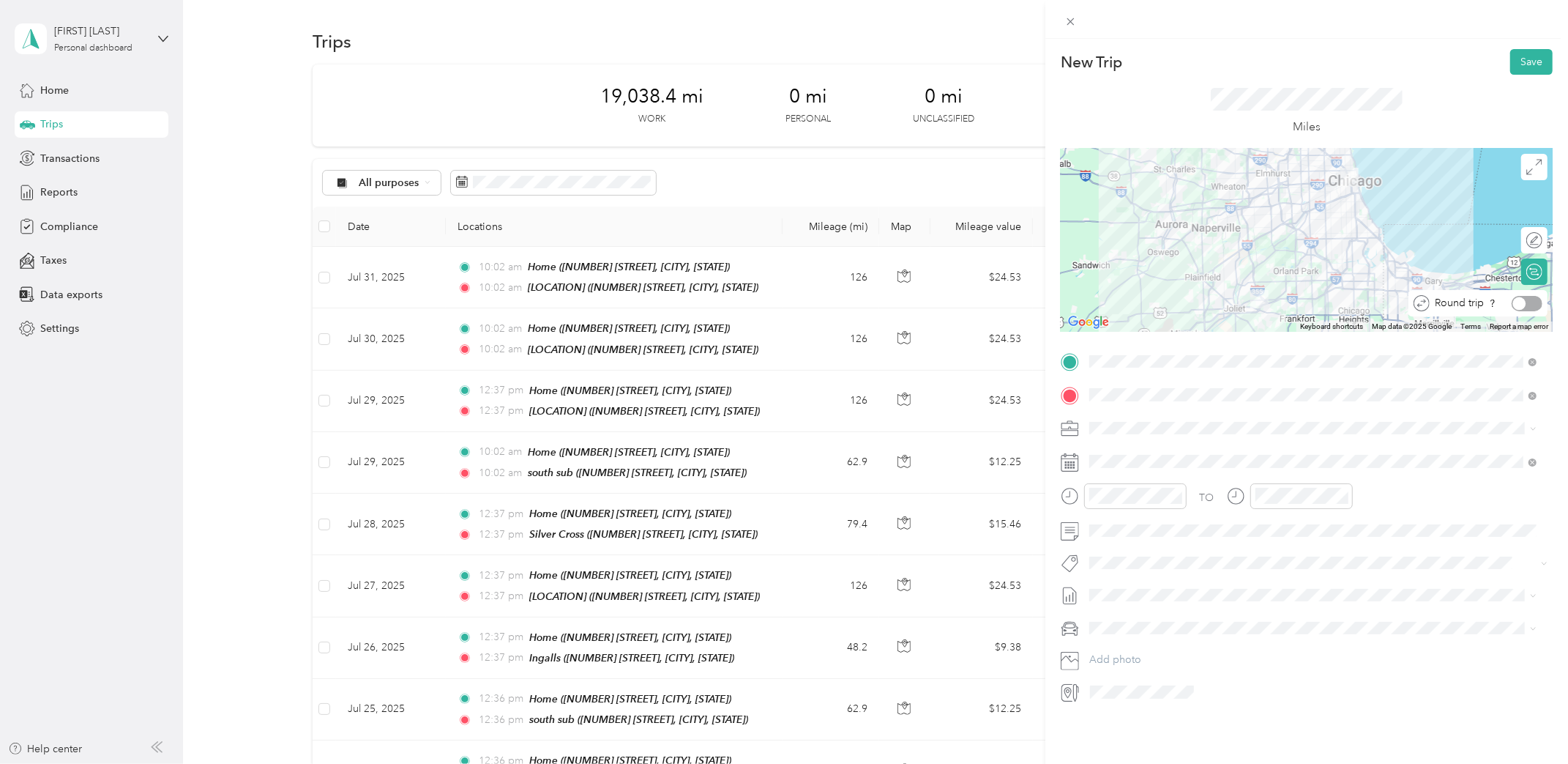 click at bounding box center (1527, 303) 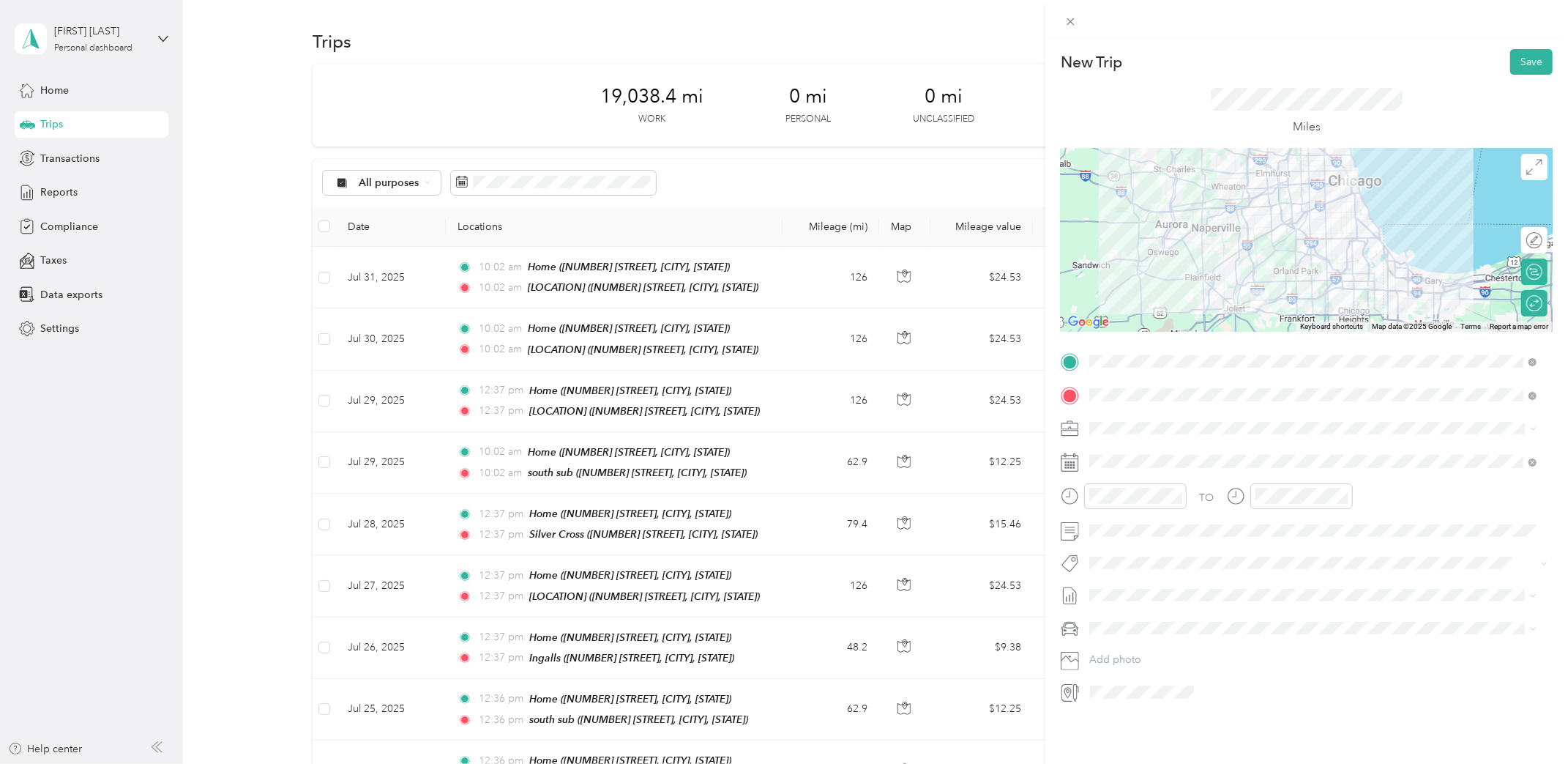 click on "Toyota 4Runner Toyota 4Runner TRD Pro" at bounding box center (1313, 661) 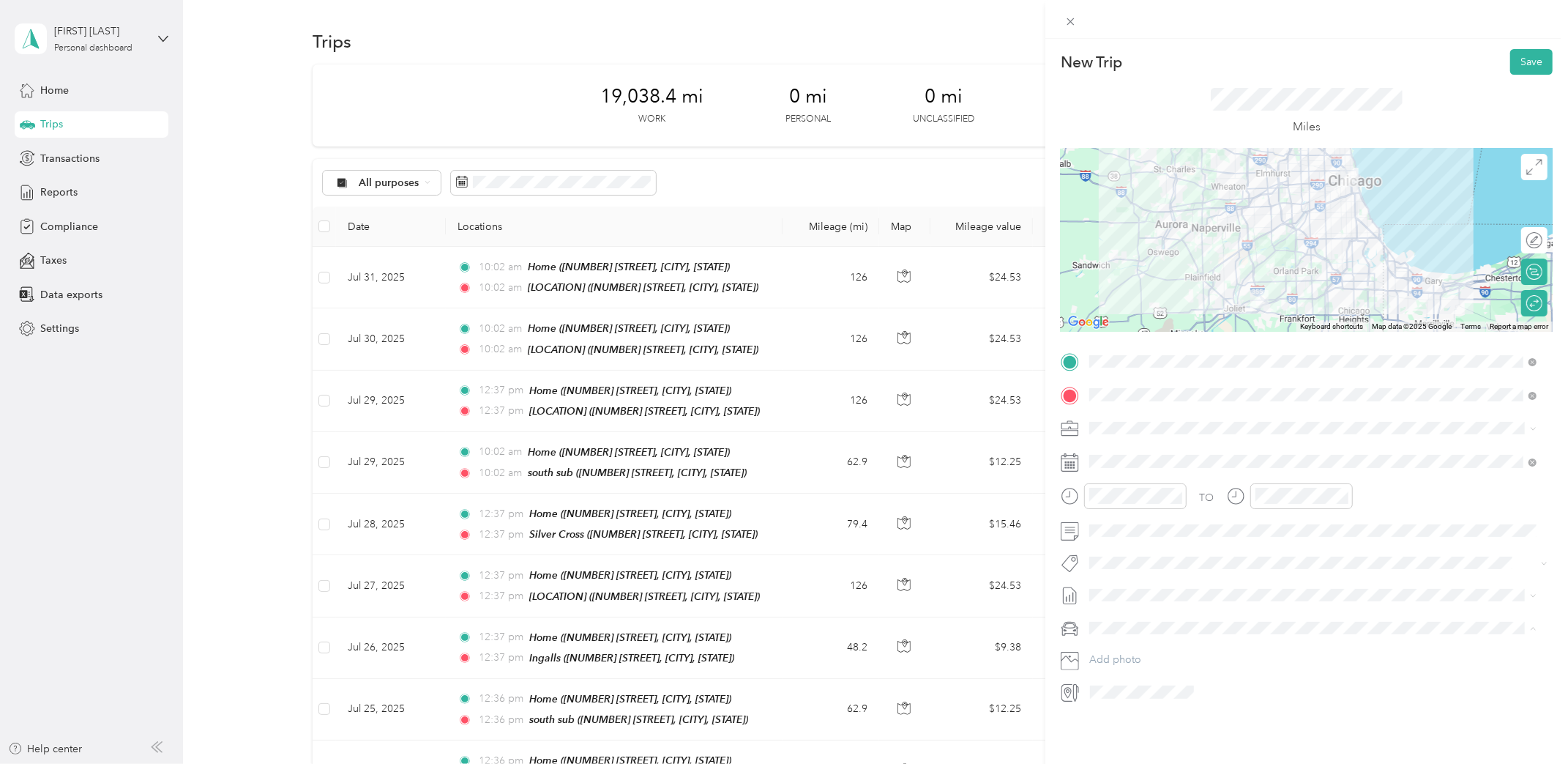 click on "Toyota 4Runner" at bounding box center (1313, 653) 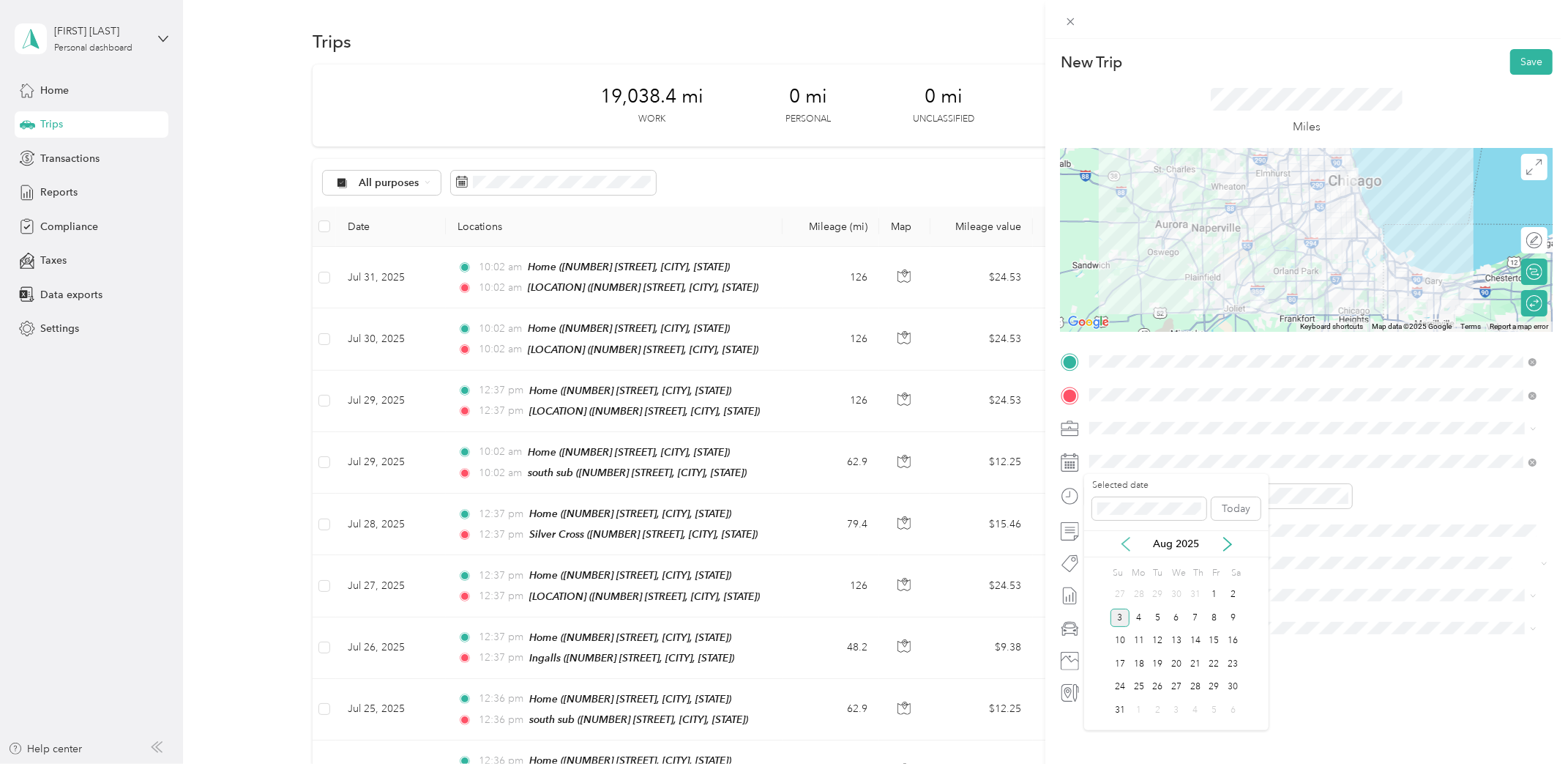 click 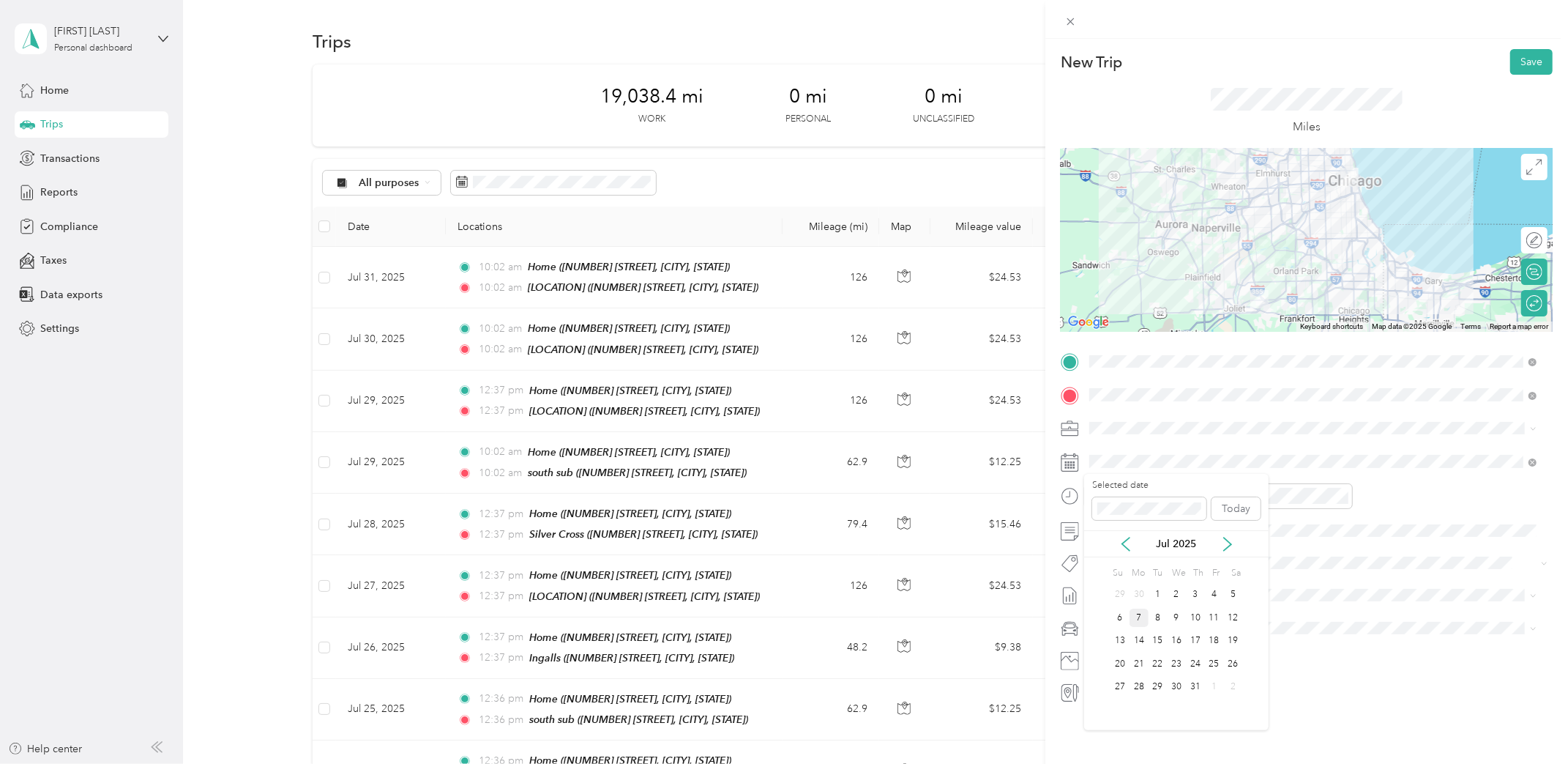 click on "7" at bounding box center [1139, 617] 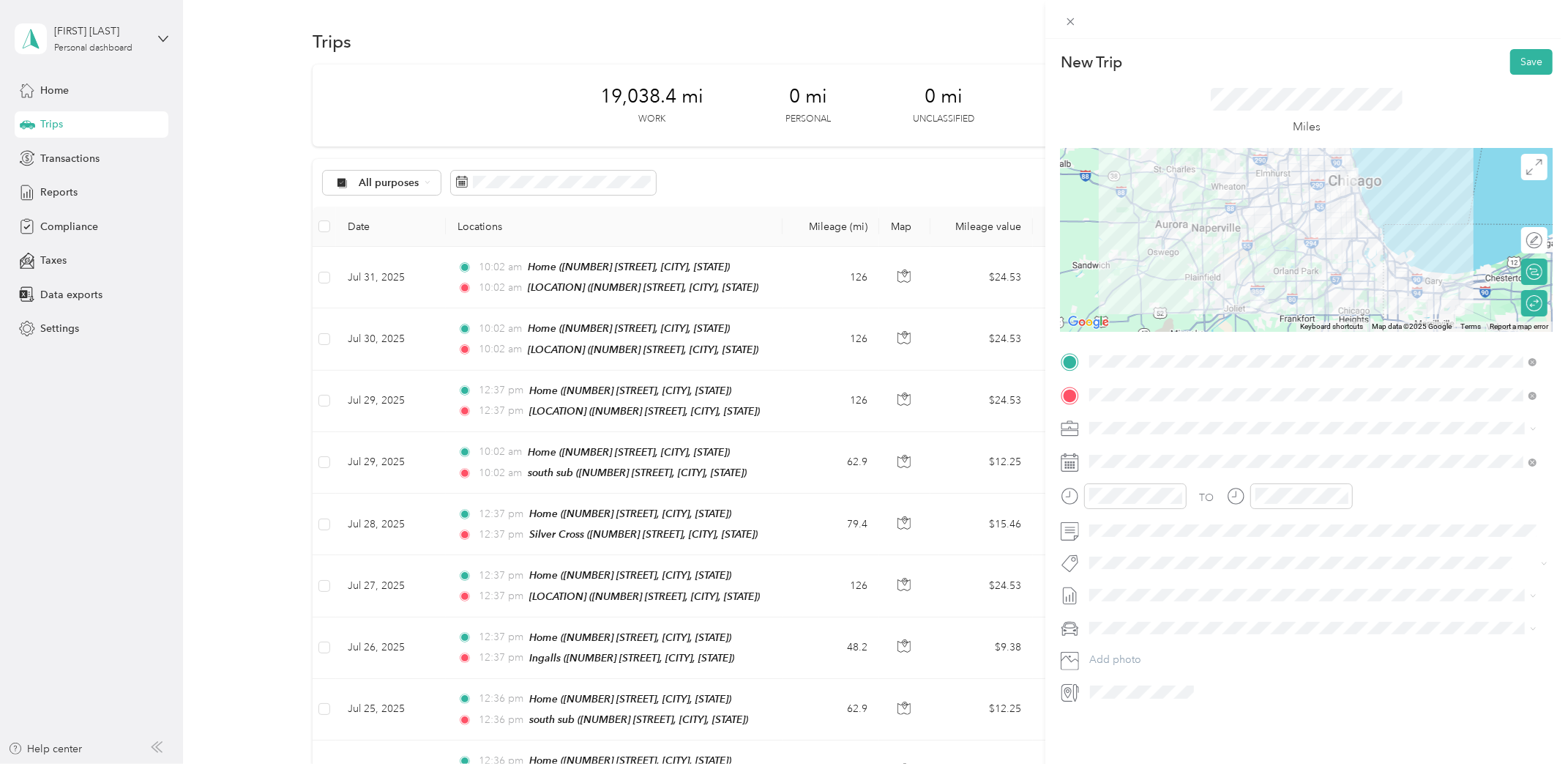 click on "Jul 1 - 31, 2025 Draft" at bounding box center [1313, 642] 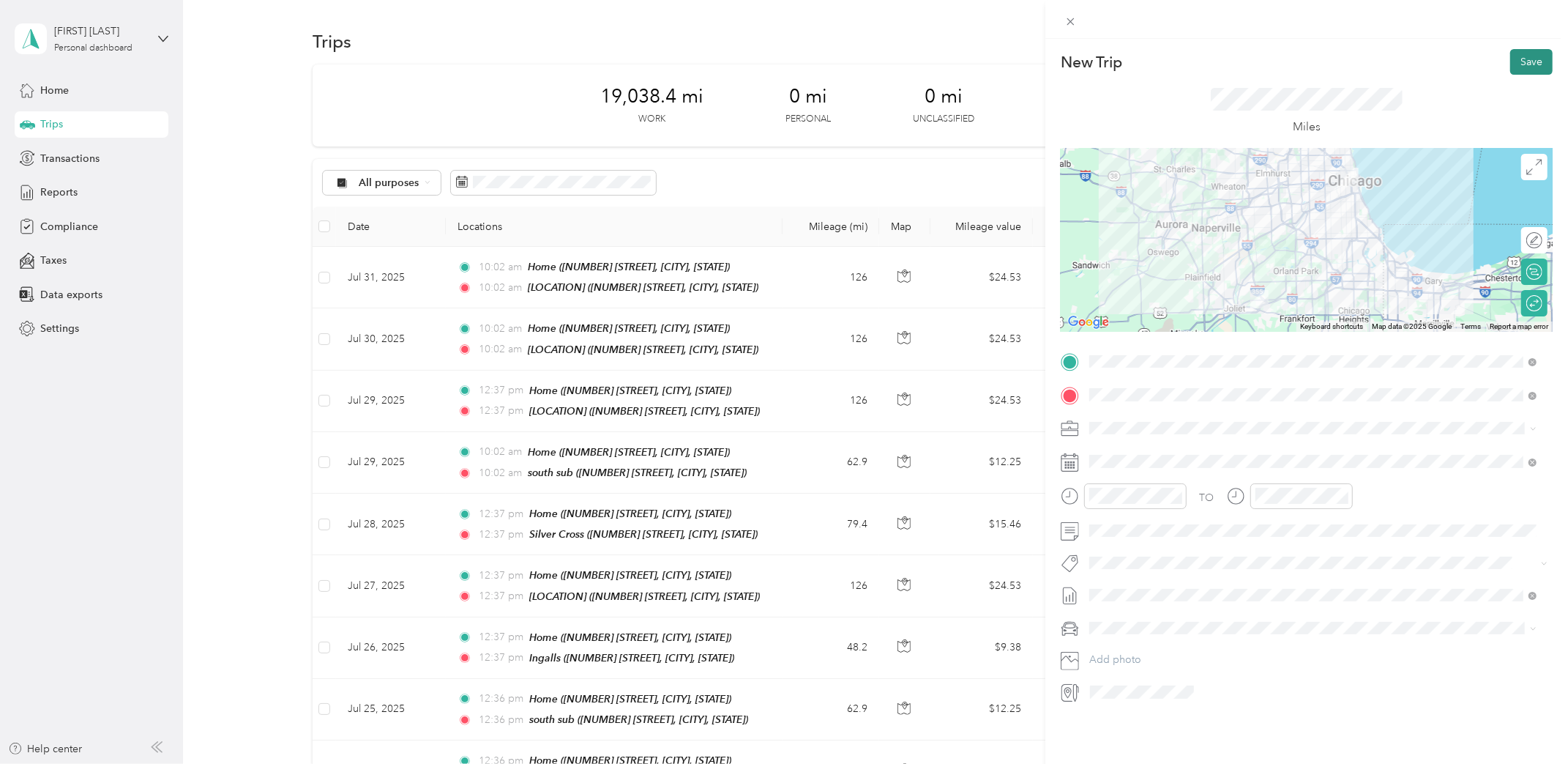 click on "Save" at bounding box center (1531, 62) 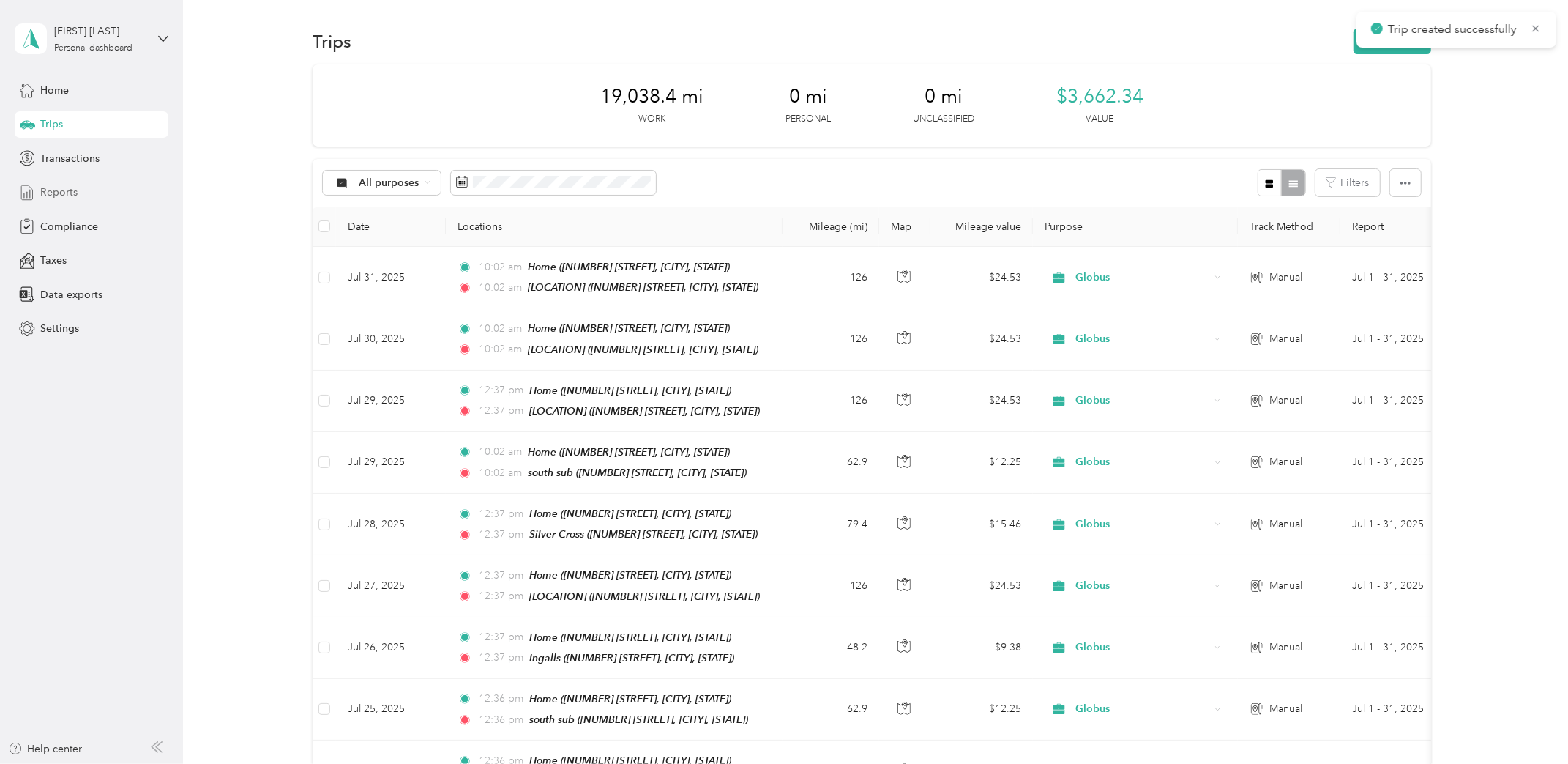 click on "Reports" at bounding box center (59, 192) 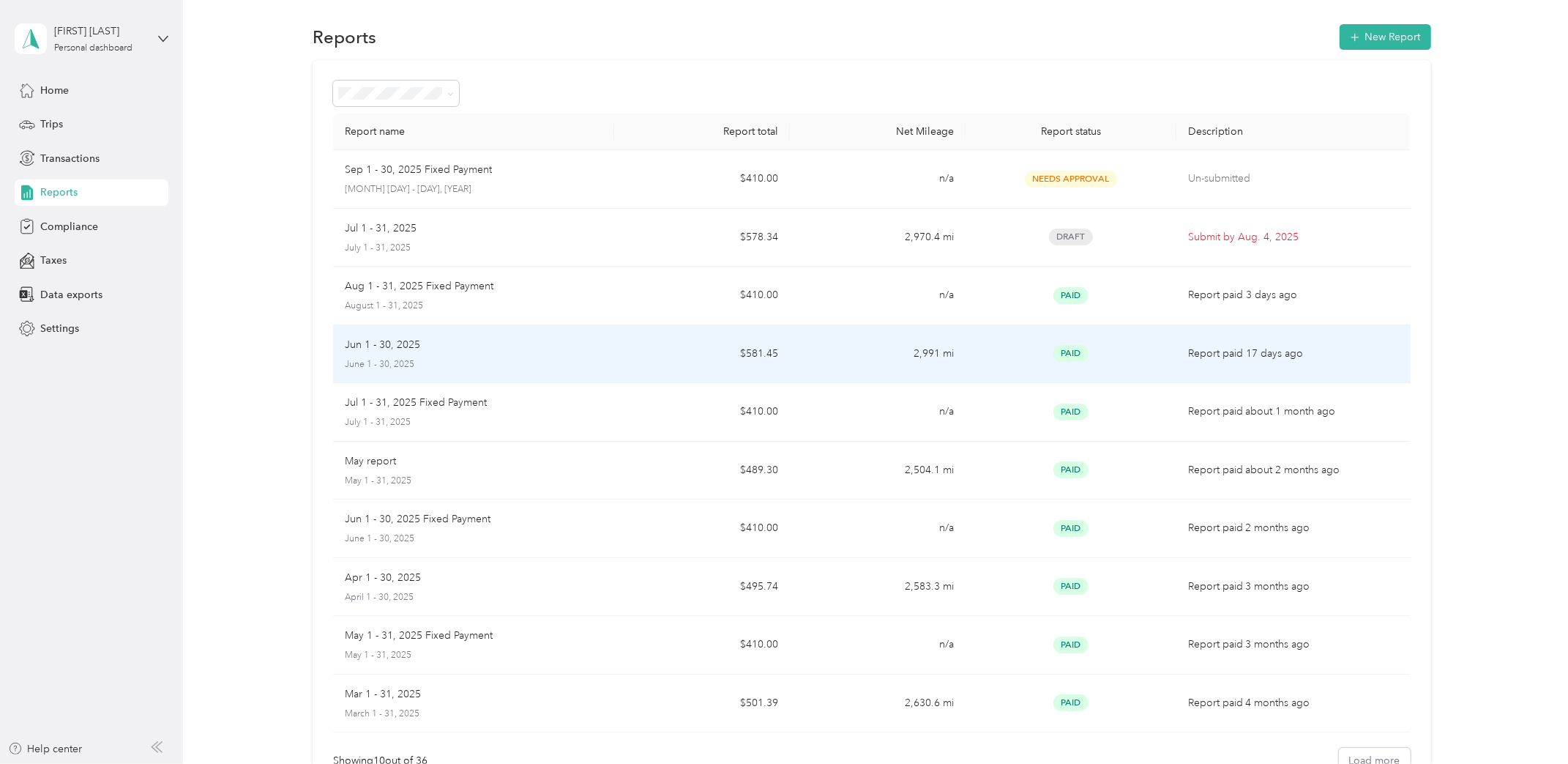 scroll, scrollTop: 0, scrollLeft: 0, axis: both 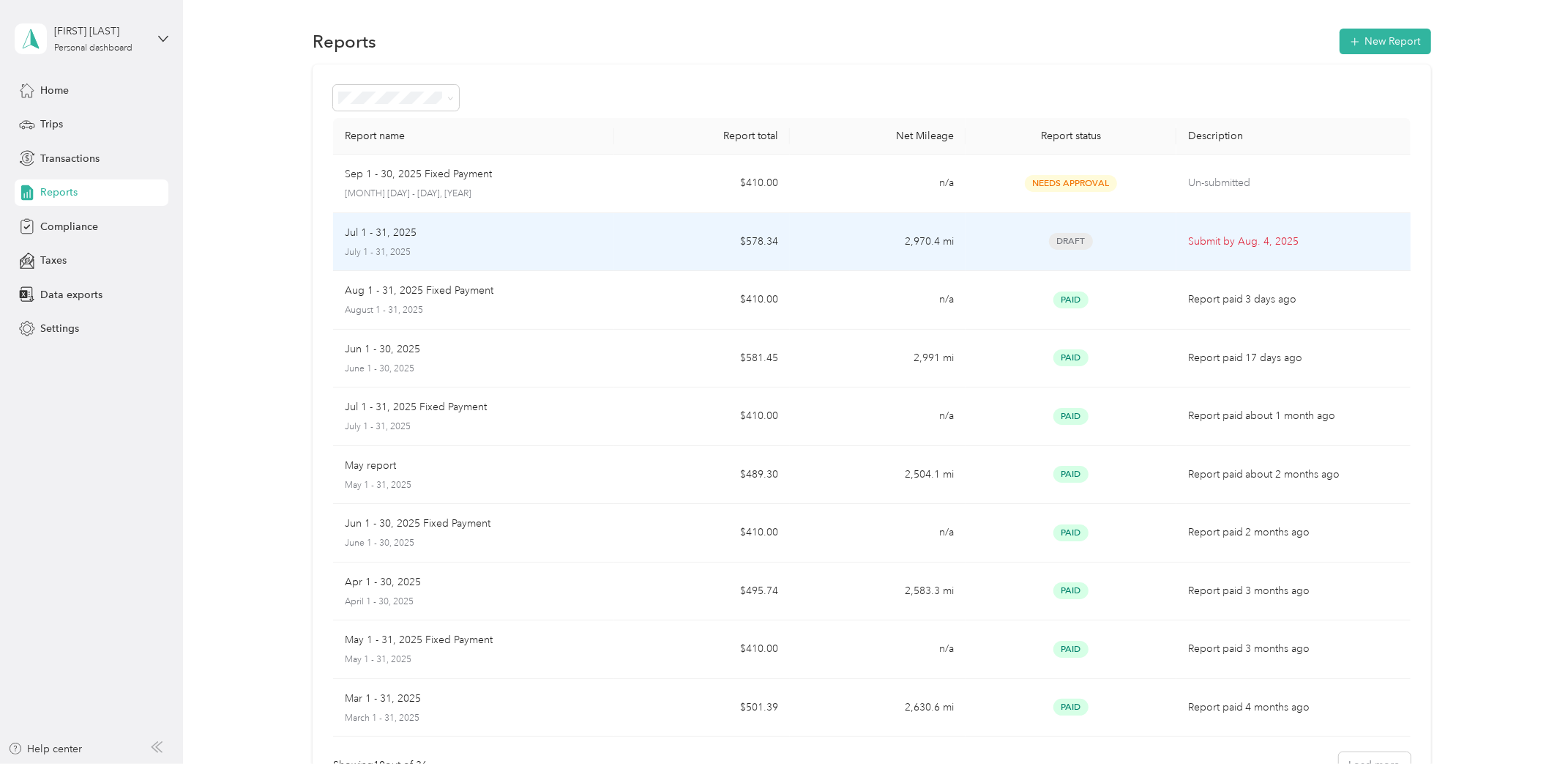 click on "2,970.4 mi" at bounding box center (878, 242) 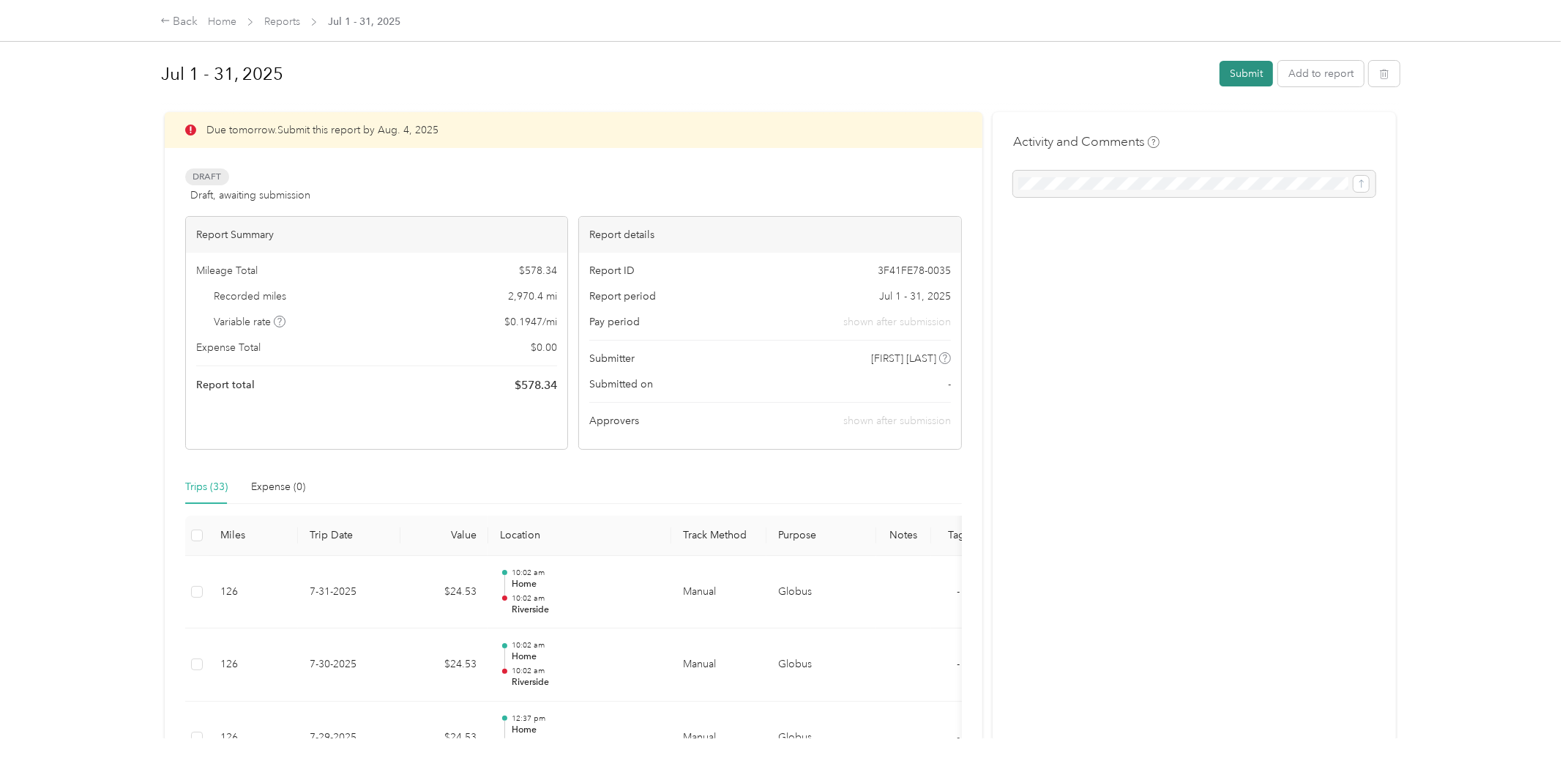 click on "Submit" at bounding box center [1246, 73] 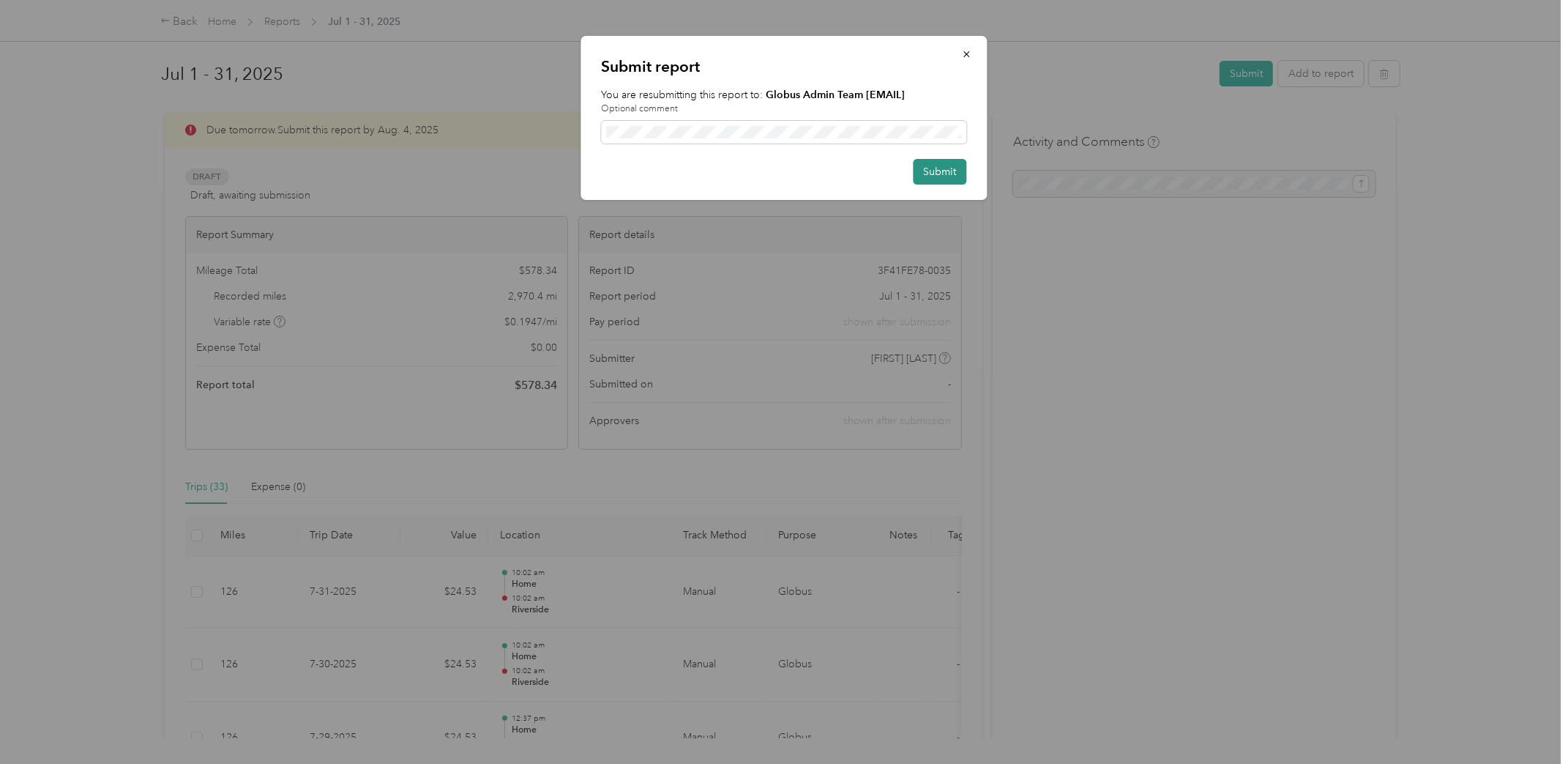 click on "Submit" at bounding box center (940, 171) 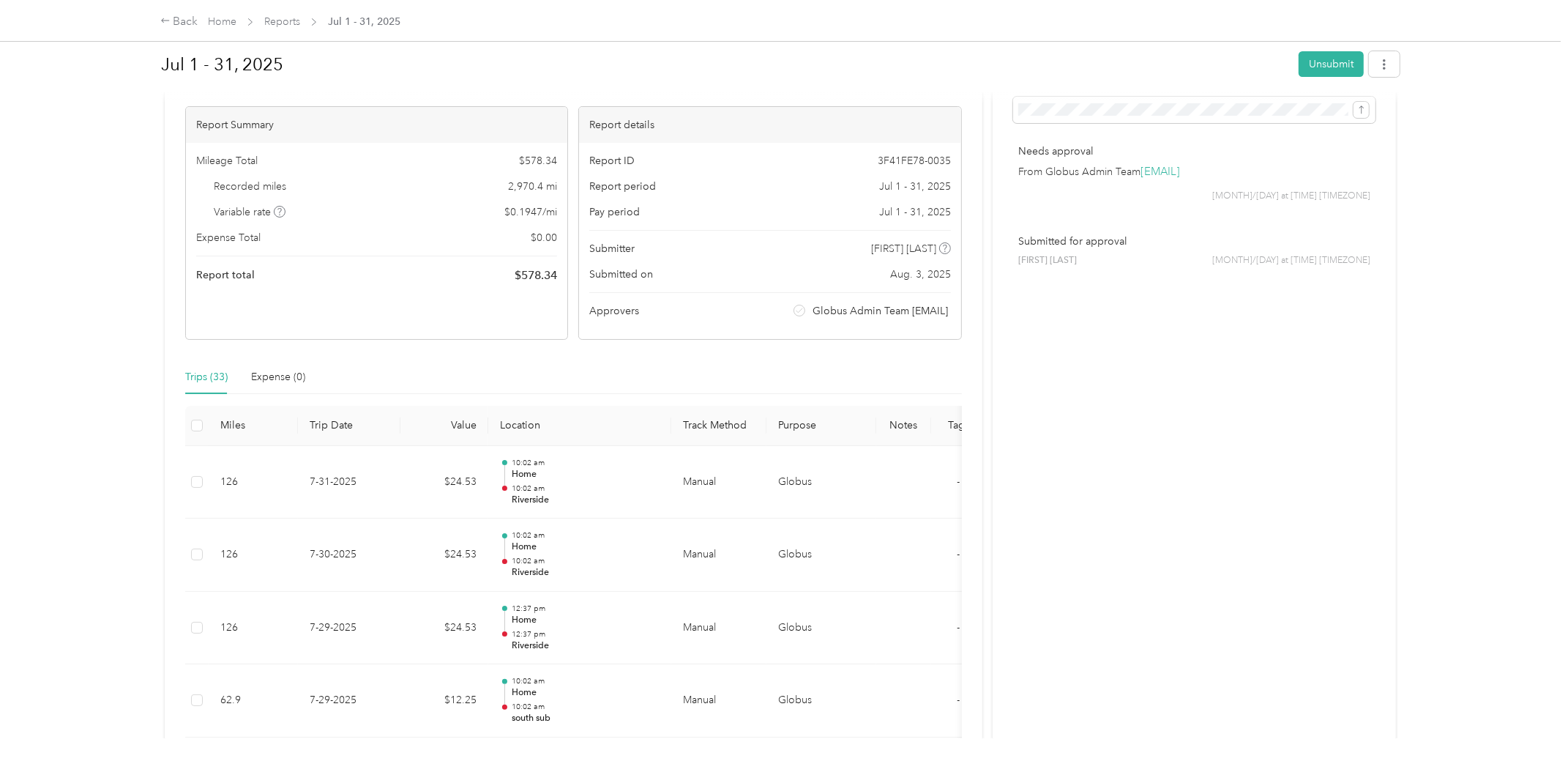 scroll, scrollTop: 0, scrollLeft: 0, axis: both 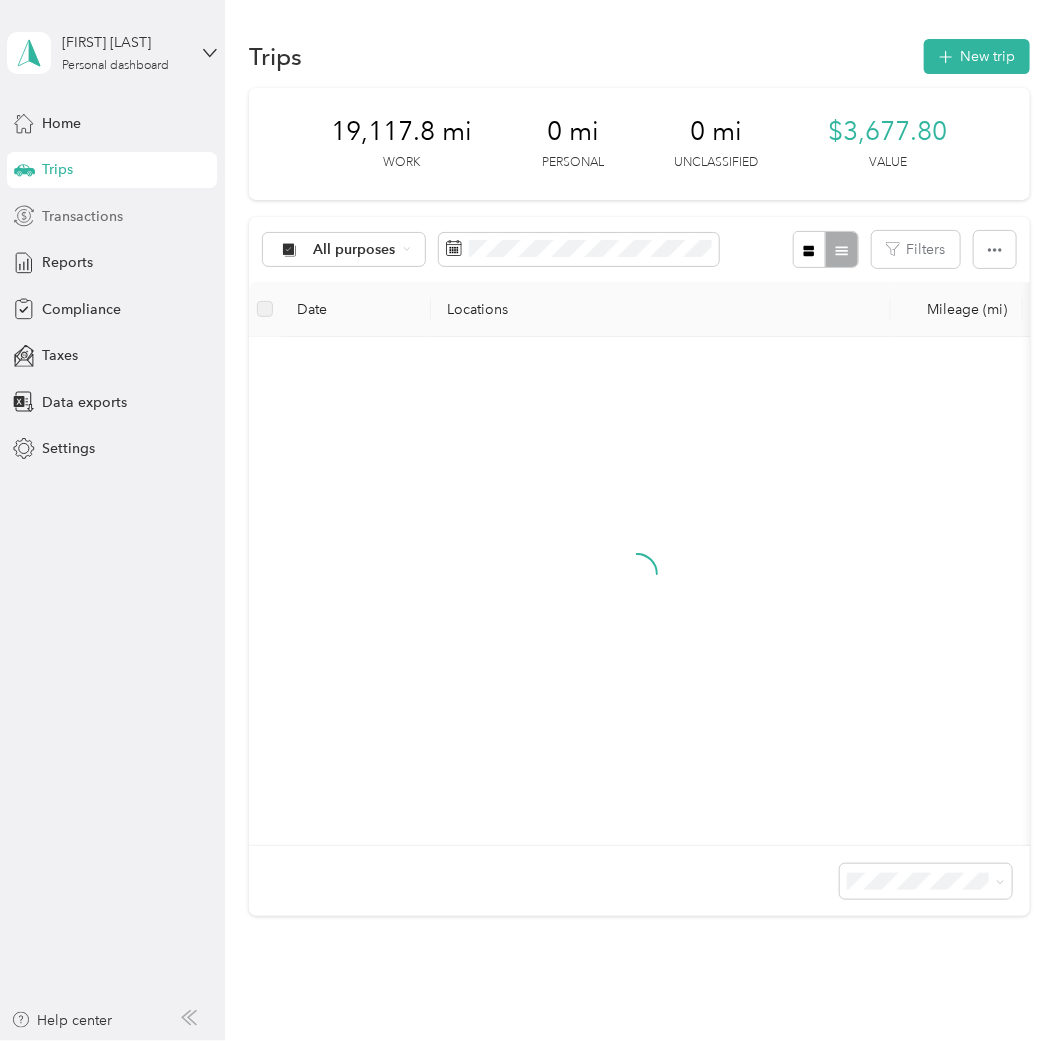click on "Transactions" at bounding box center (82, 216) 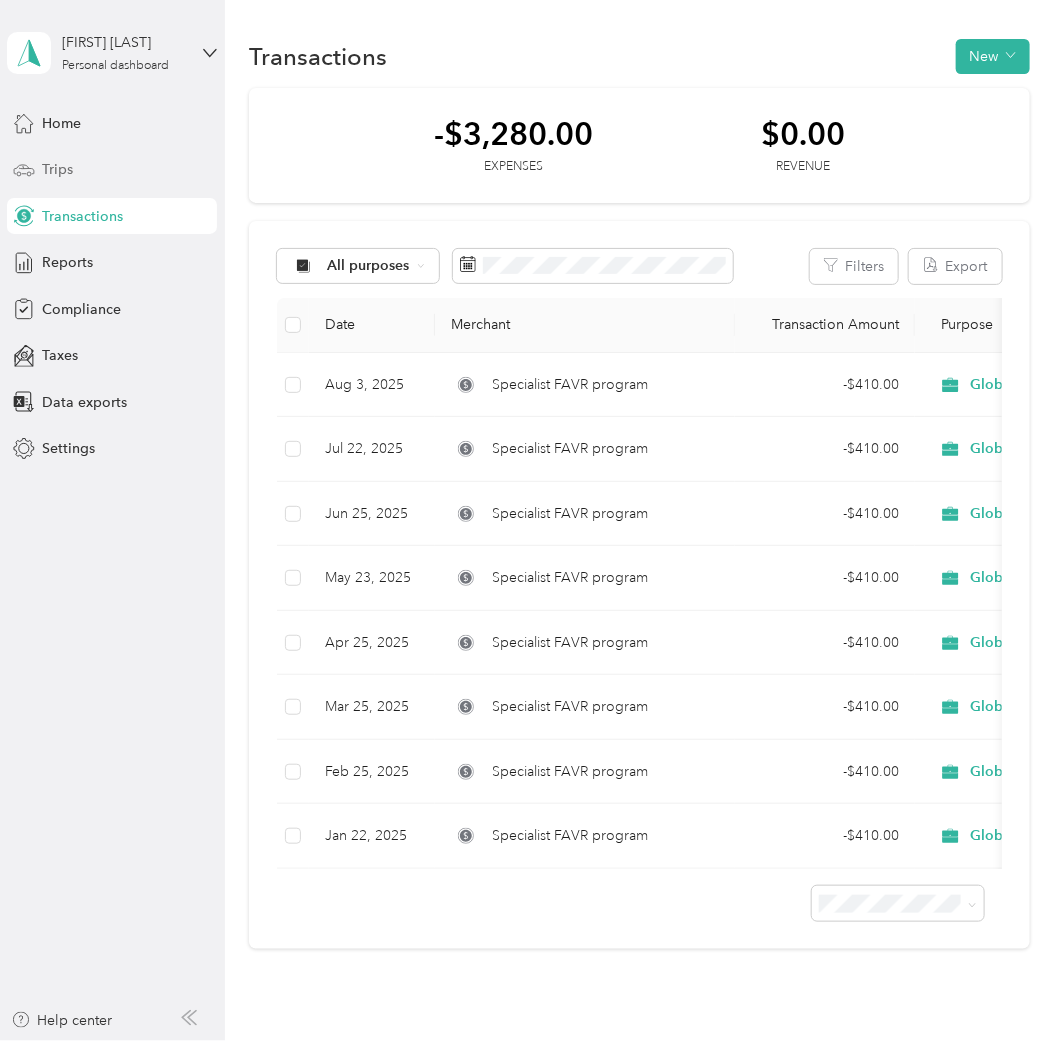 click on "Trips" at bounding box center (112, 170) 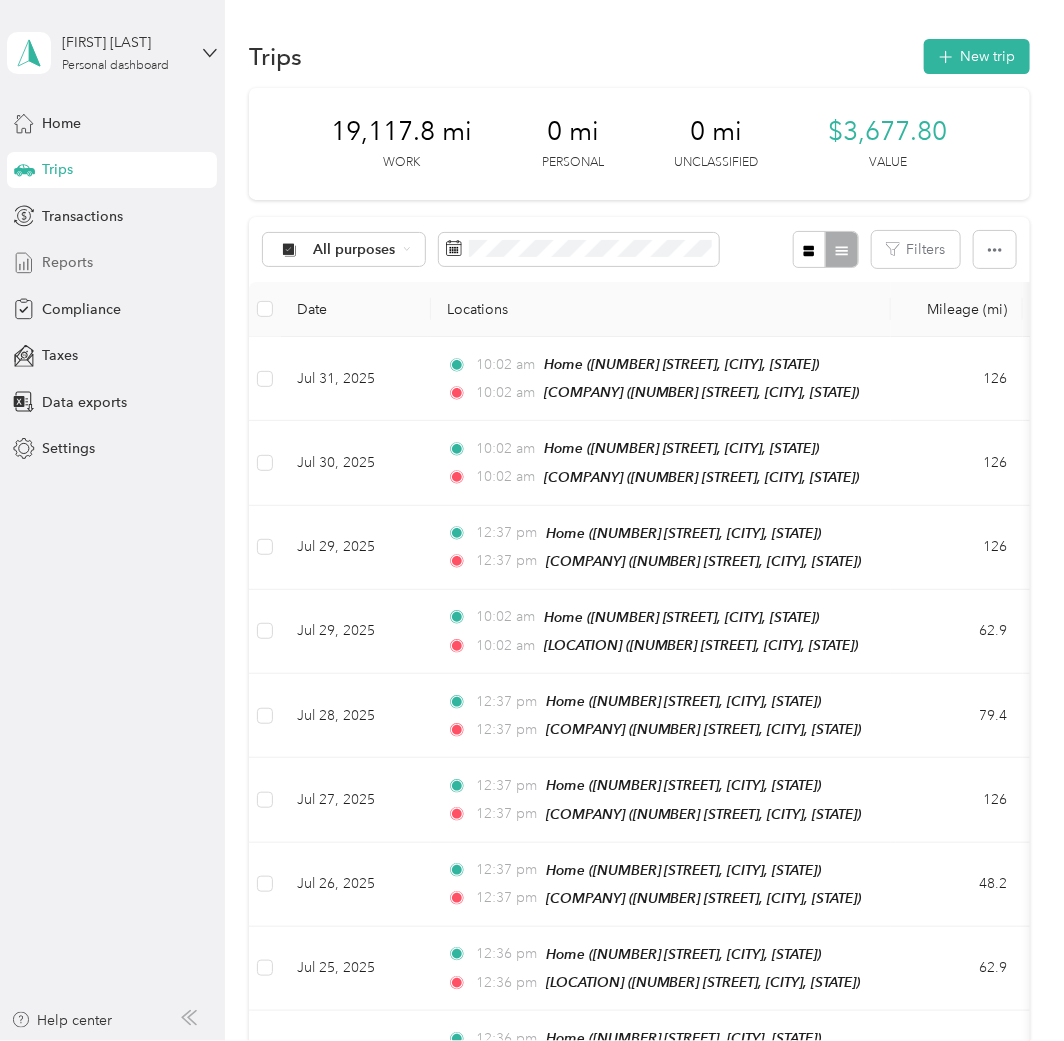 click on "Reports" at bounding box center [67, 262] 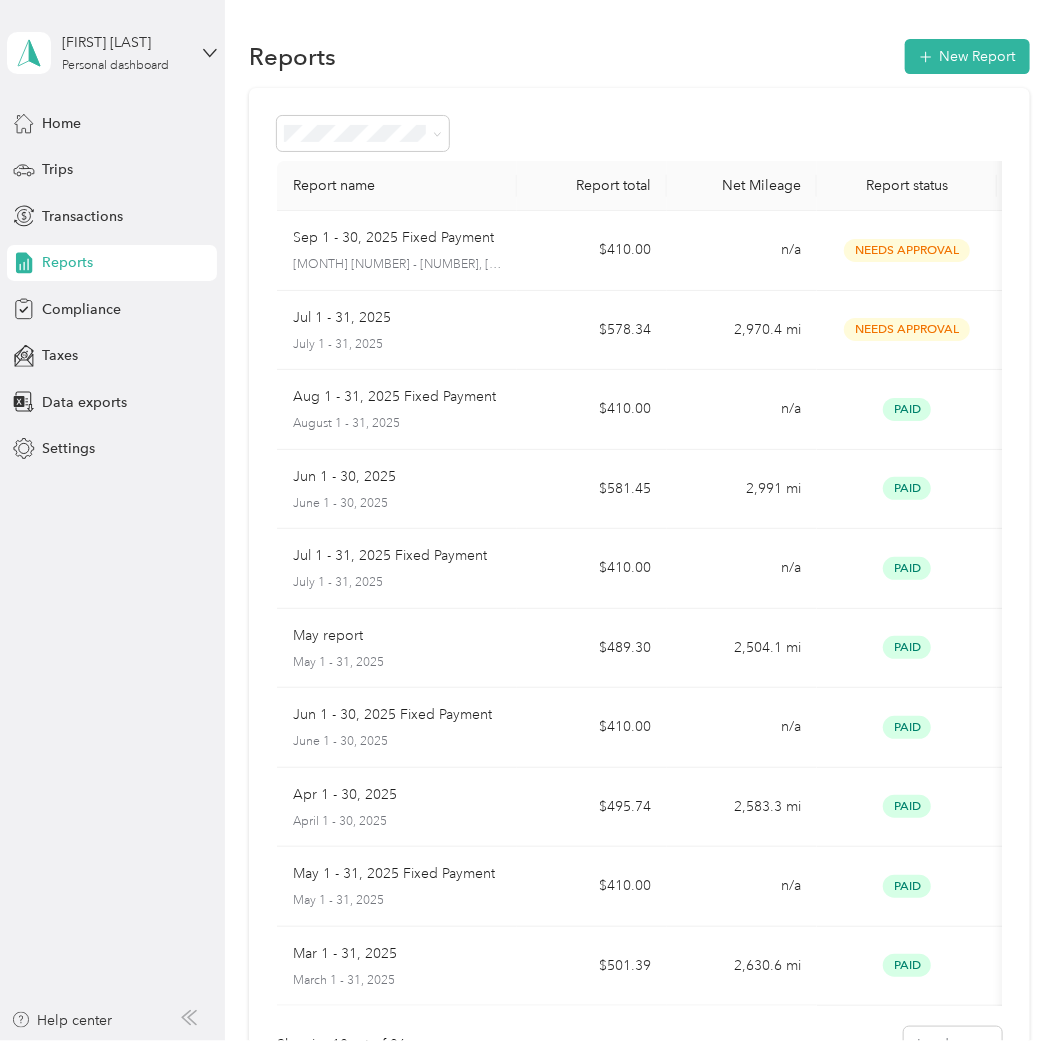 click on "Home Trips Transactions Reports Compliance Taxes Data exports Settings" at bounding box center [112, 286] 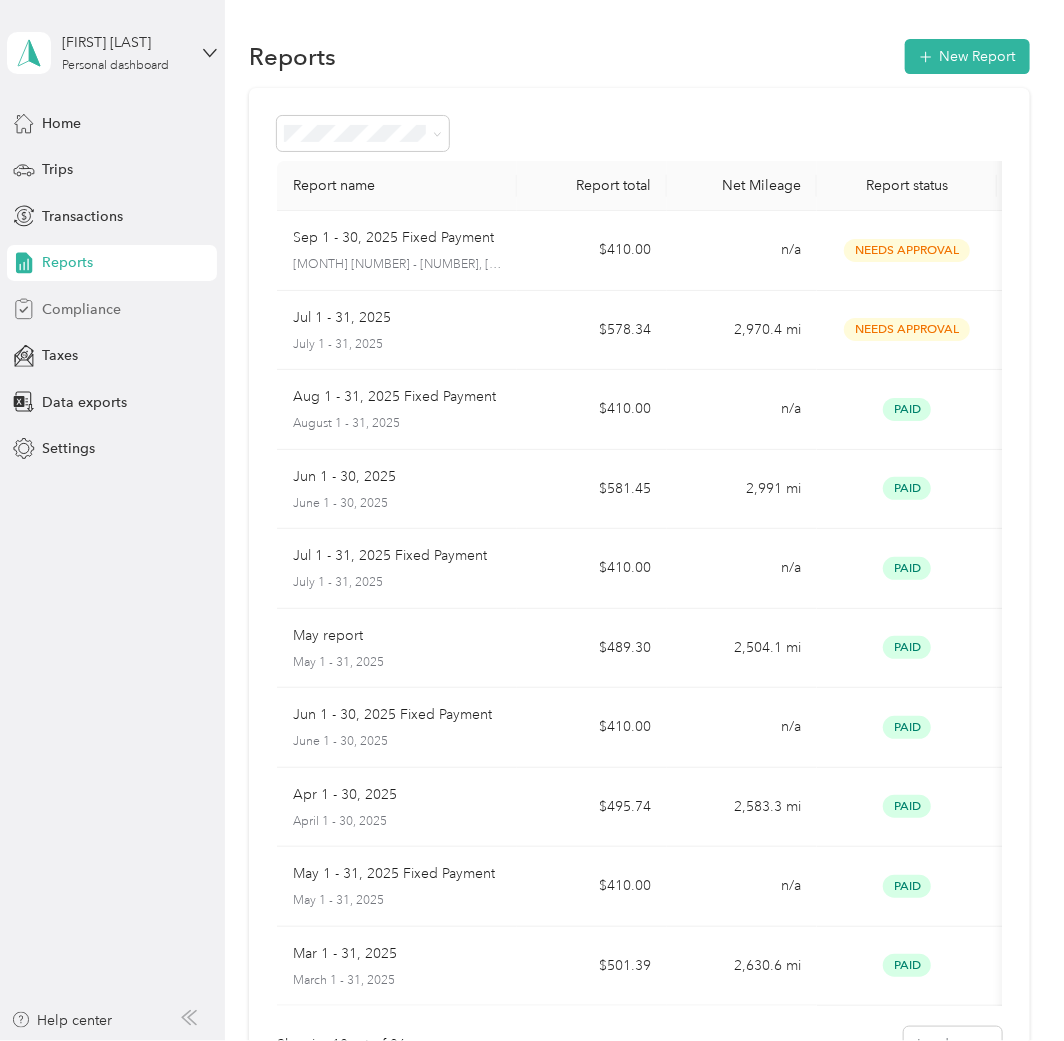 click on "Compliance" at bounding box center (81, 309) 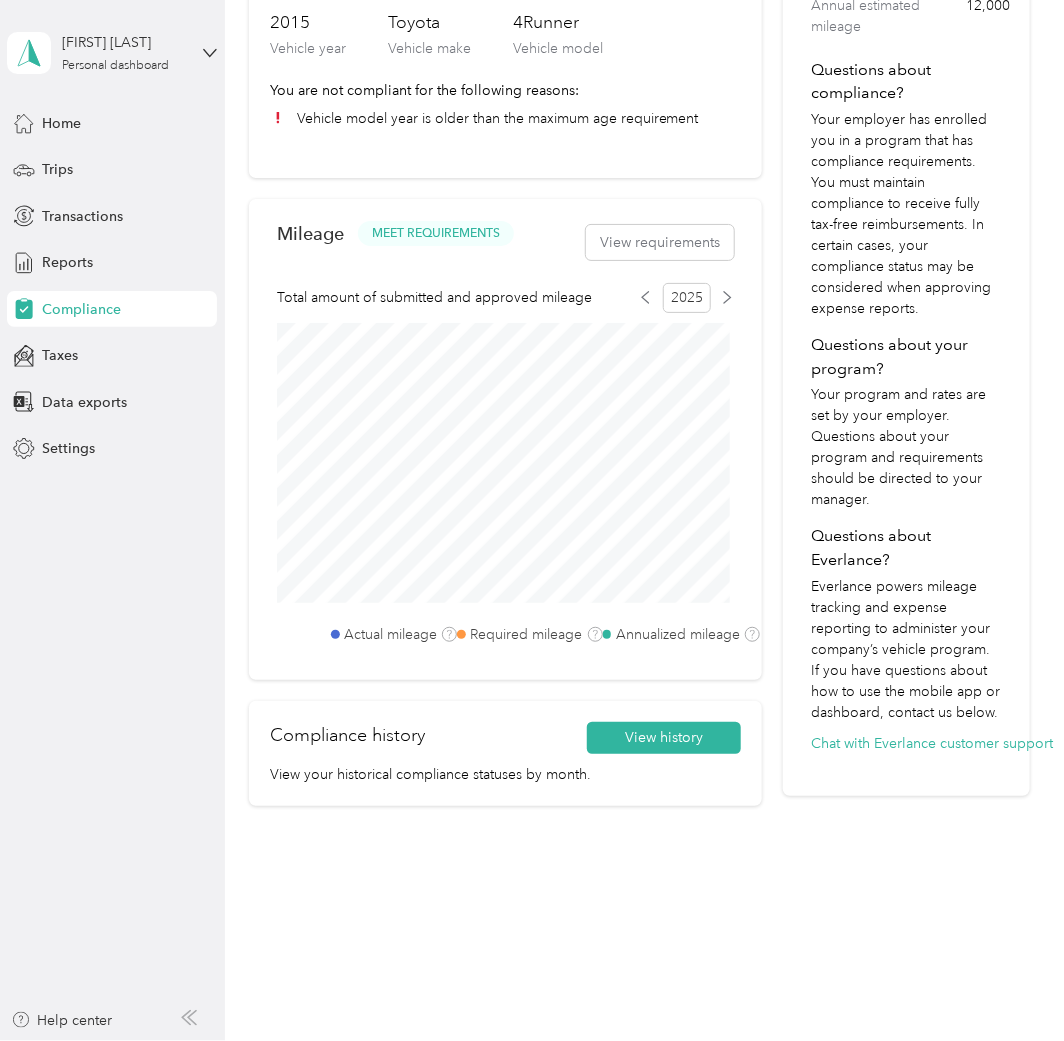 scroll, scrollTop: 546, scrollLeft: 0, axis: vertical 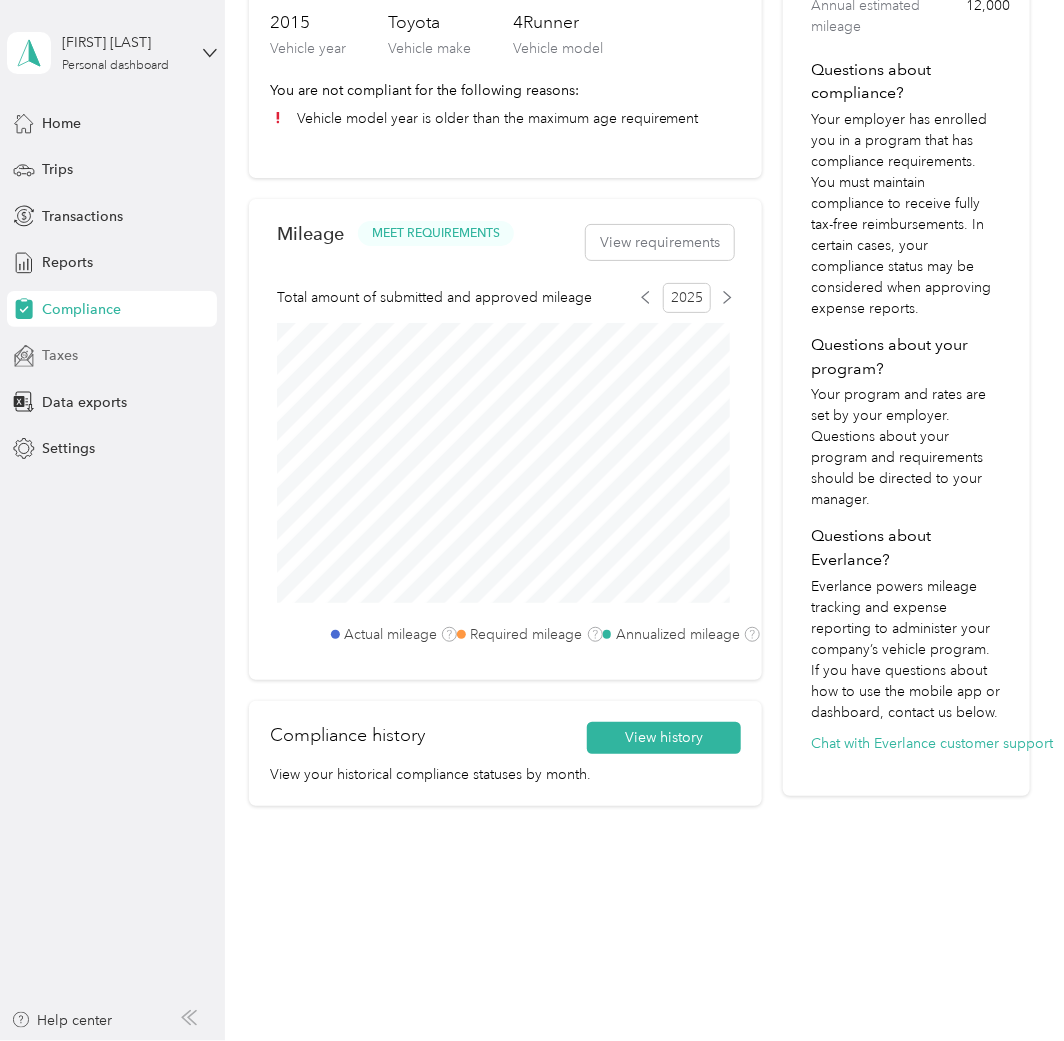 click on "Taxes" at bounding box center (112, 356) 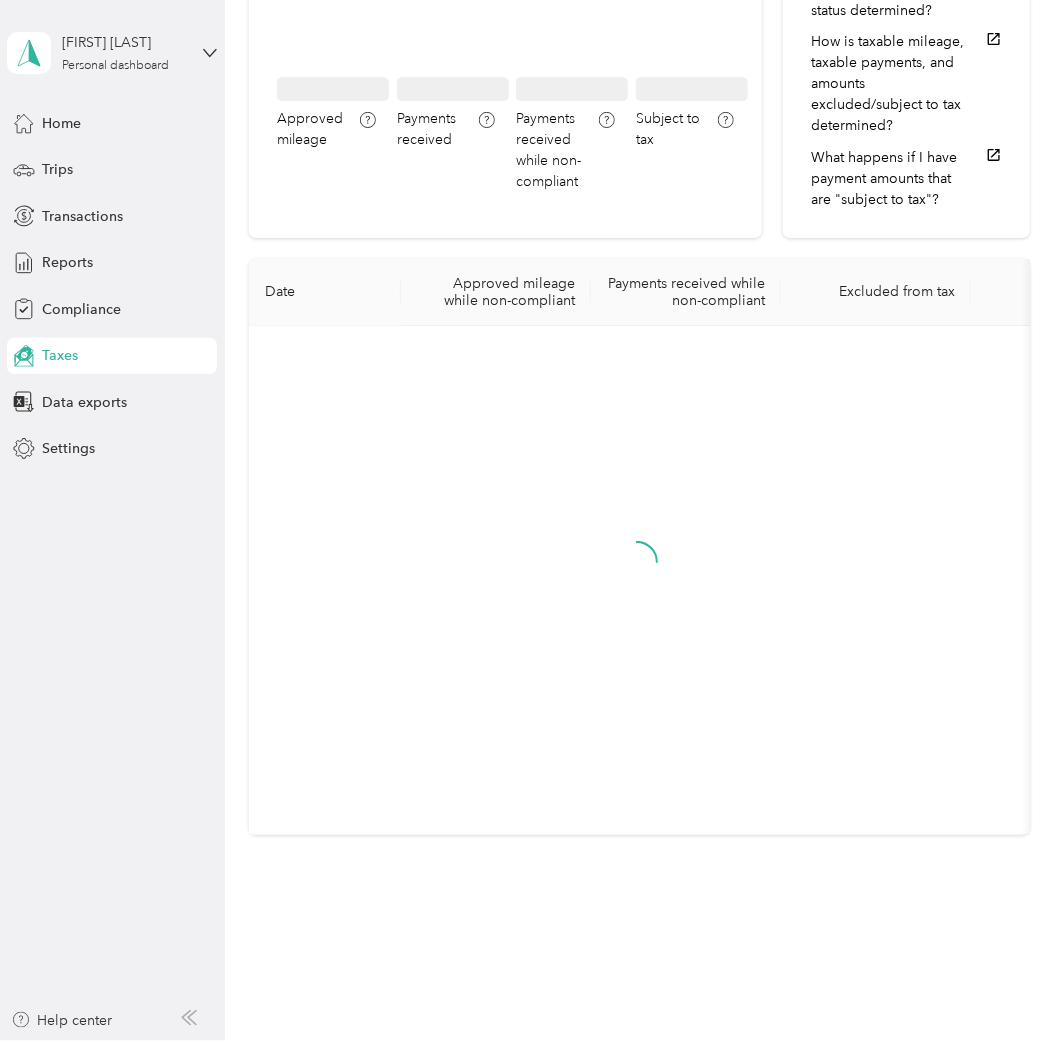 scroll, scrollTop: 0, scrollLeft: 0, axis: both 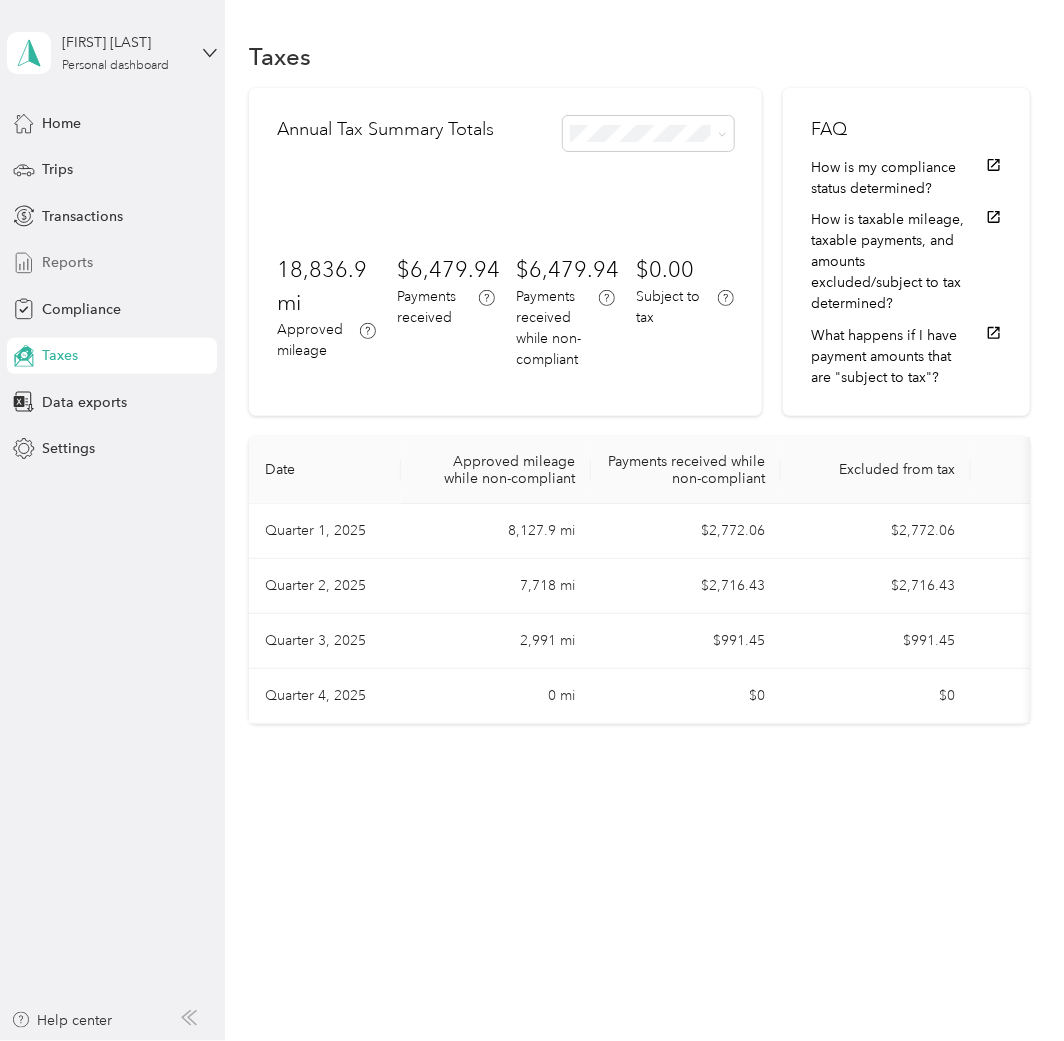 click on "Reports" at bounding box center (112, 263) 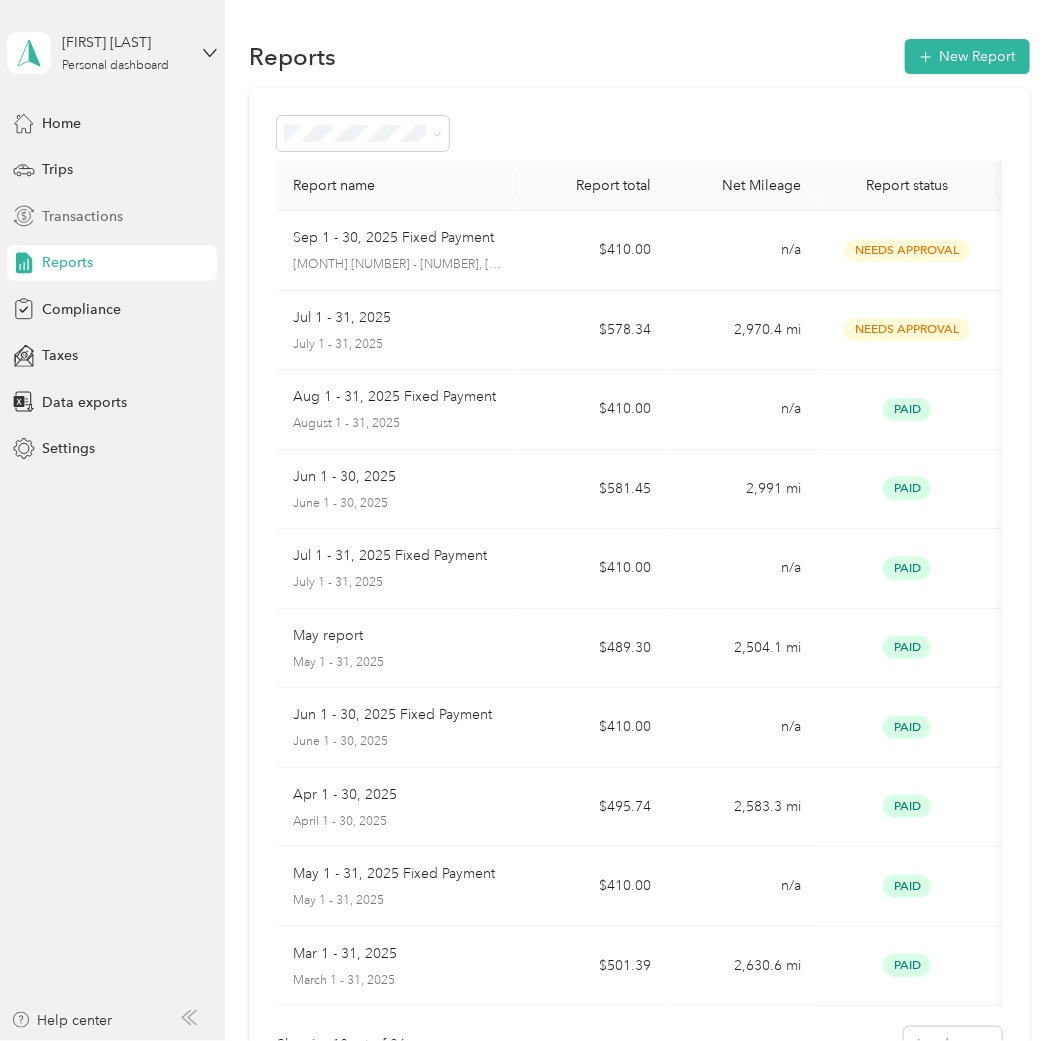 click on "Transactions" at bounding box center (82, 216) 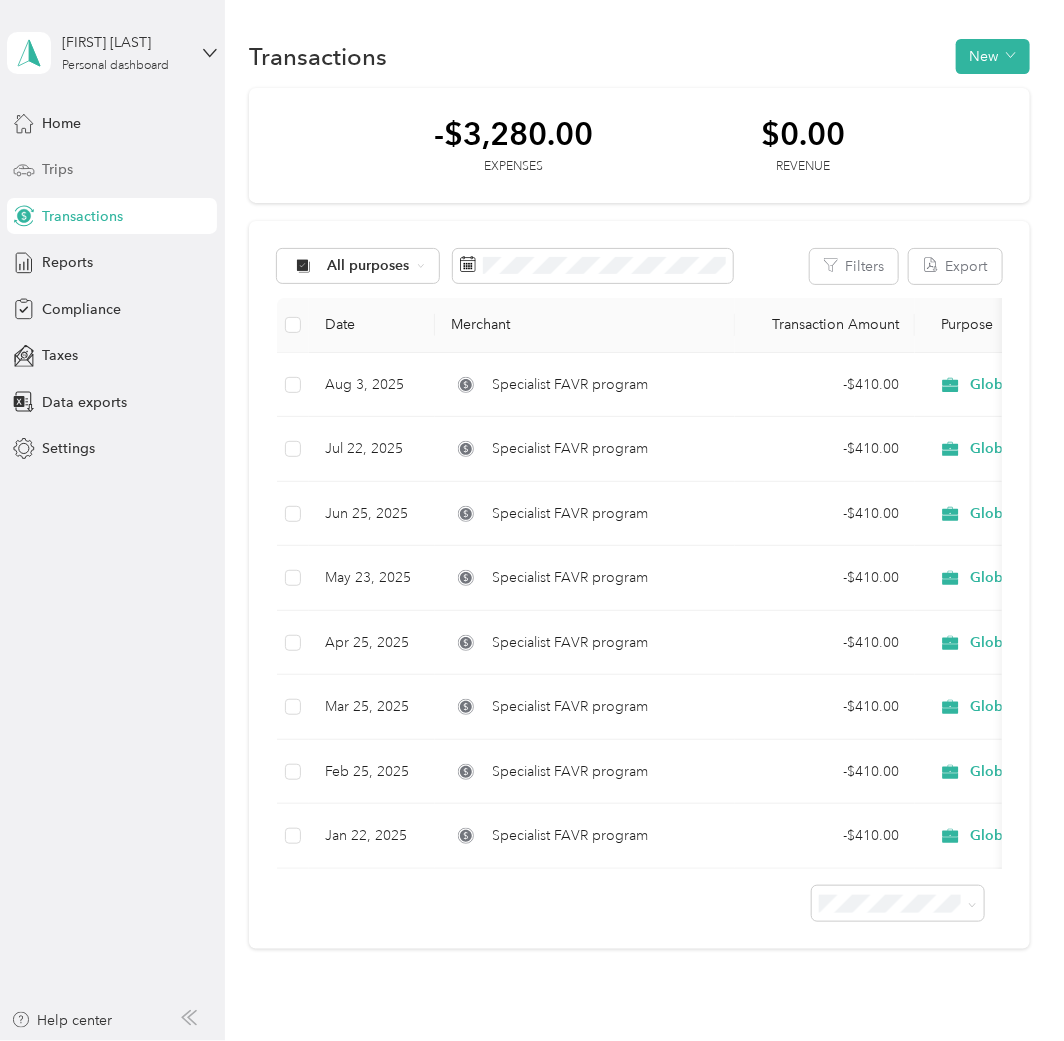 click on "Trips" at bounding box center [112, 170] 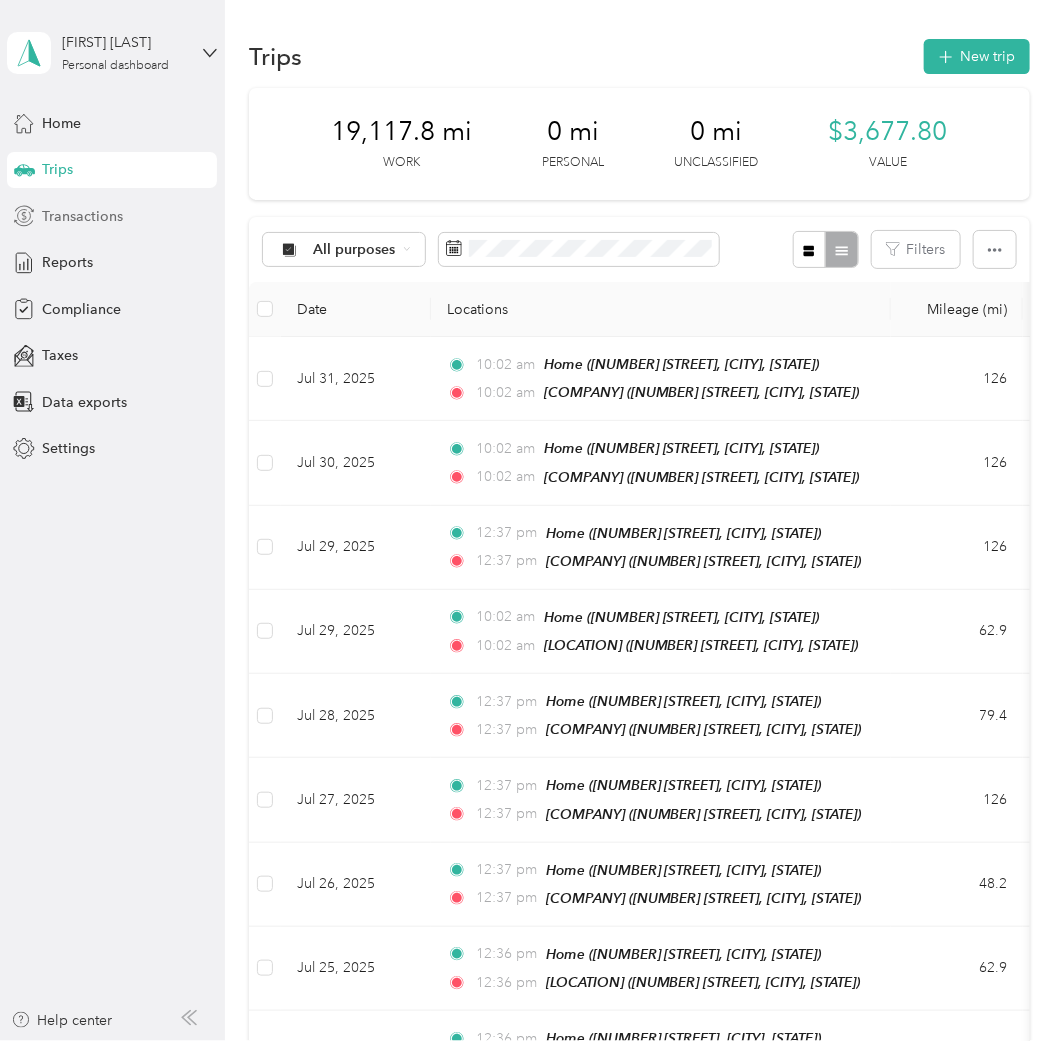 click on "Transactions" at bounding box center (82, 216) 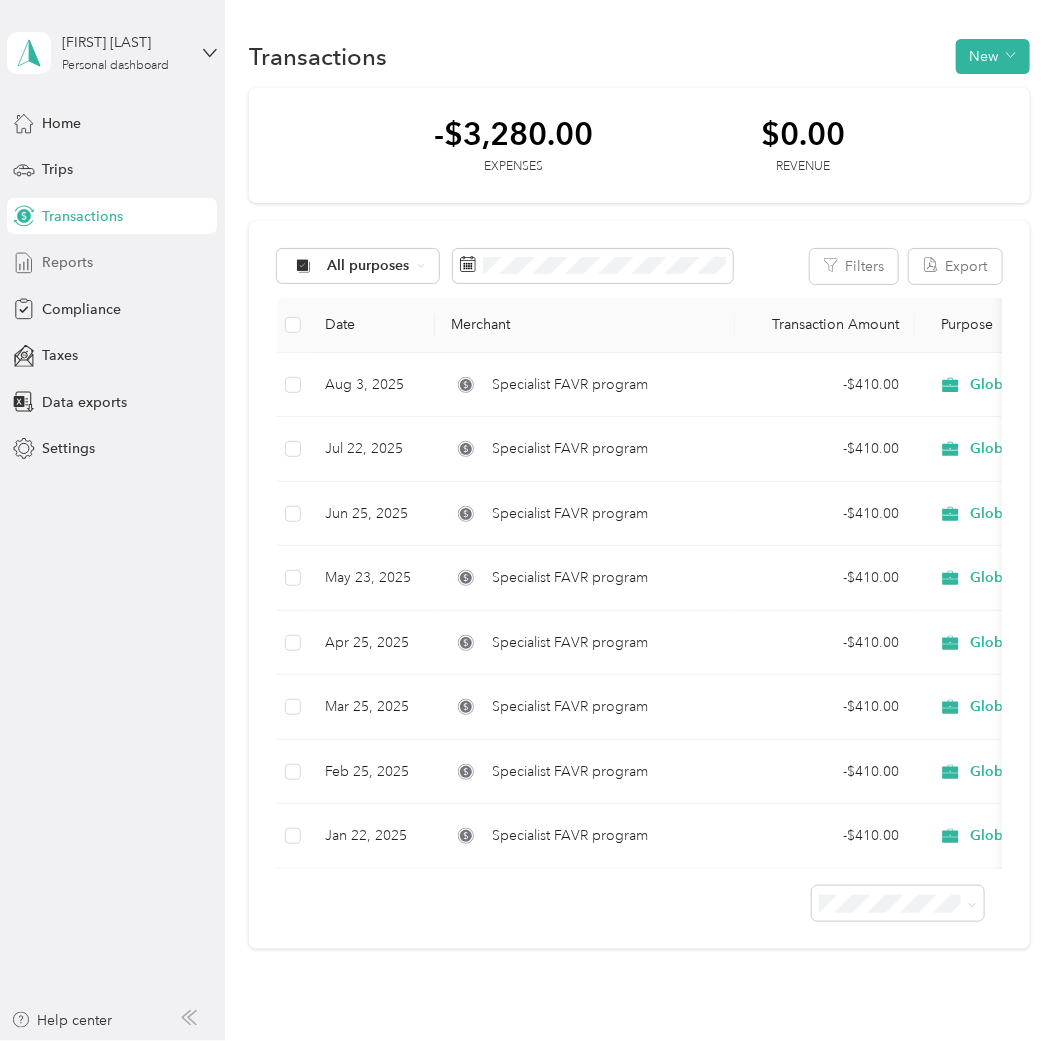 click on "Reports" at bounding box center [112, 263] 